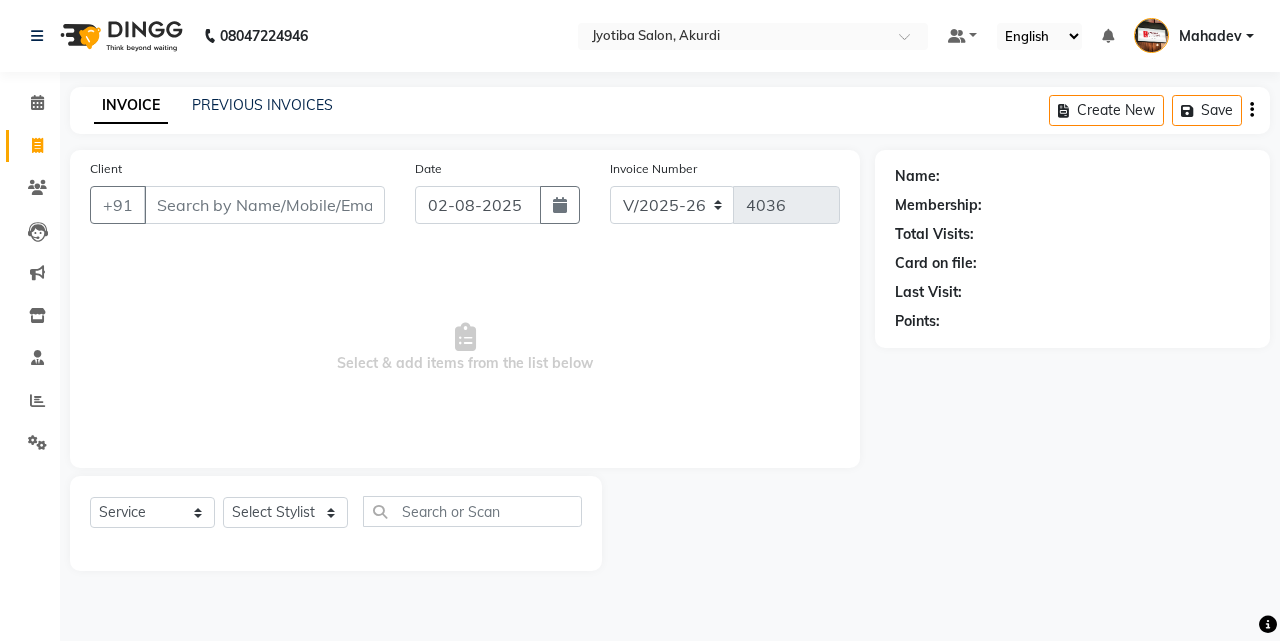select on "557" 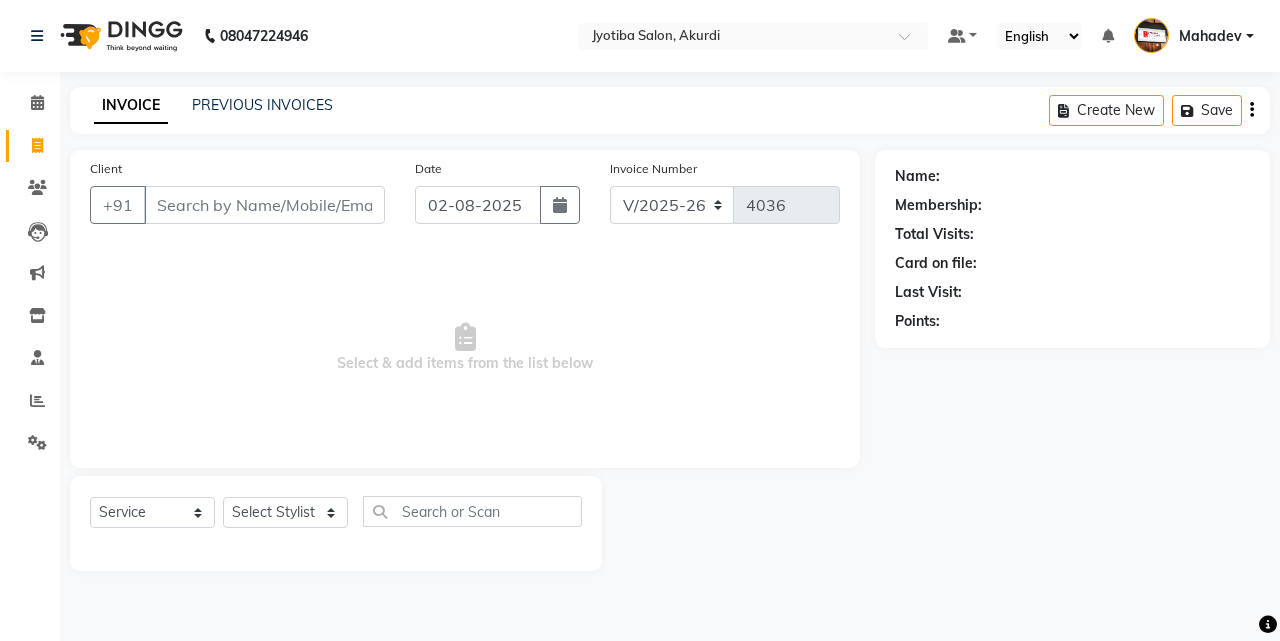 scroll, scrollTop: 0, scrollLeft: 0, axis: both 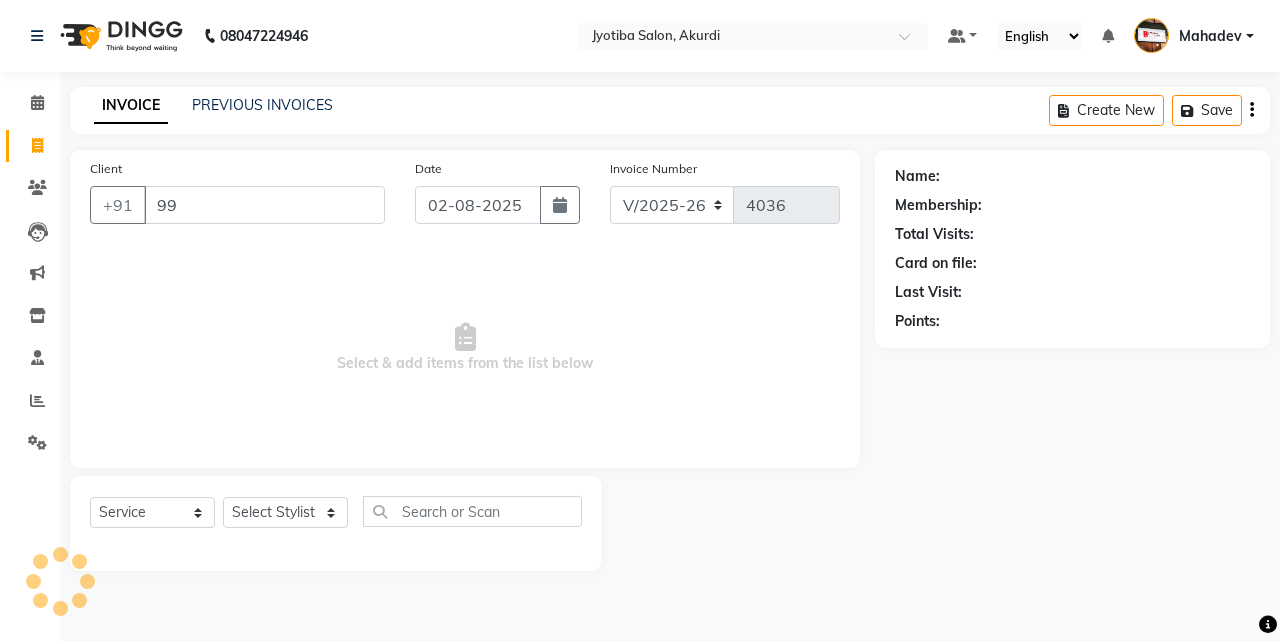 type on "9" 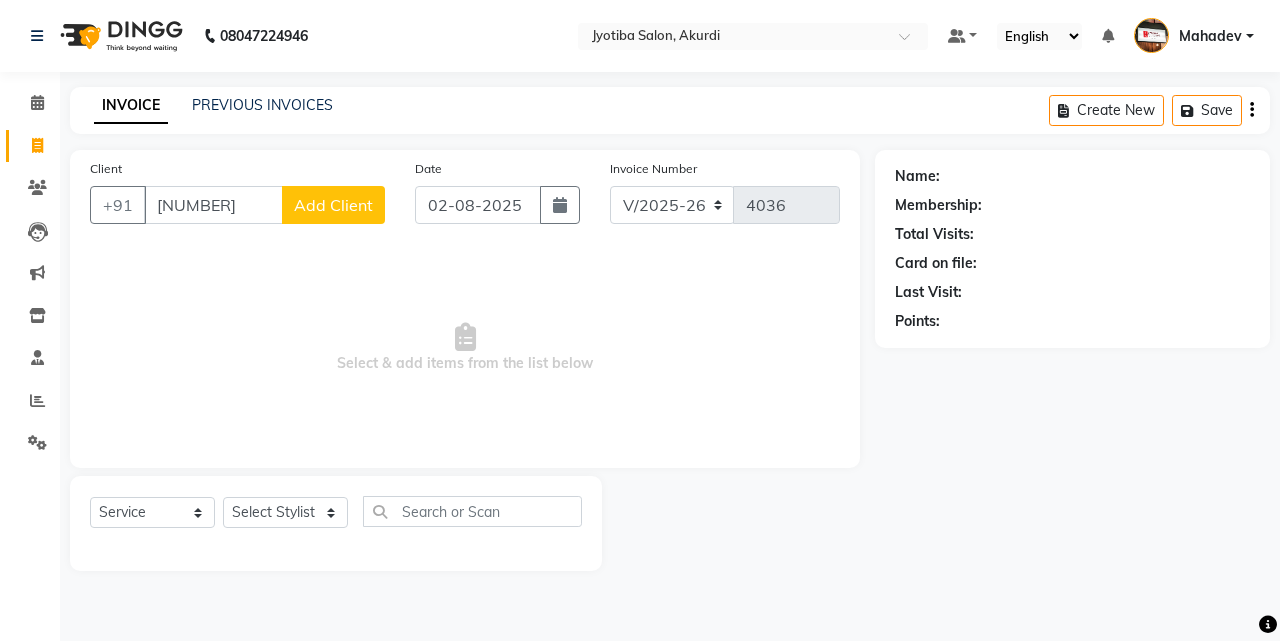 type on "[NUMBER]" 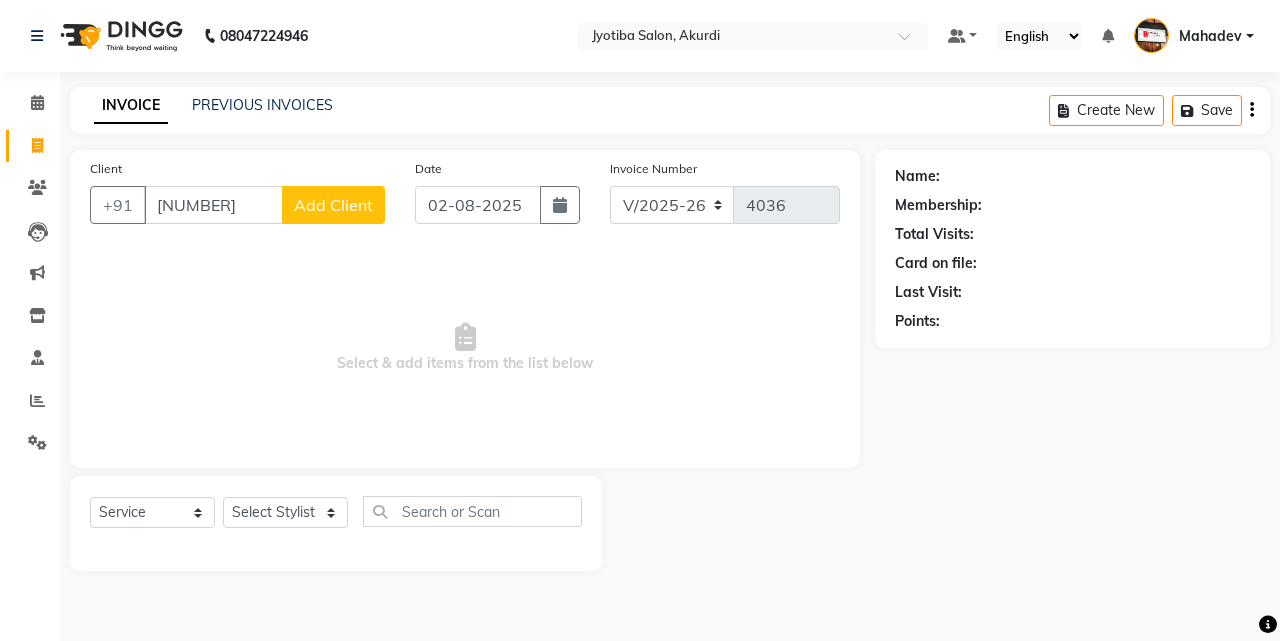 select on "22" 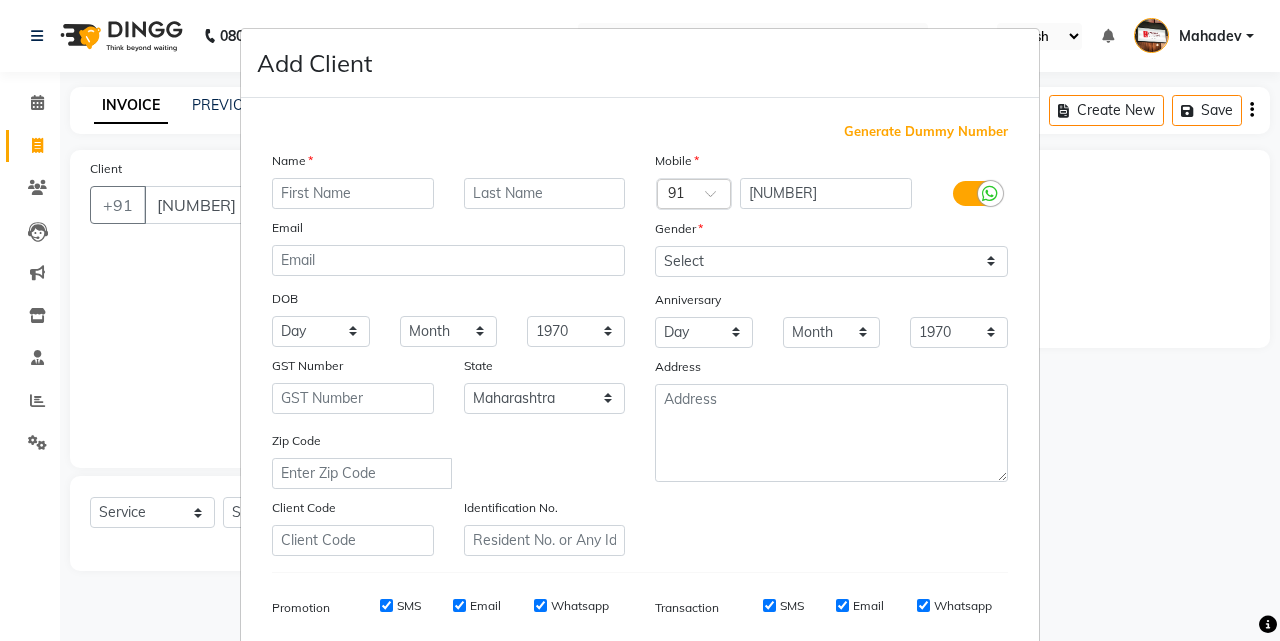 click at bounding box center [353, 193] 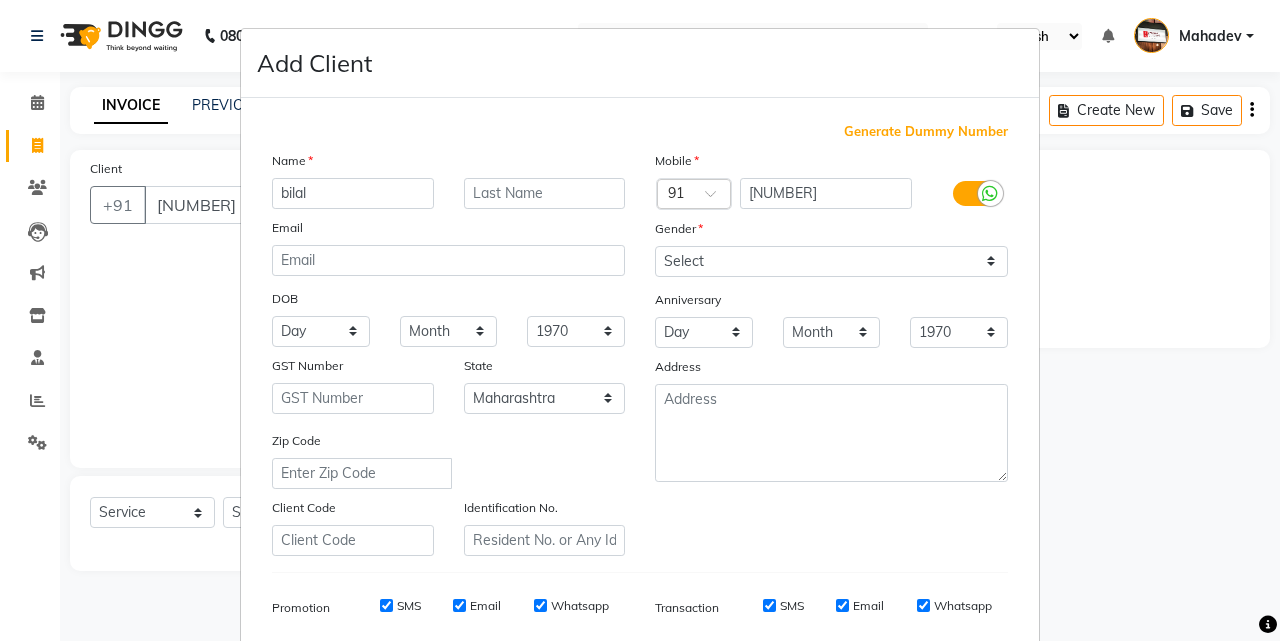 type on "bilal" 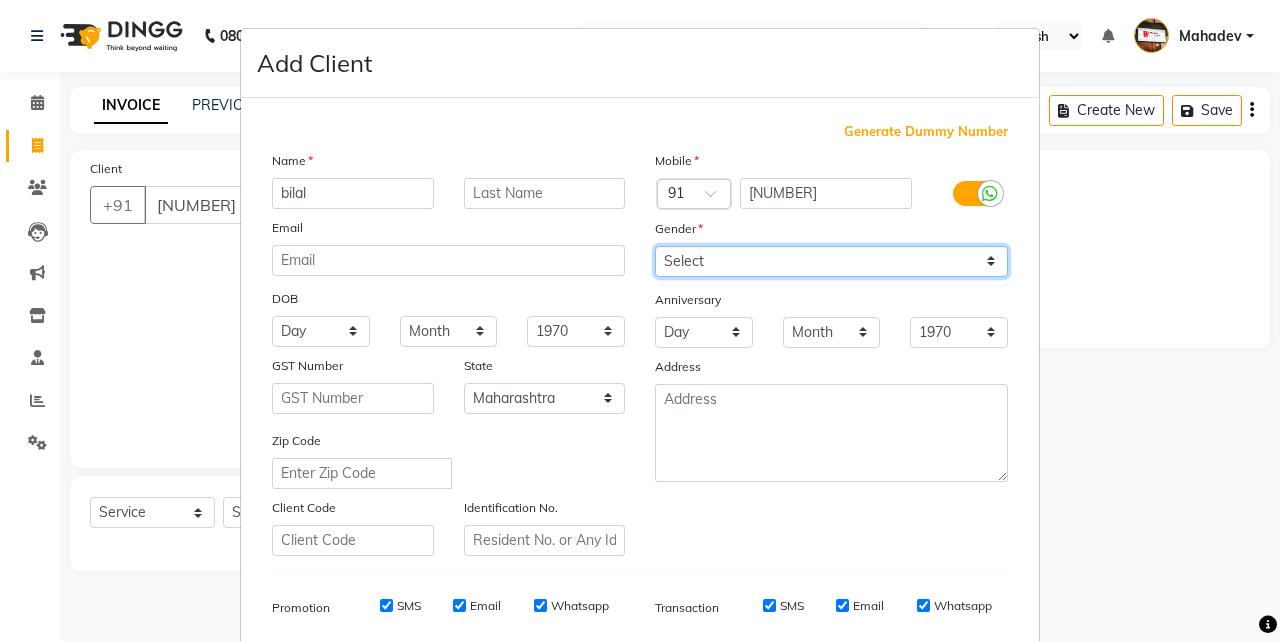 click on "Select Male Female Other Prefer Not To Say" at bounding box center [831, 261] 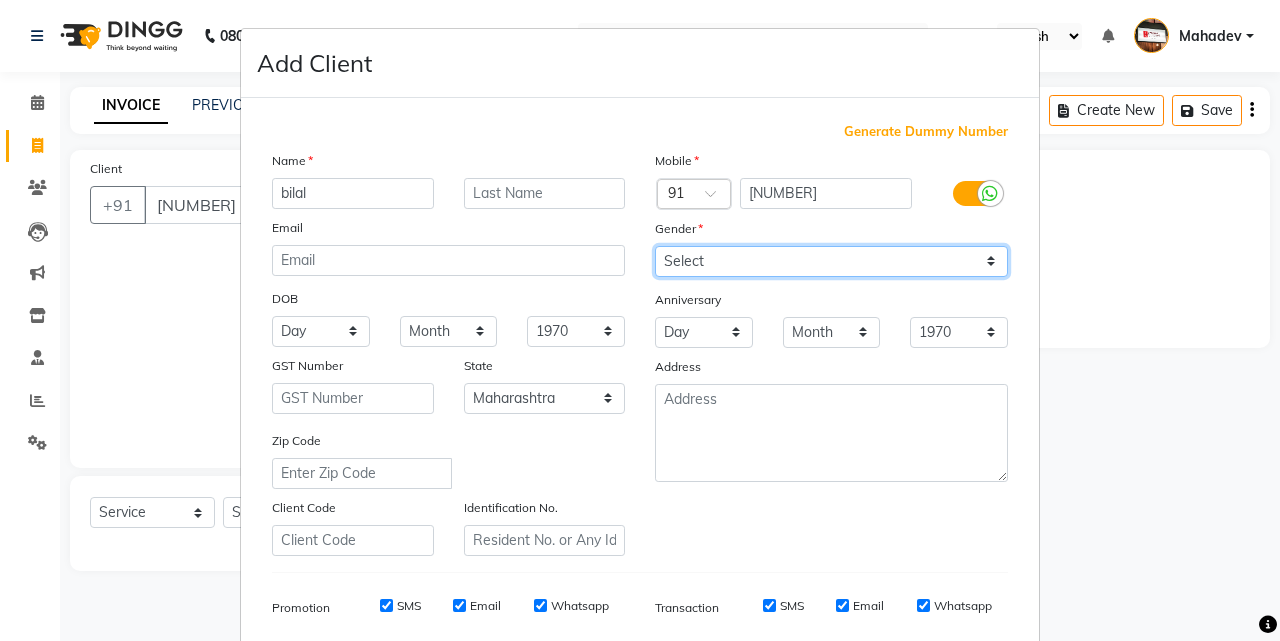 select on "male" 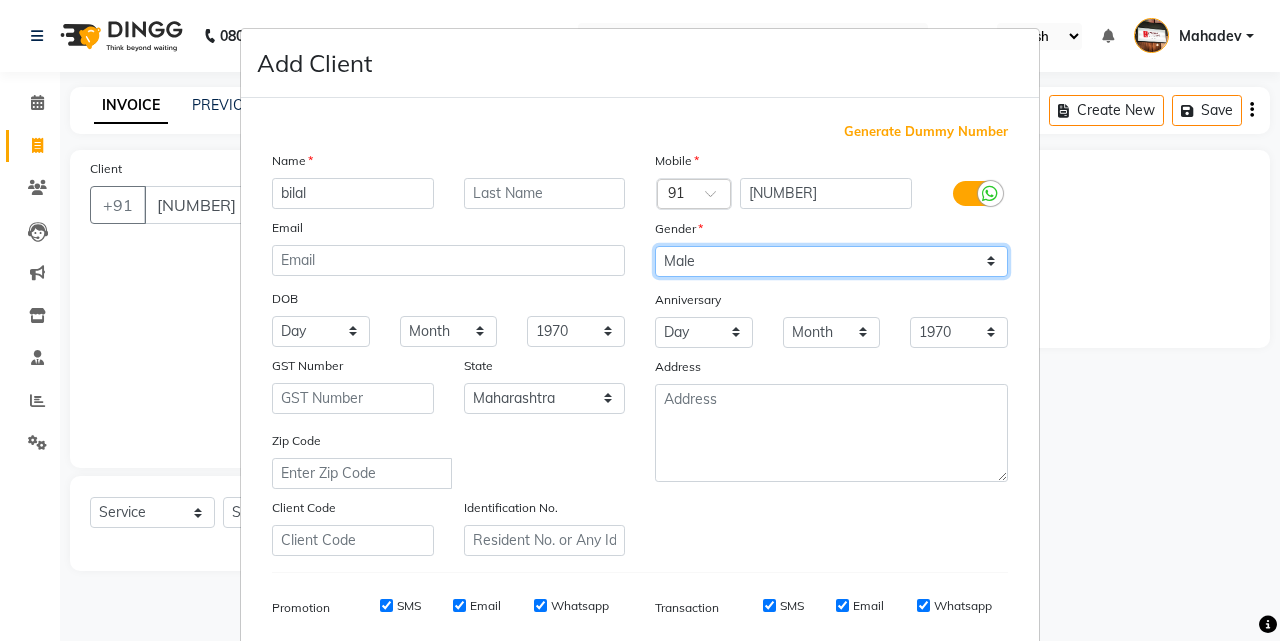 click on "Select Male Female Other Prefer Not To Say" at bounding box center (831, 261) 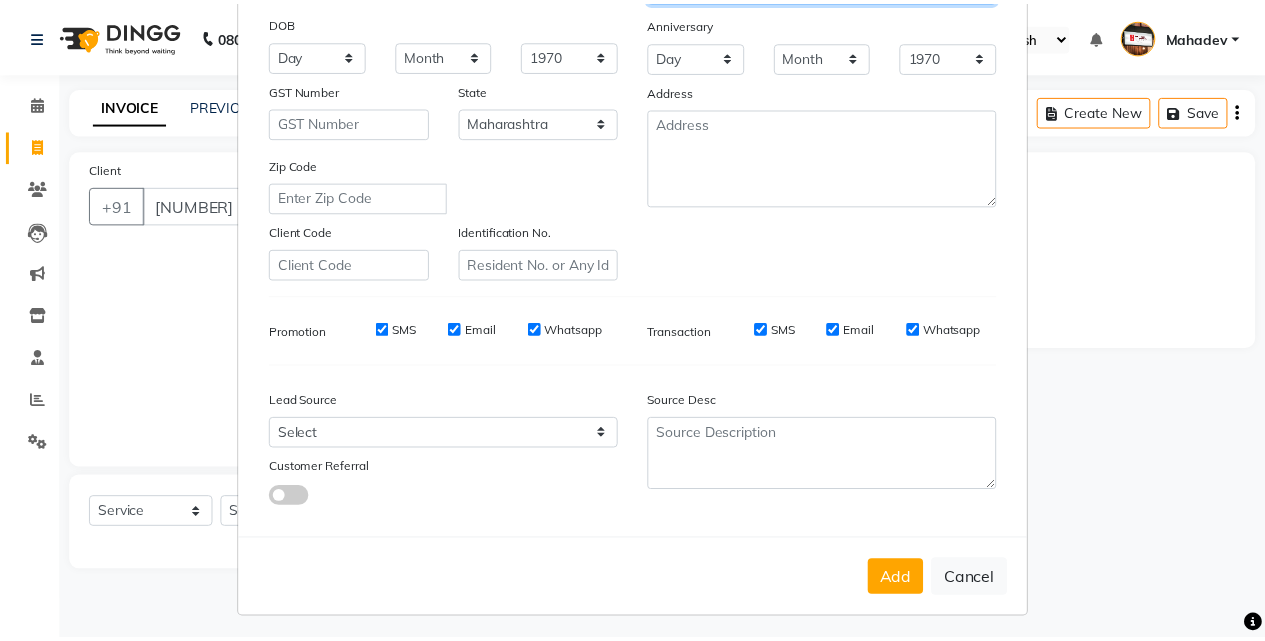 scroll, scrollTop: 282, scrollLeft: 0, axis: vertical 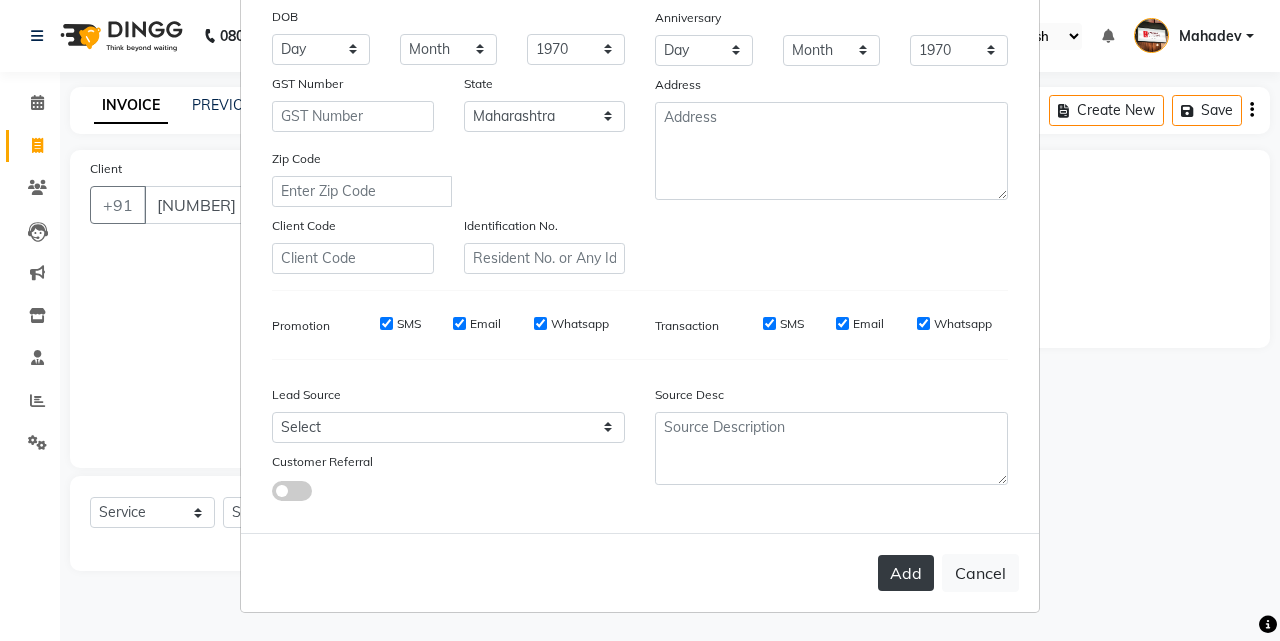 click on "Add" at bounding box center (906, 573) 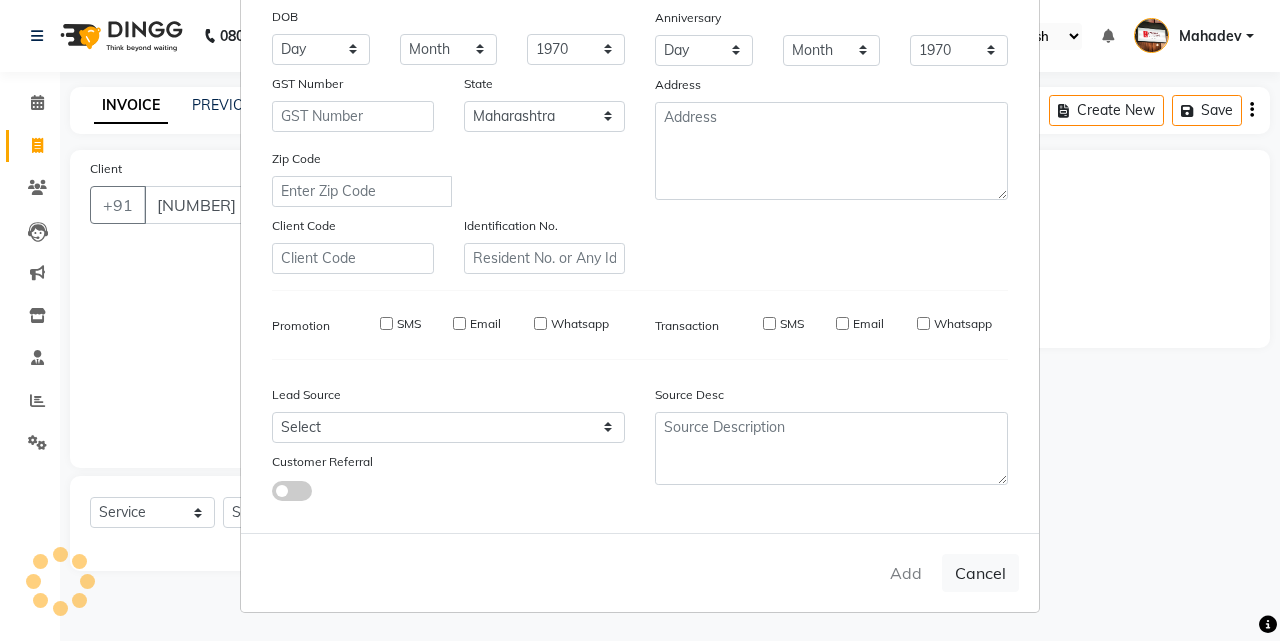 type on "94******33" 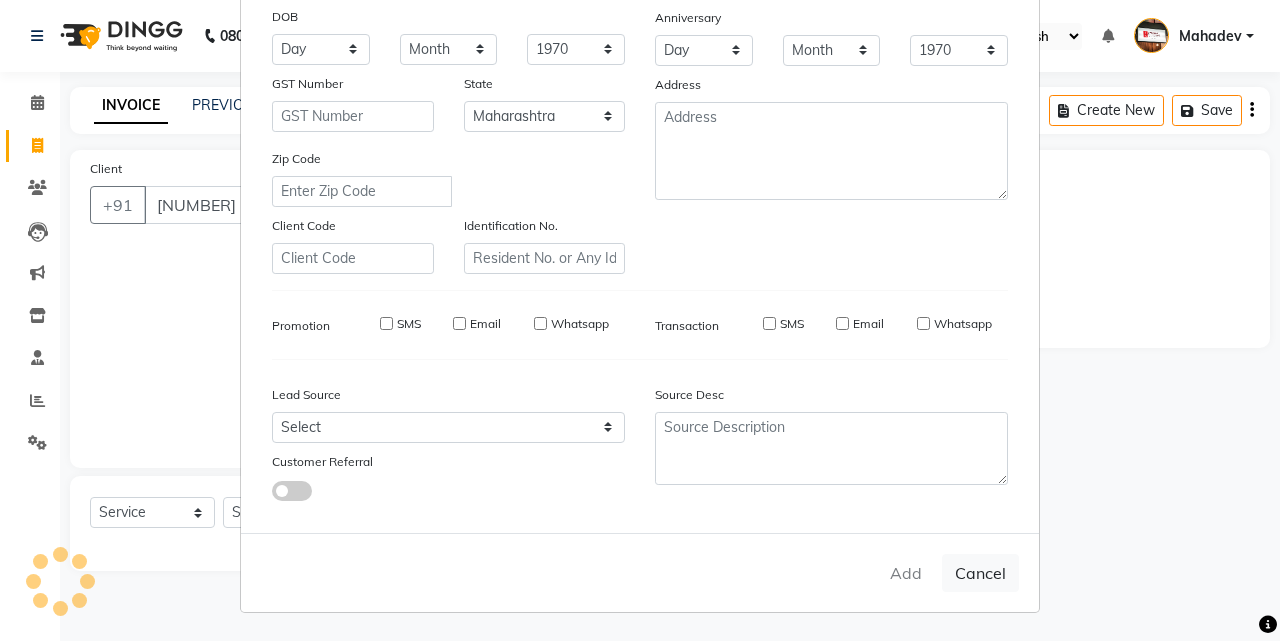 type 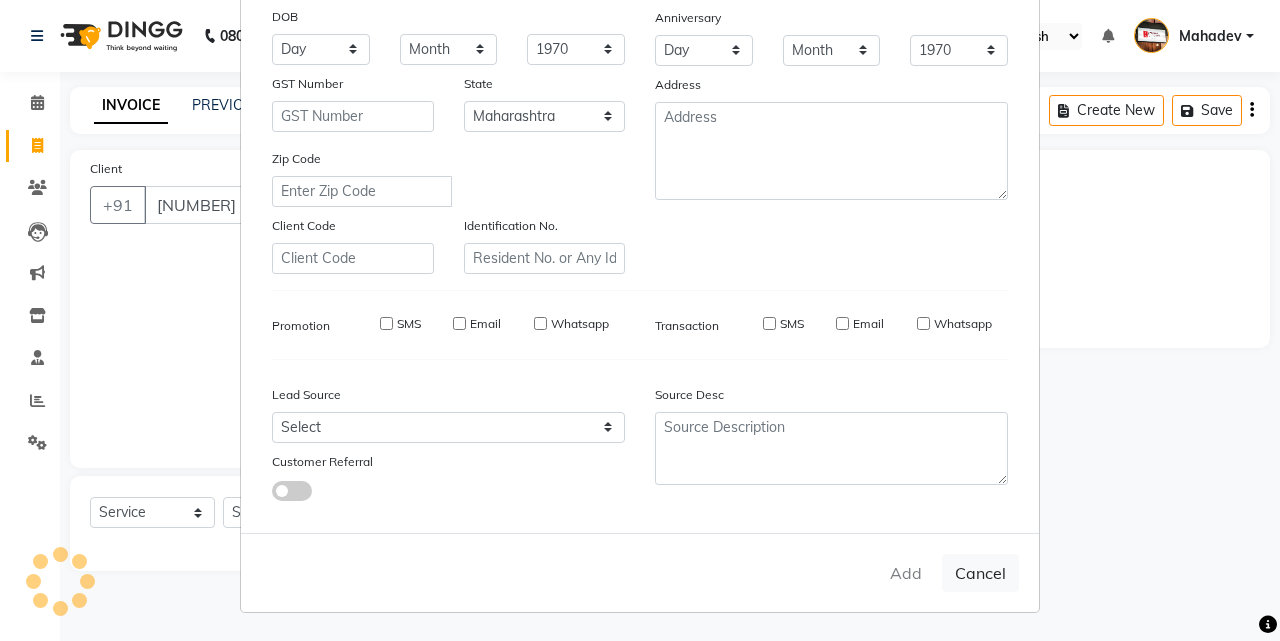 select 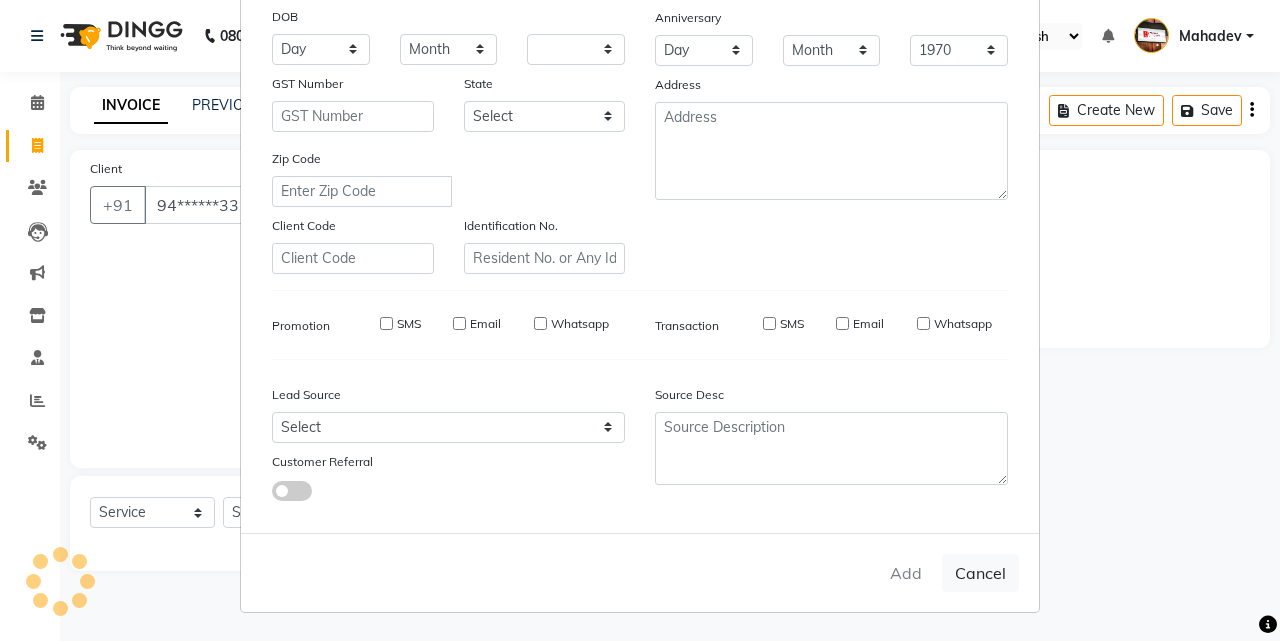 select 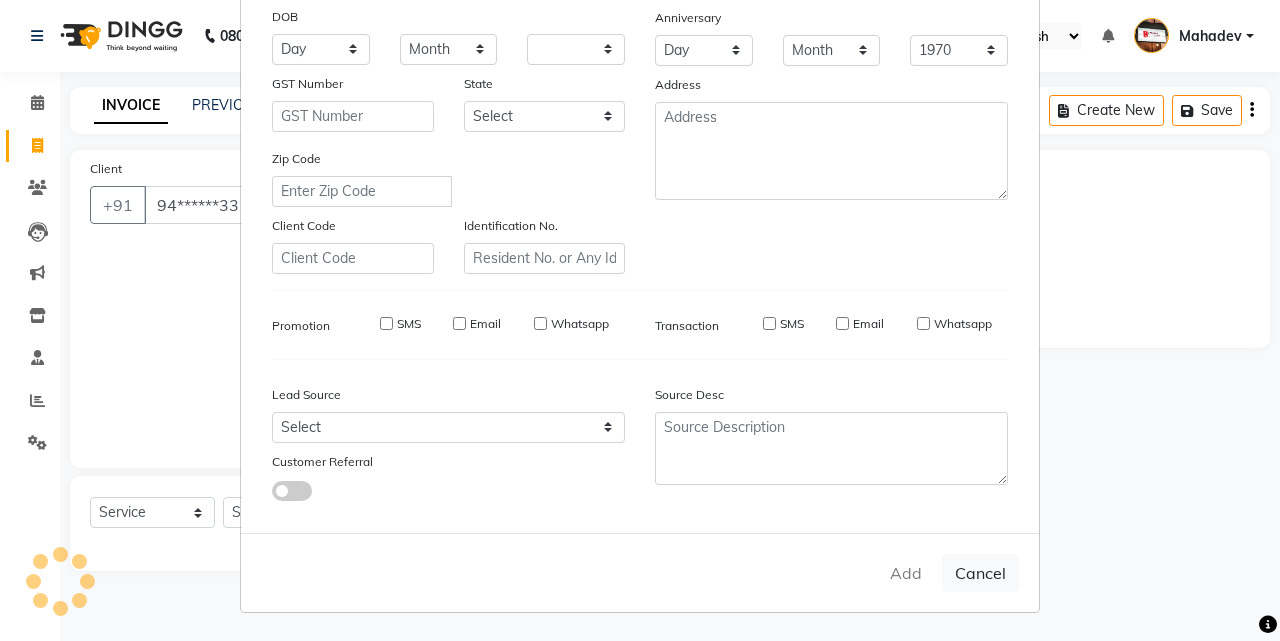 select 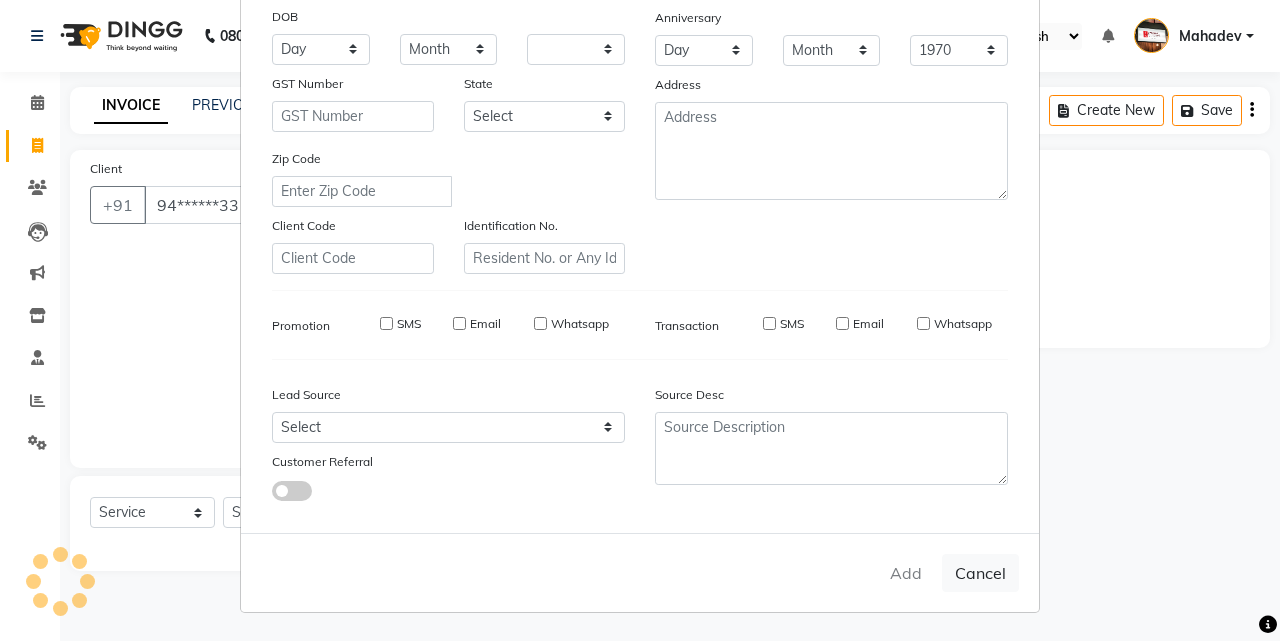 select 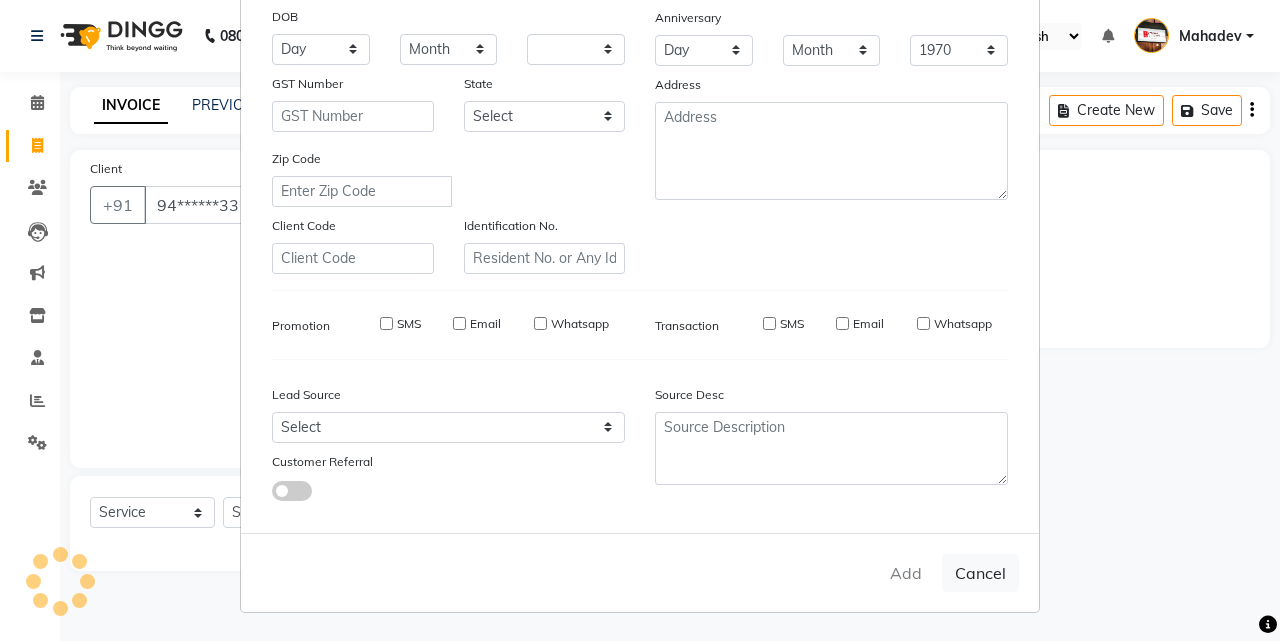 checkbox on "false" 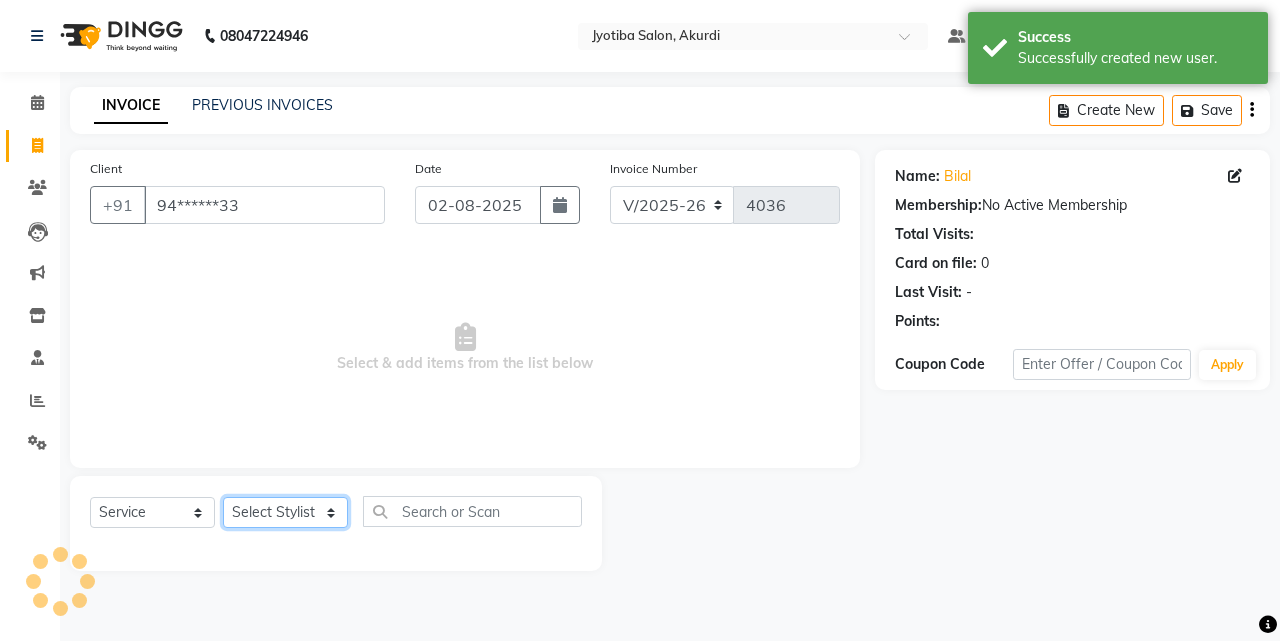 click on "Select Stylist [FIRST] [LAST] [FIRST] [LAST] [FIRST] [LAST] [FIRST] [LAST] [FIRST] [FIRST] [LAST] [FIRST] [LAST] [FIRST] [FIRST]" 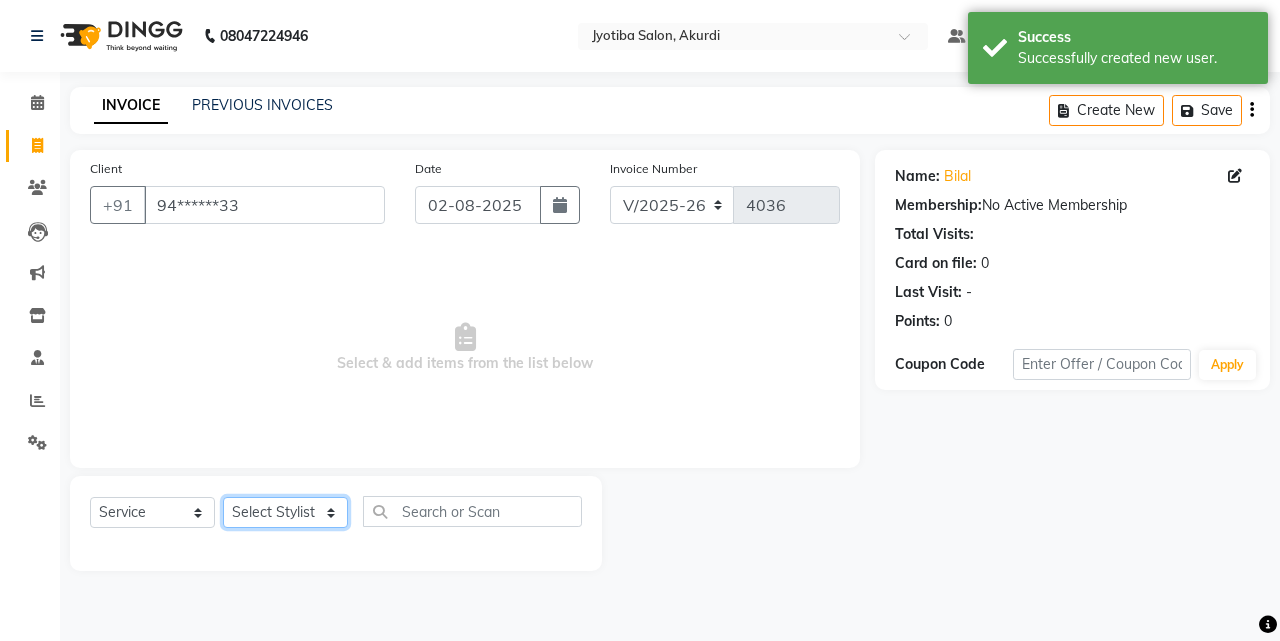 select on "7216" 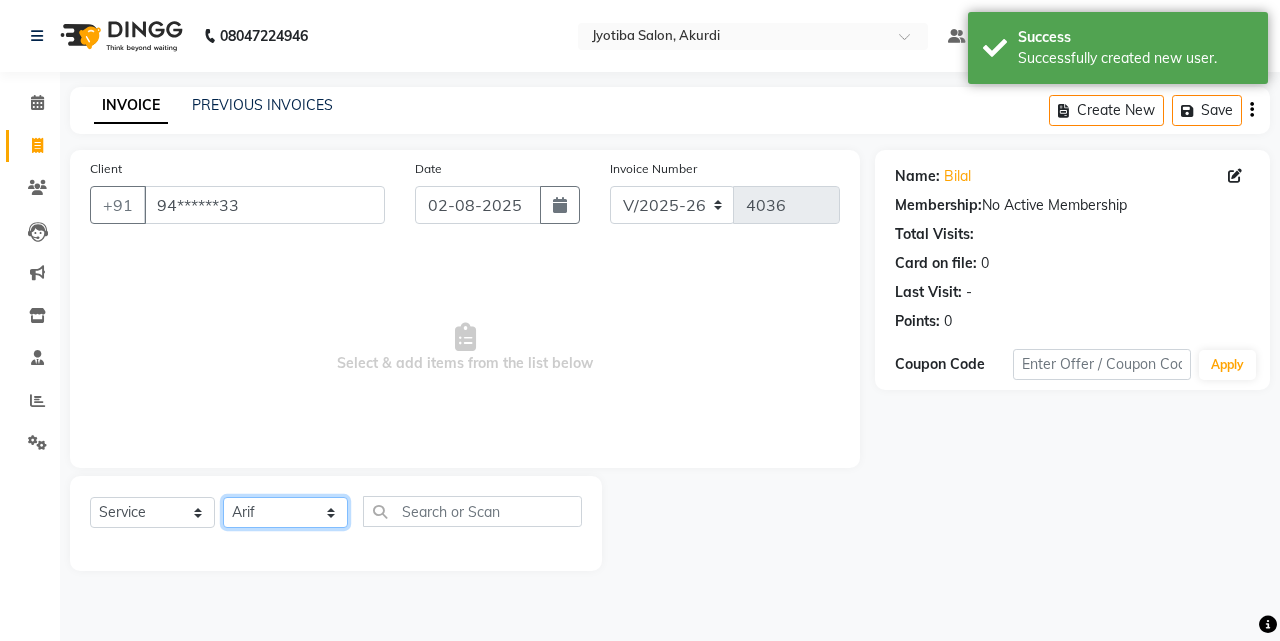 click on "Select Stylist [FIRST] [LAST] [FIRST] [LAST] [FIRST] [LAST] [FIRST] [LAST] [FIRST] [FIRST] [LAST] [FIRST] [LAST] [FIRST] [FIRST]" 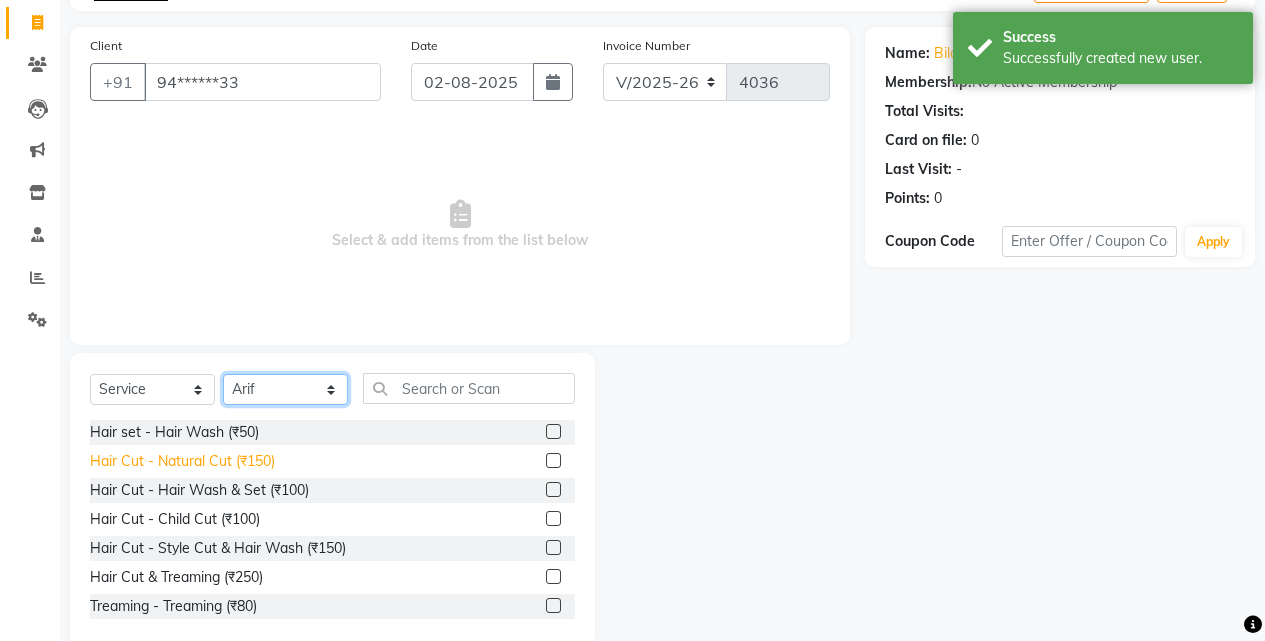 scroll, scrollTop: 160, scrollLeft: 0, axis: vertical 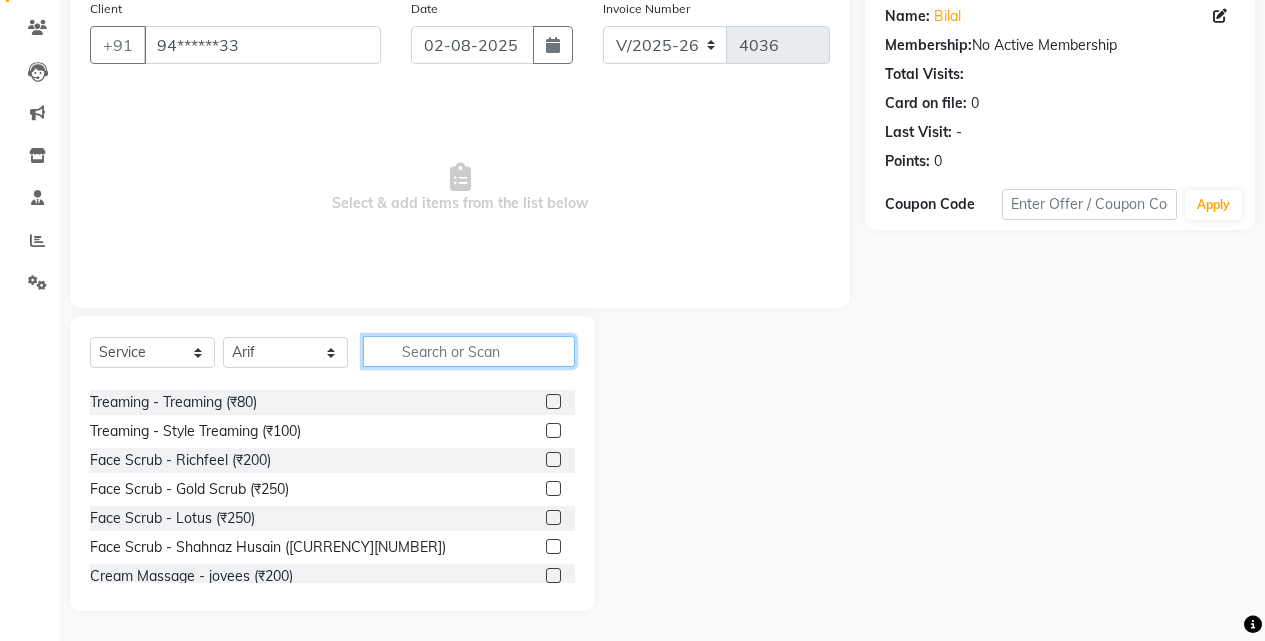 click 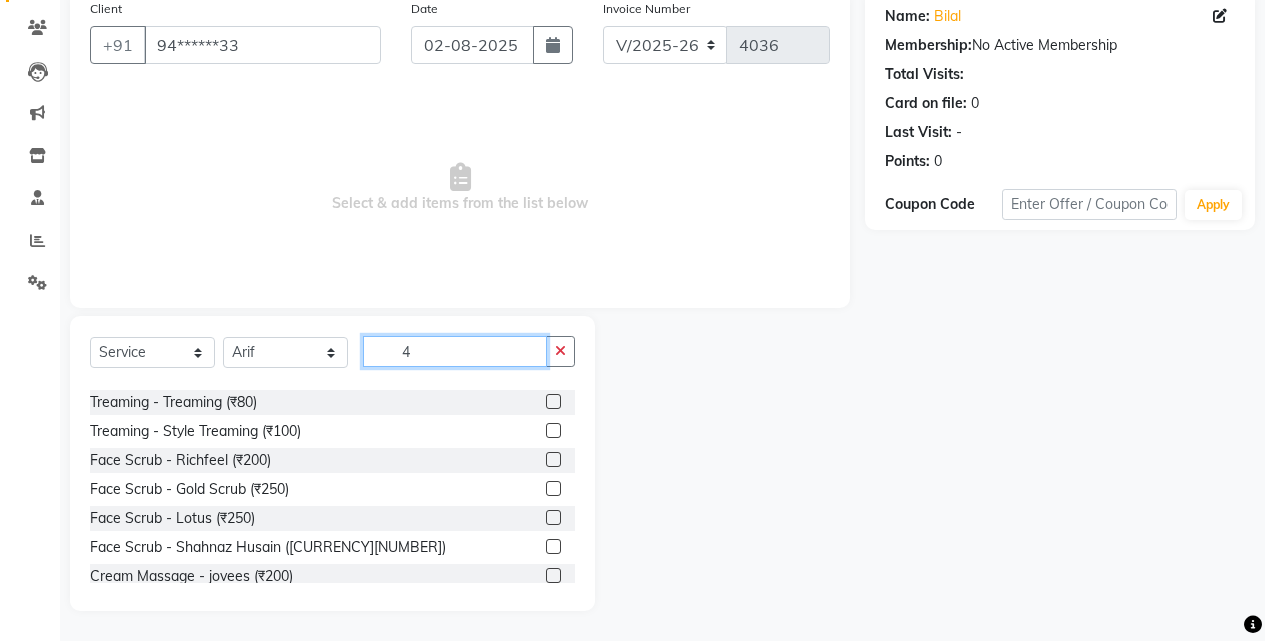 scroll, scrollTop: 76, scrollLeft: 0, axis: vertical 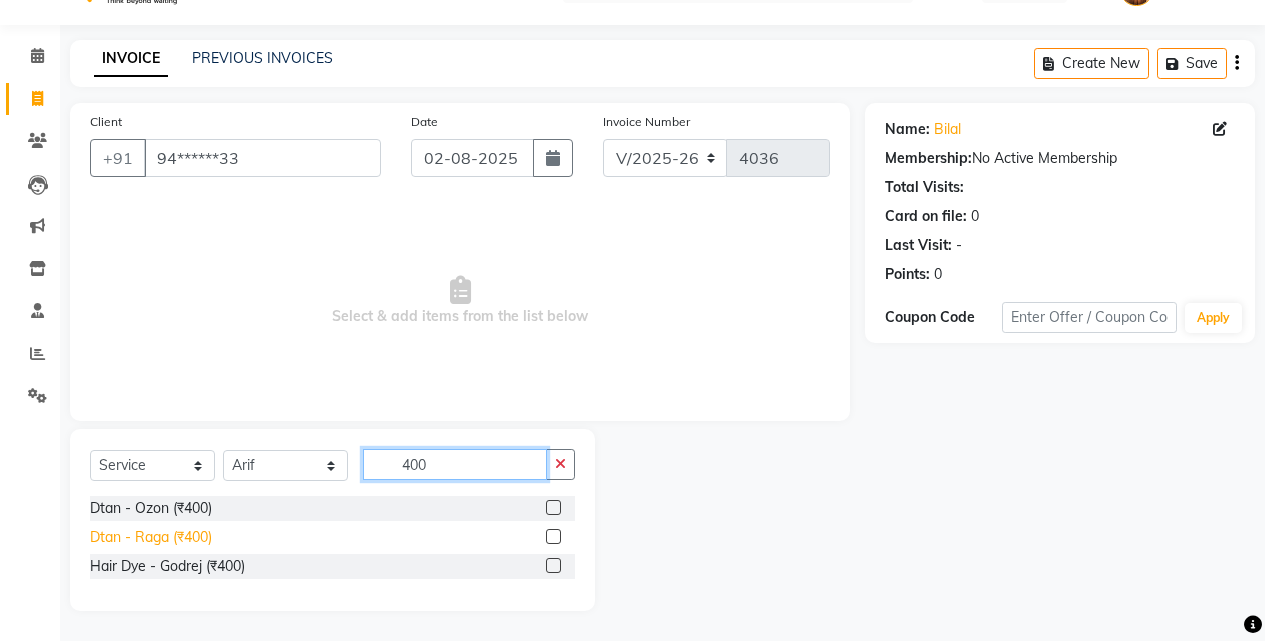 type on "400" 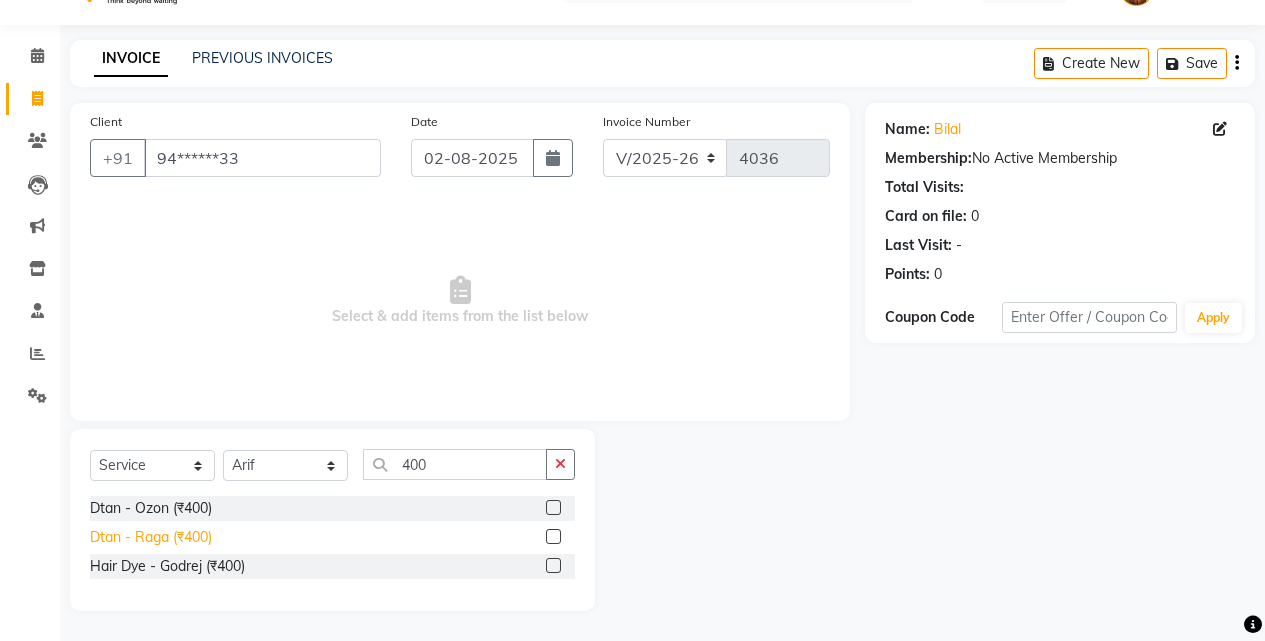 click on "Dtan - Raga (₹400)" 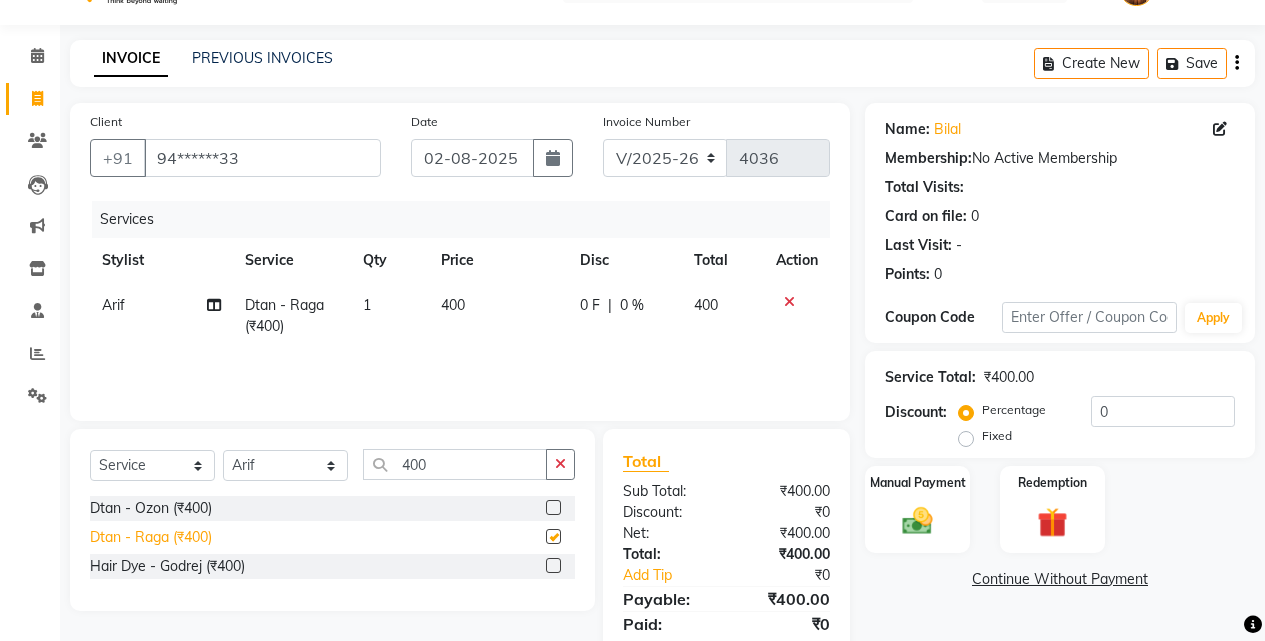 checkbox on "false" 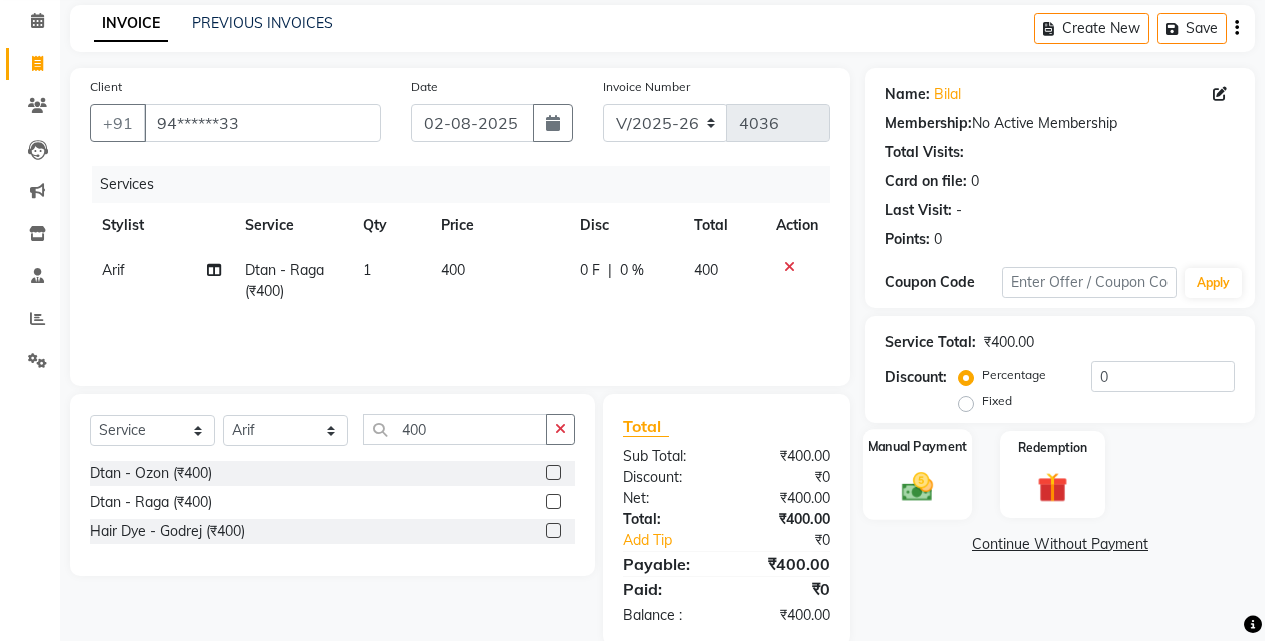 scroll, scrollTop: 117, scrollLeft: 0, axis: vertical 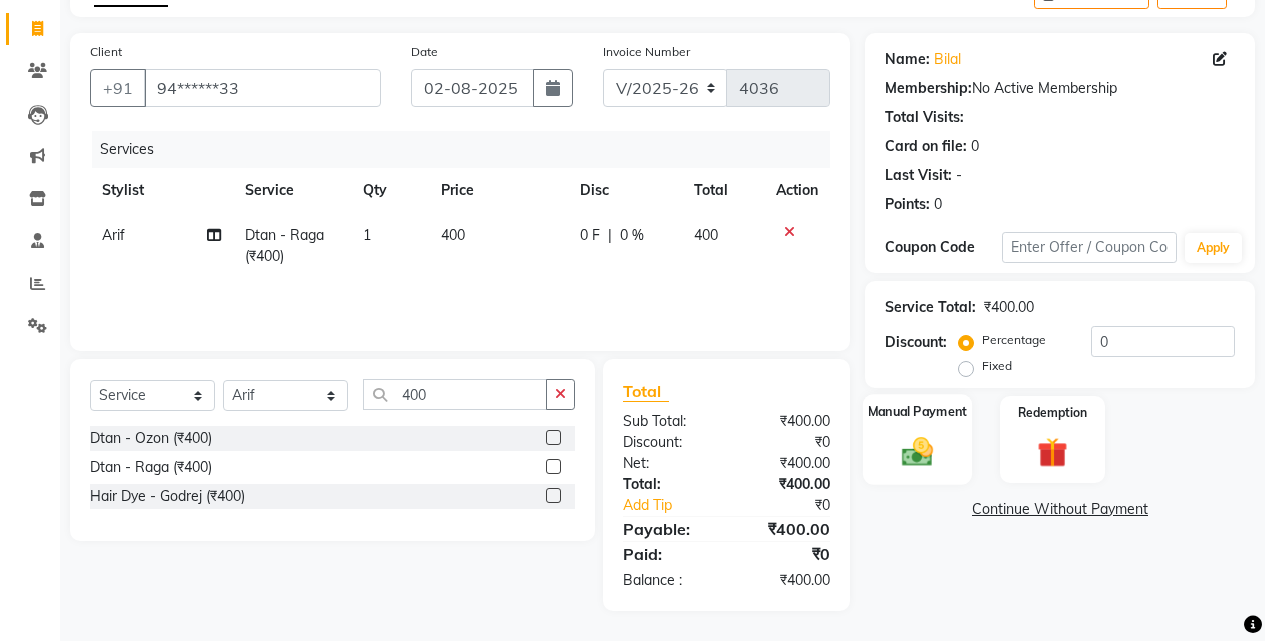 click on "Manual Payment" 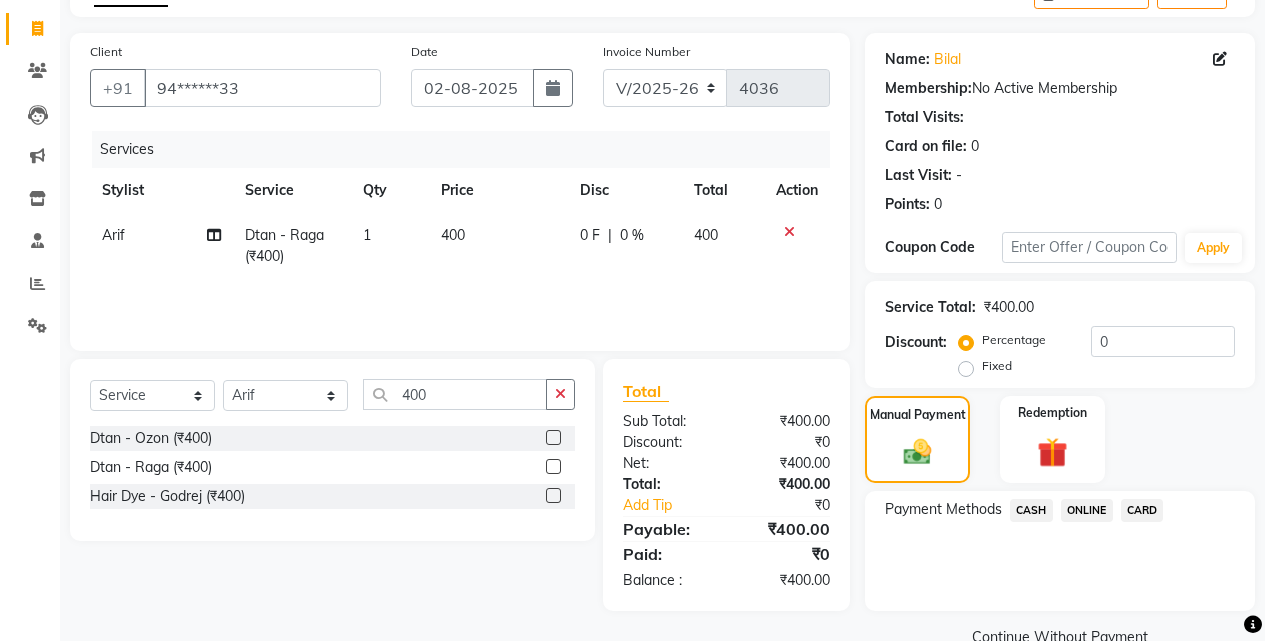 click on "ONLINE" 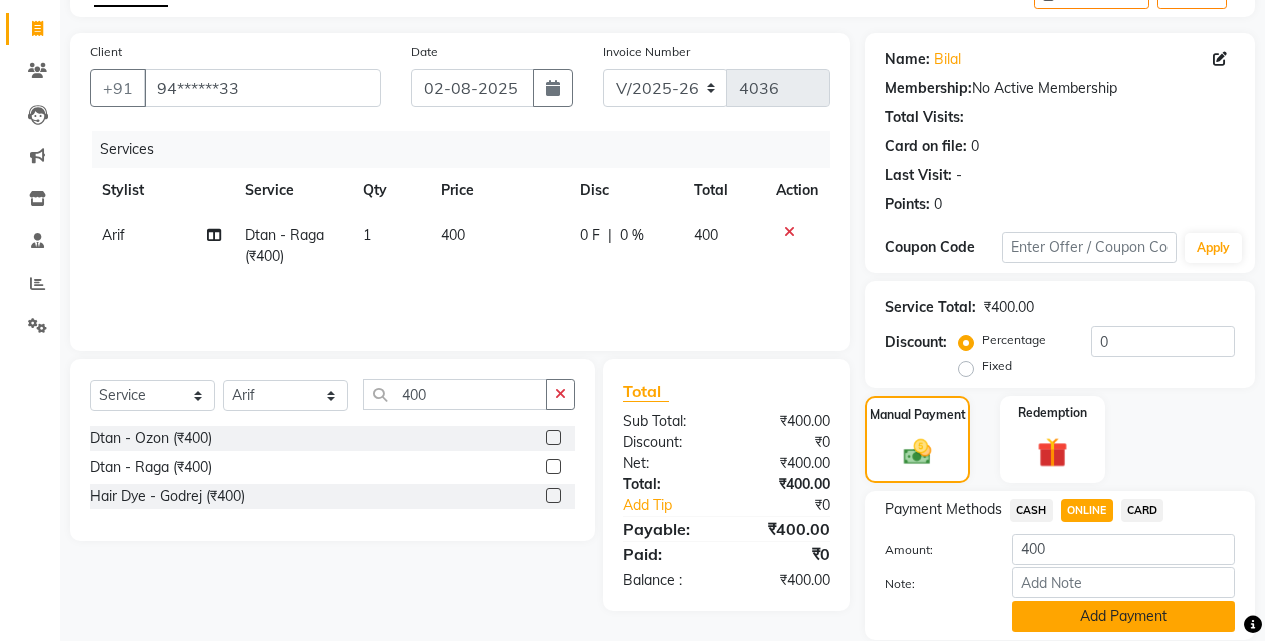 click on "Add Payment" 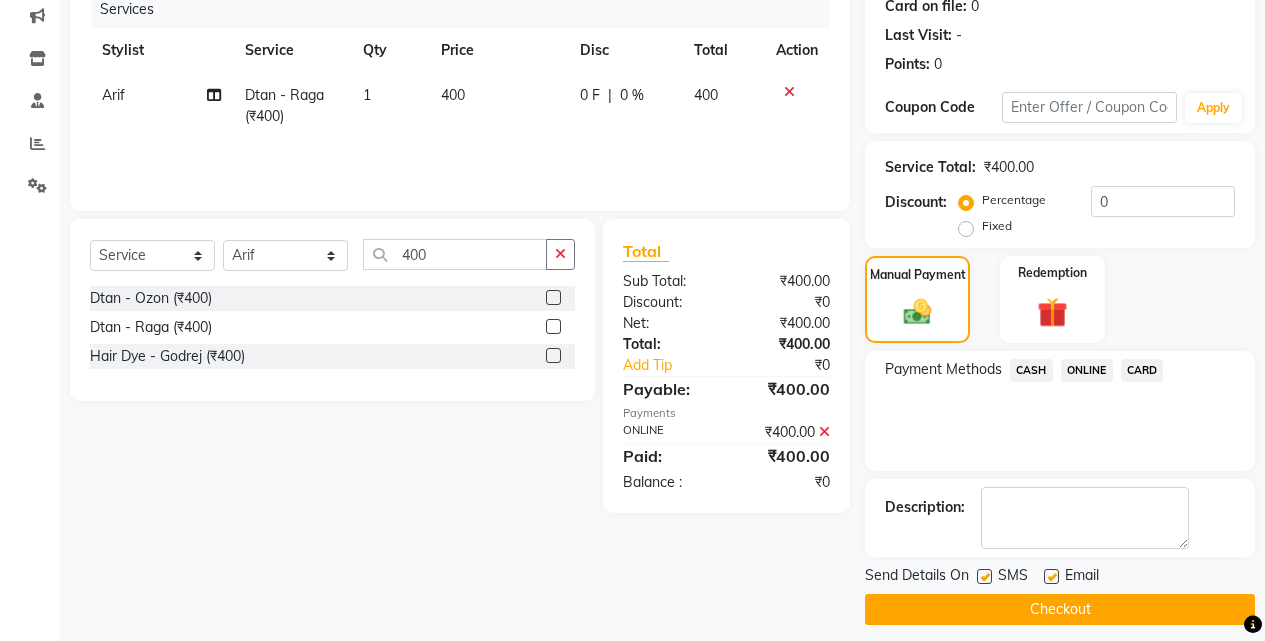 scroll, scrollTop: 271, scrollLeft: 0, axis: vertical 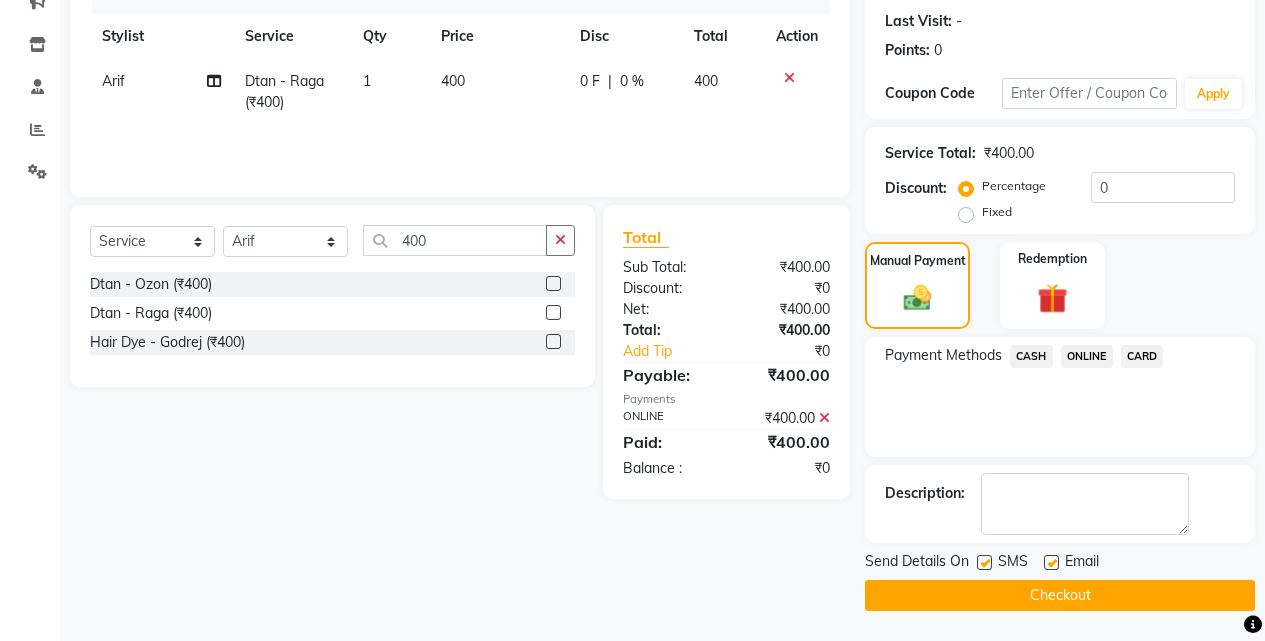 click on "Checkout" 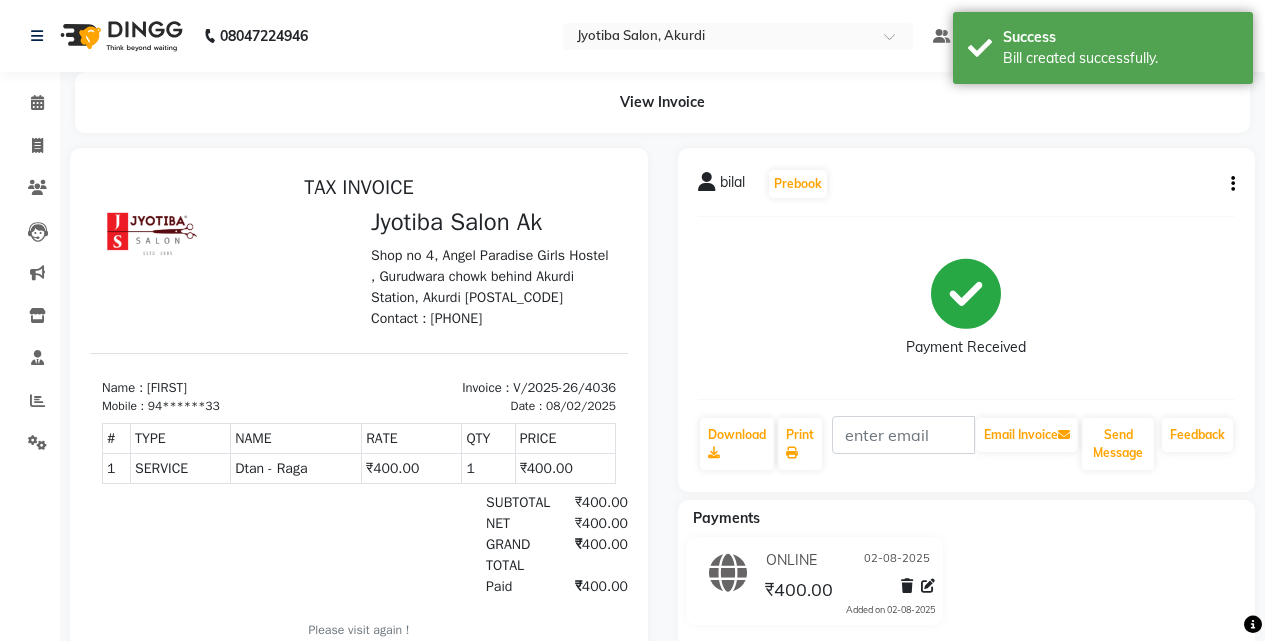 scroll, scrollTop: 0, scrollLeft: 0, axis: both 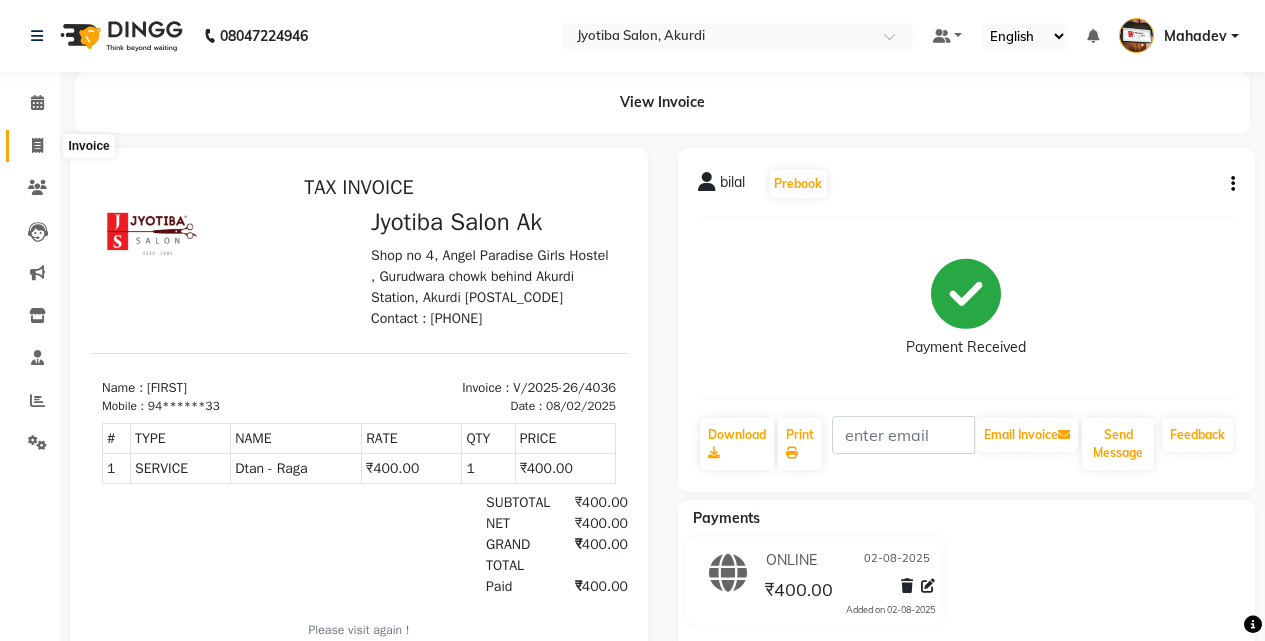 click 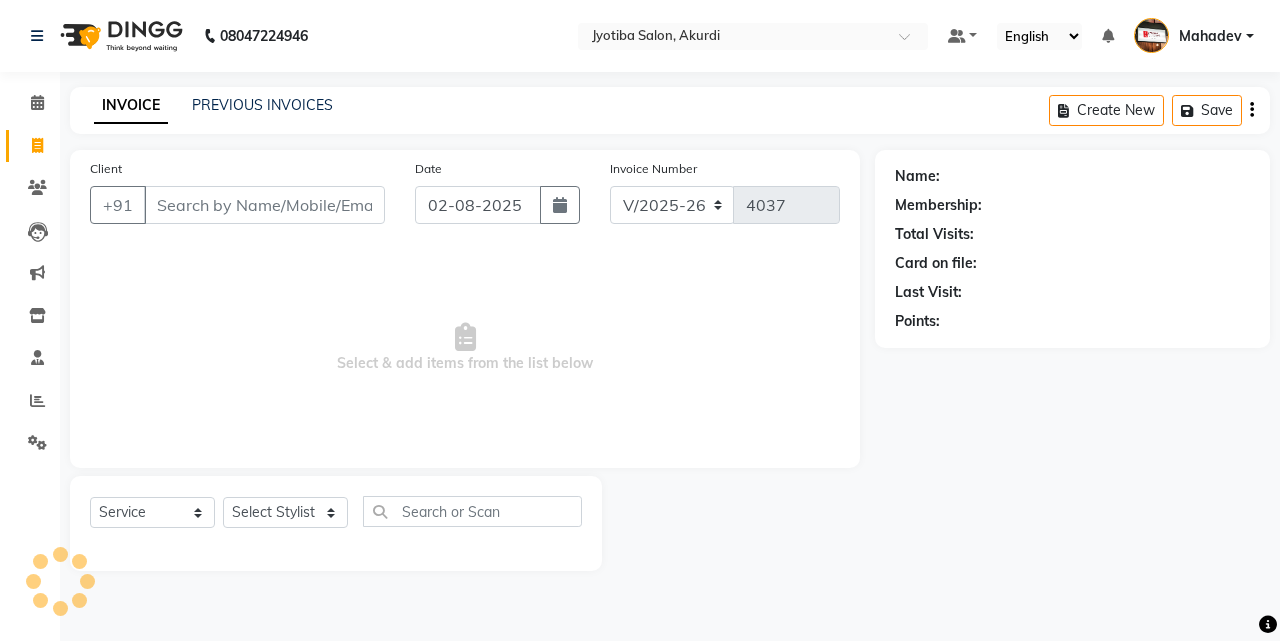 click on "Client" at bounding box center (264, 205) 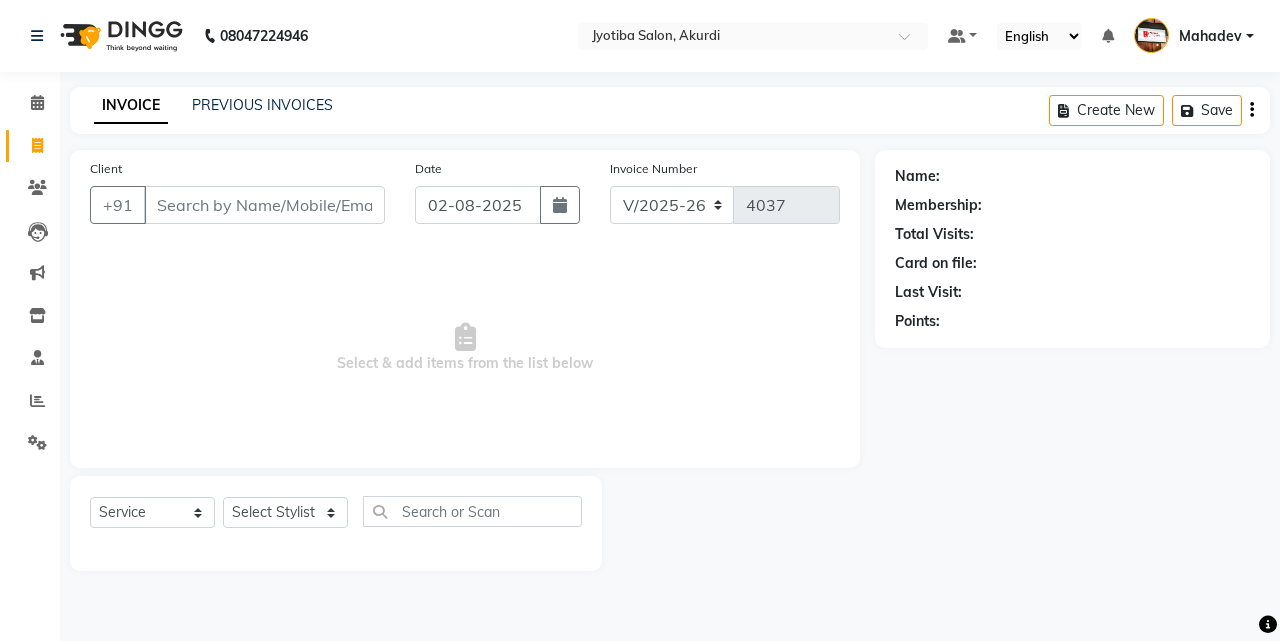 click on "Client" at bounding box center [264, 205] 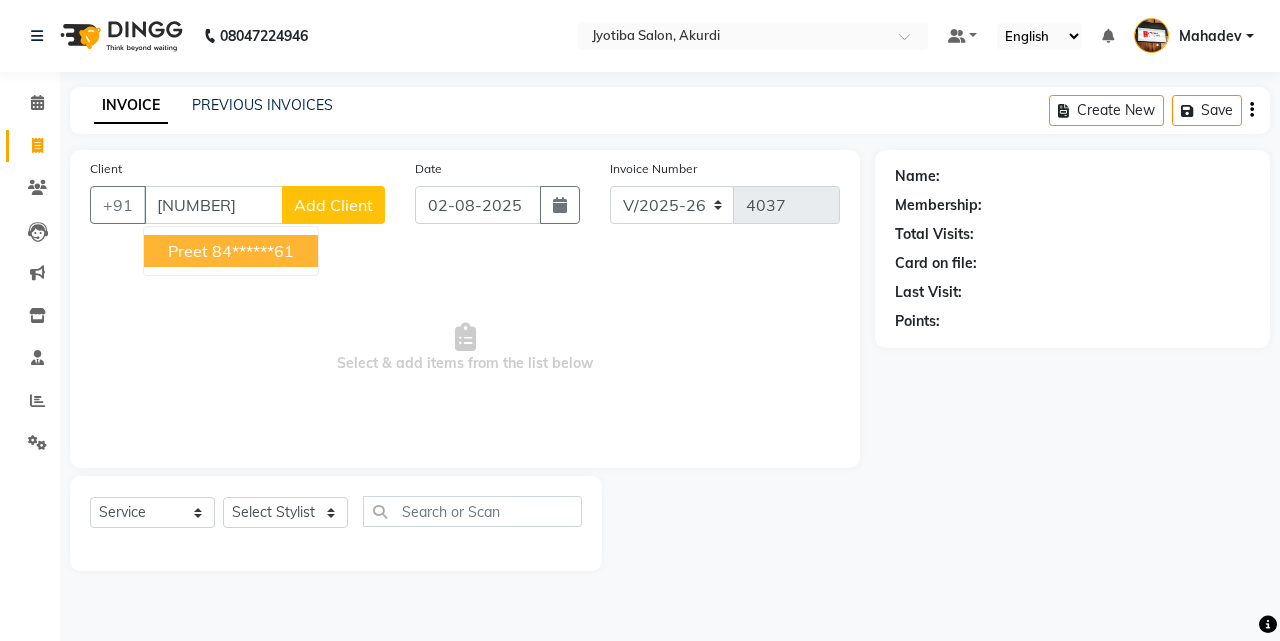 click on "84******61" at bounding box center (253, 251) 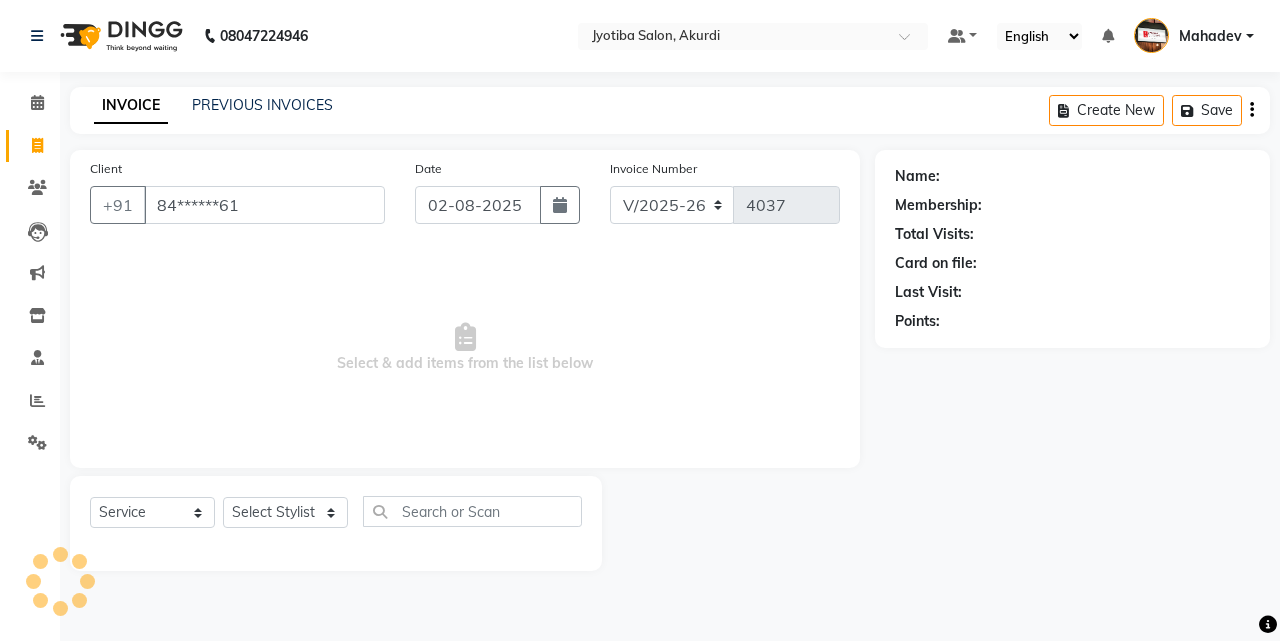 type on "84******61" 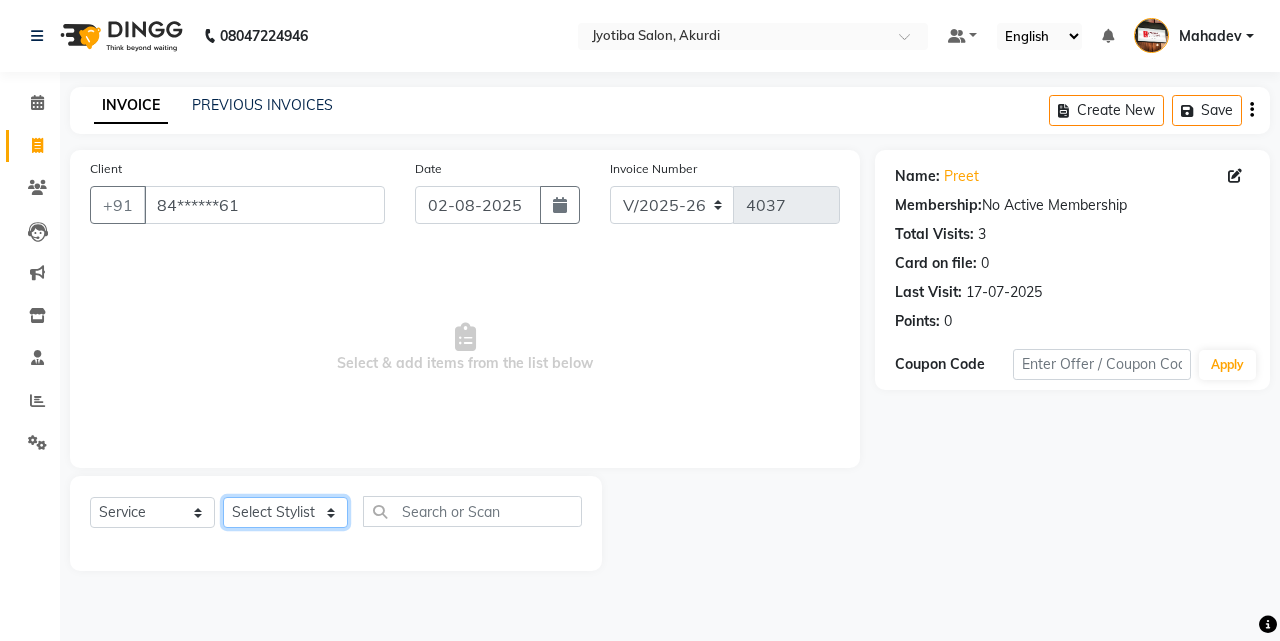 click on "Select Stylist [FIRST] [LAST] [FIRST] [LAST] [FIRST] [LAST] [FIRST] [LAST] [FIRST] [FIRST] [LAST] [FIRST] [LAST] [FIRST] [FIRST]" 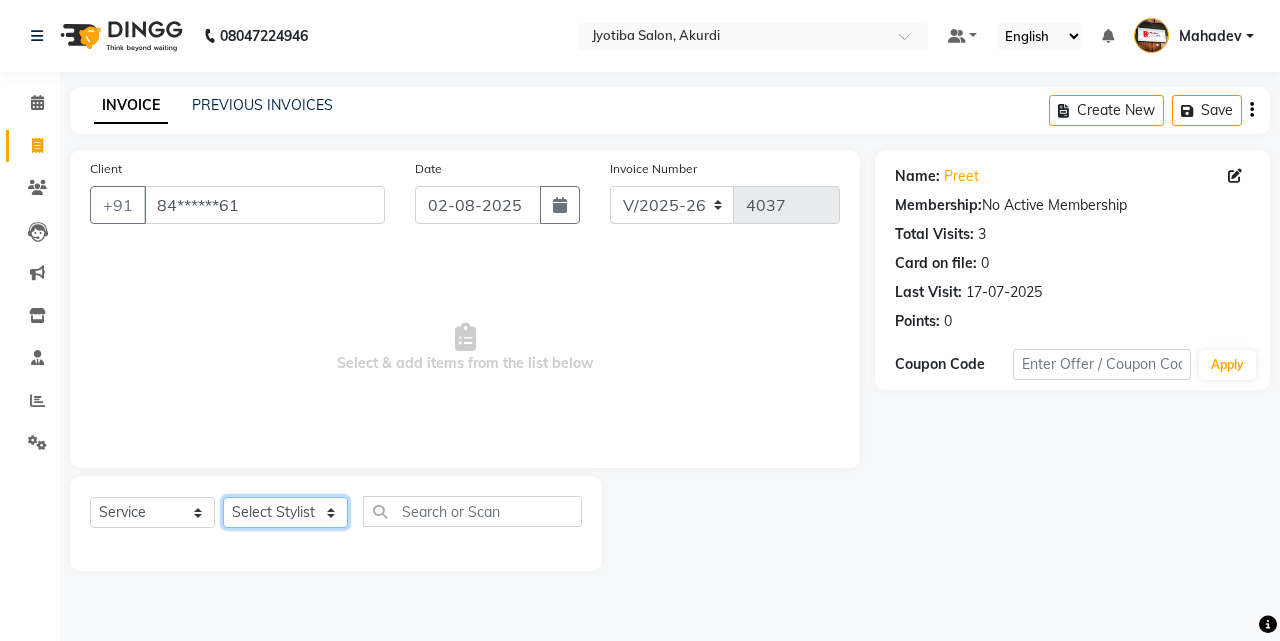 select on "[NUMBER]" 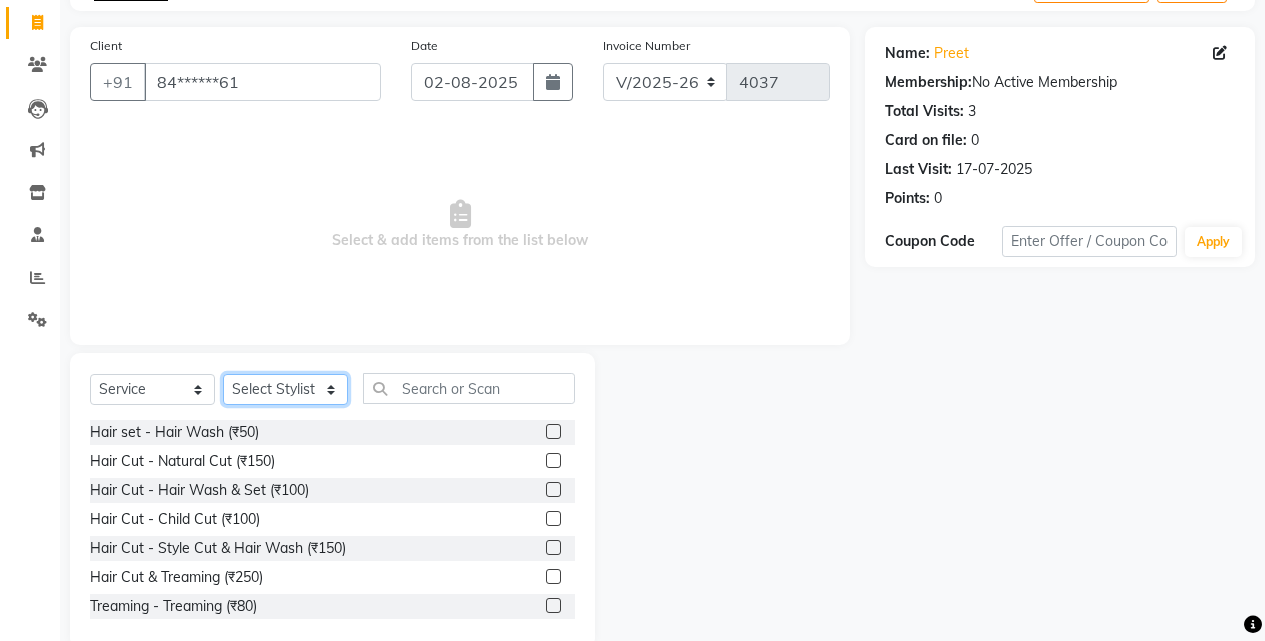 scroll, scrollTop: 160, scrollLeft: 0, axis: vertical 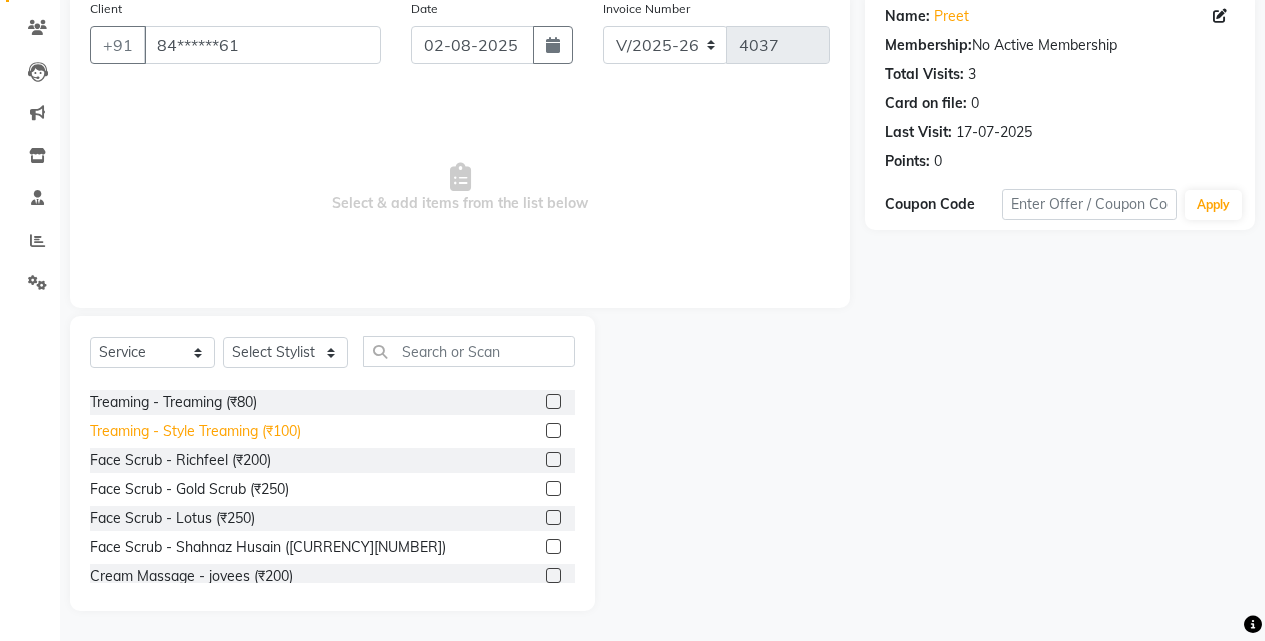 click on "Treaming - Style Treaming (₹100)" 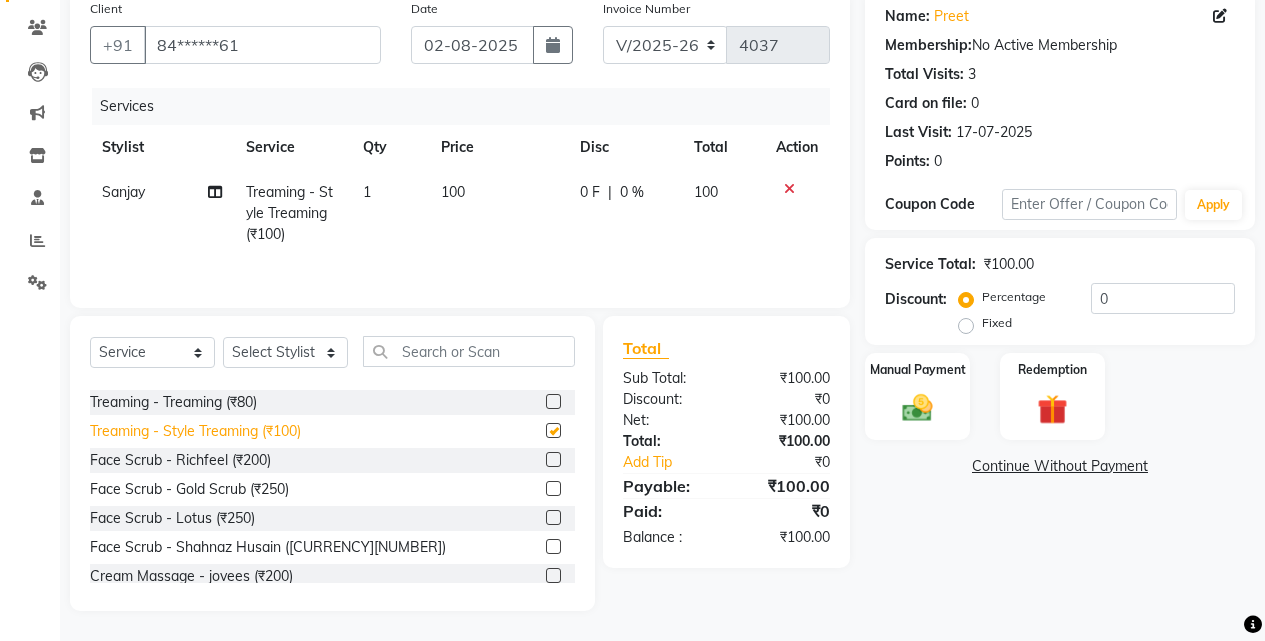 checkbox on "false" 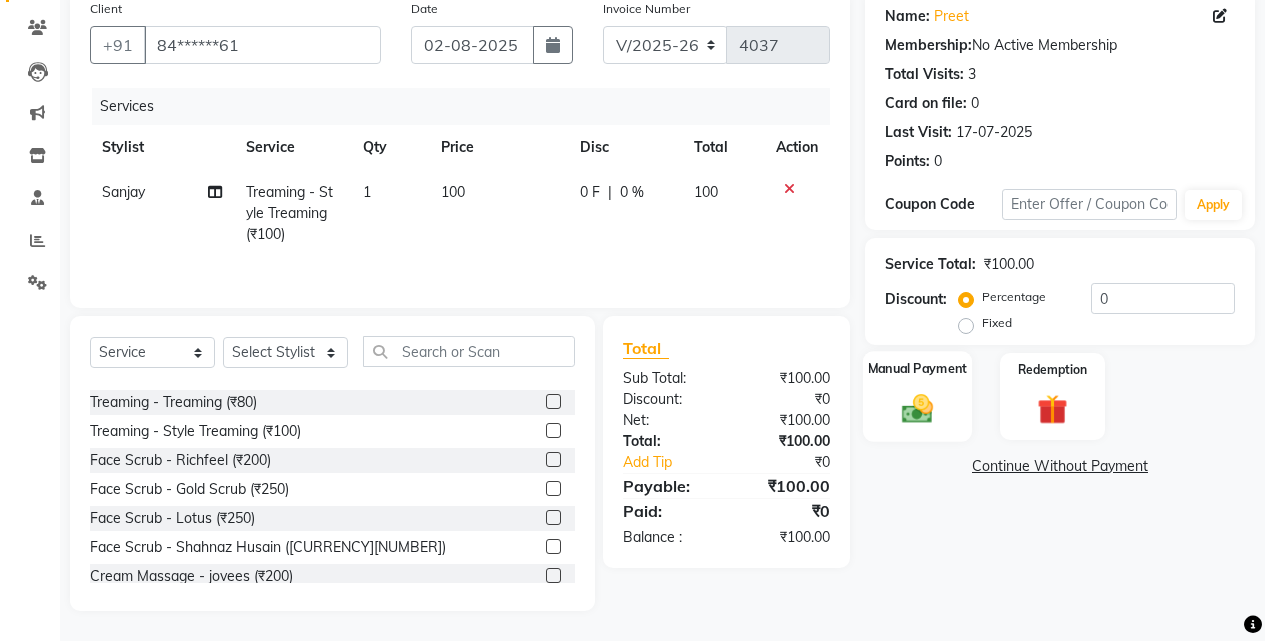 click on "Manual Payment" 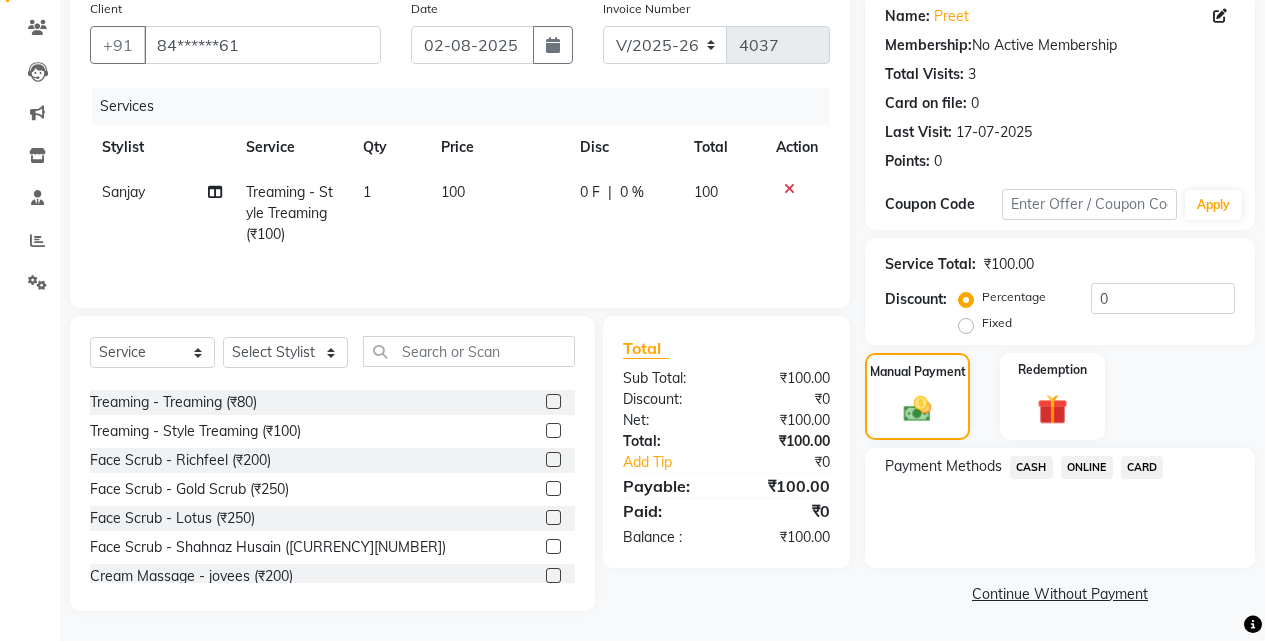 click on "ONLINE" 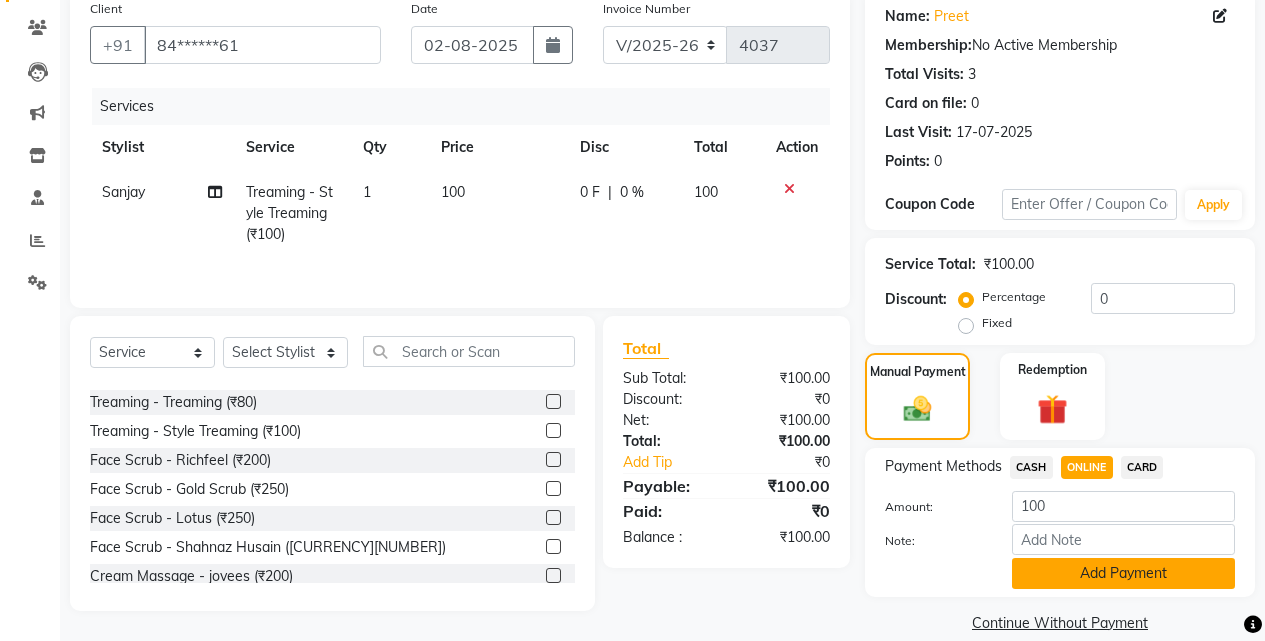 click on "Add Payment" 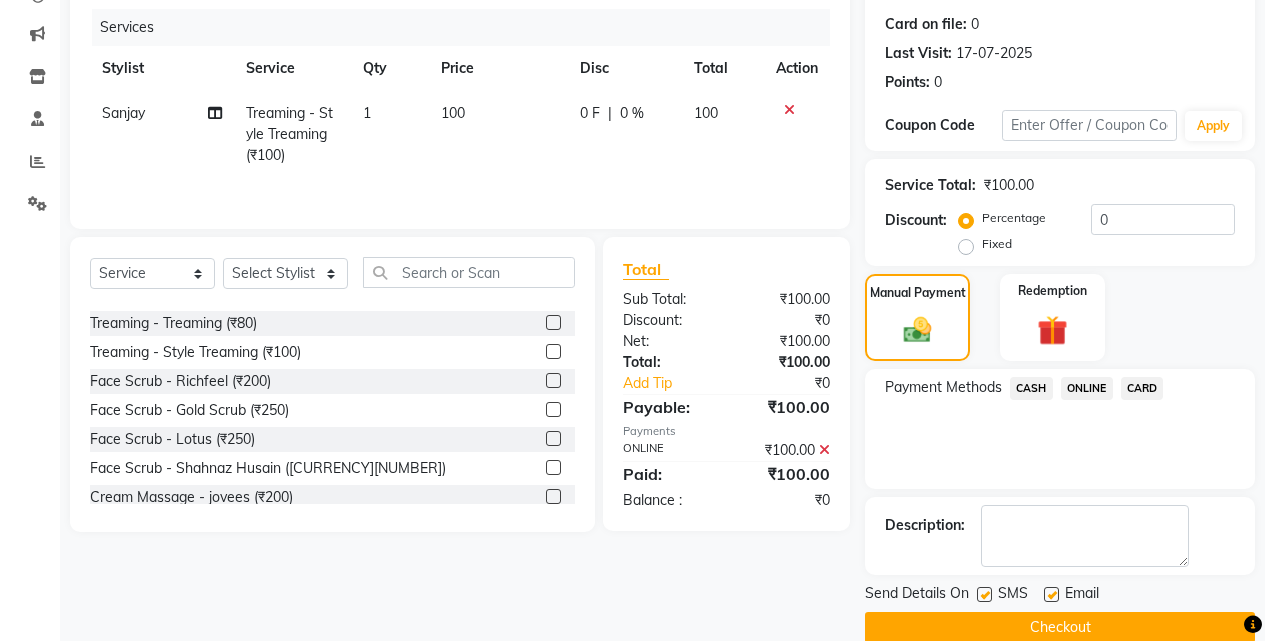 scroll, scrollTop: 271, scrollLeft: 0, axis: vertical 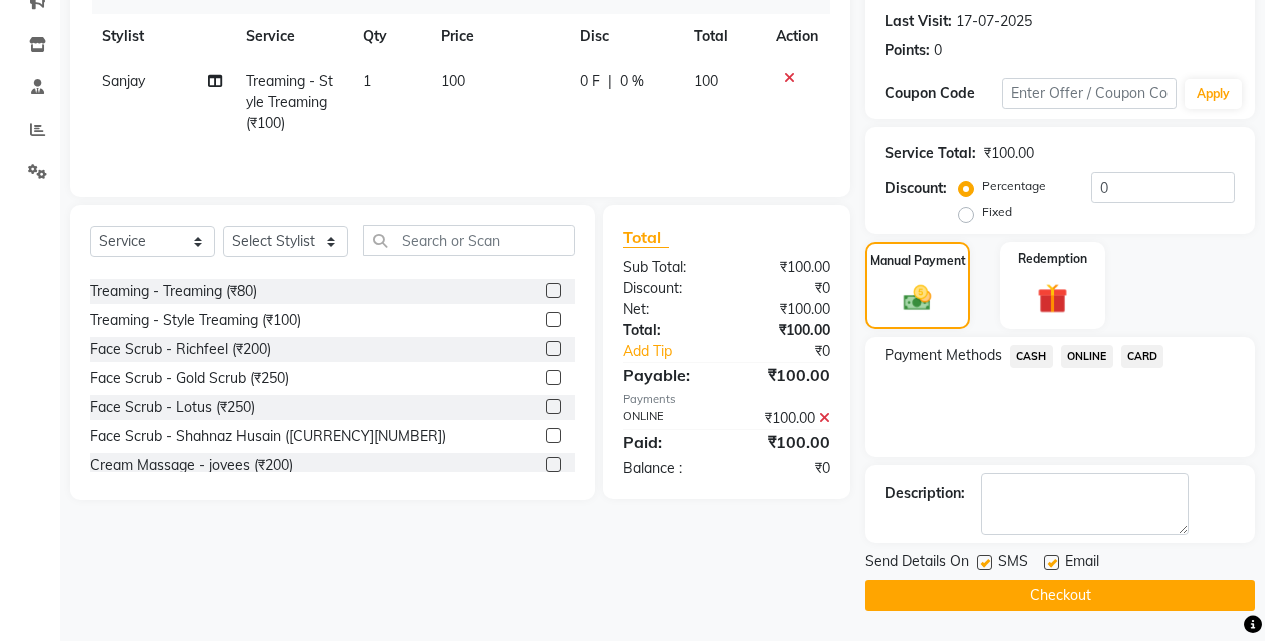 drag, startPoint x: 1107, startPoint y: 605, endPoint x: 1088, endPoint y: 596, distance: 21.023796 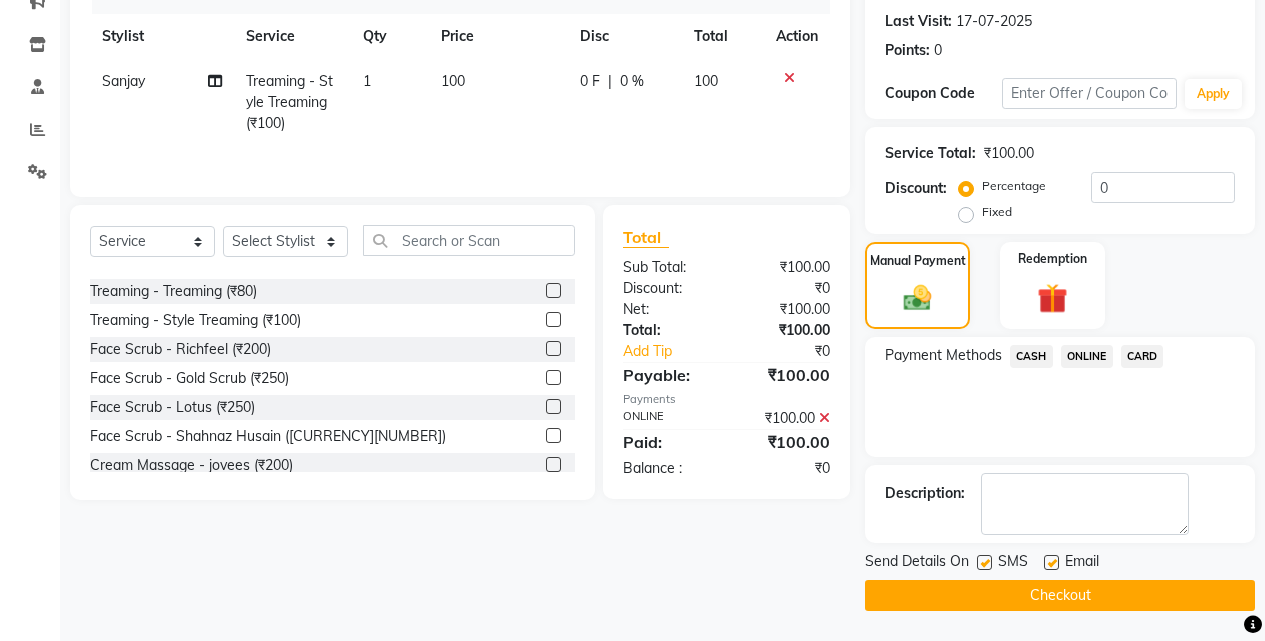click on "Checkout" 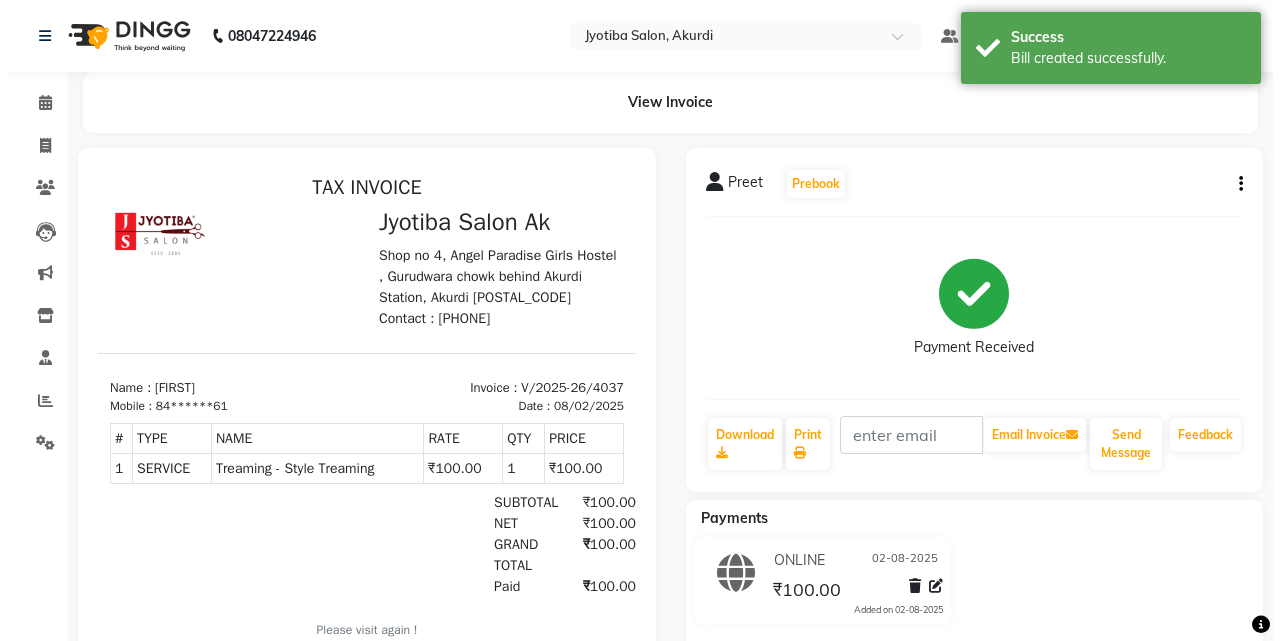 scroll, scrollTop: 0, scrollLeft: 0, axis: both 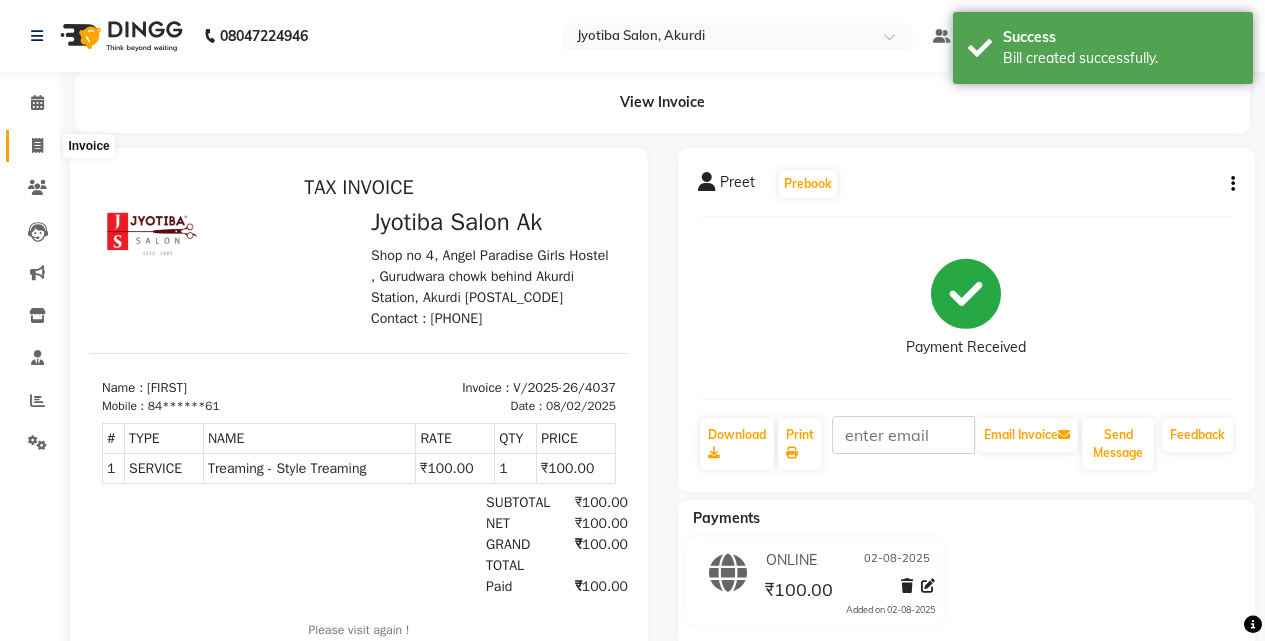 click 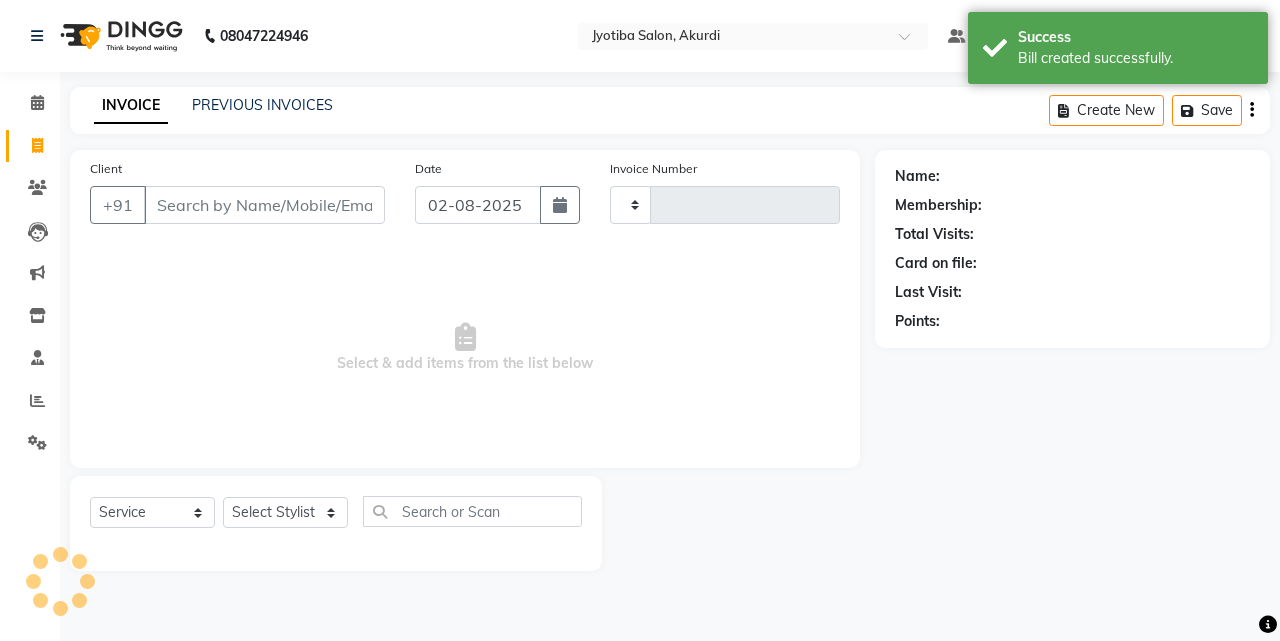 type on "4038" 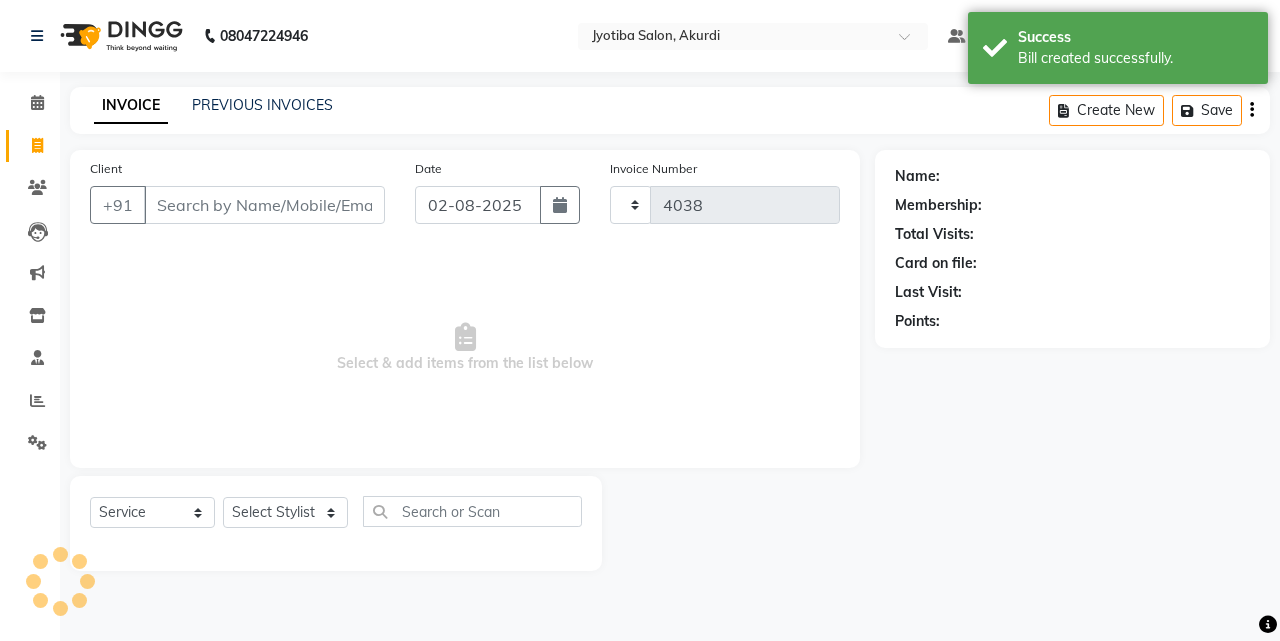 select on "557" 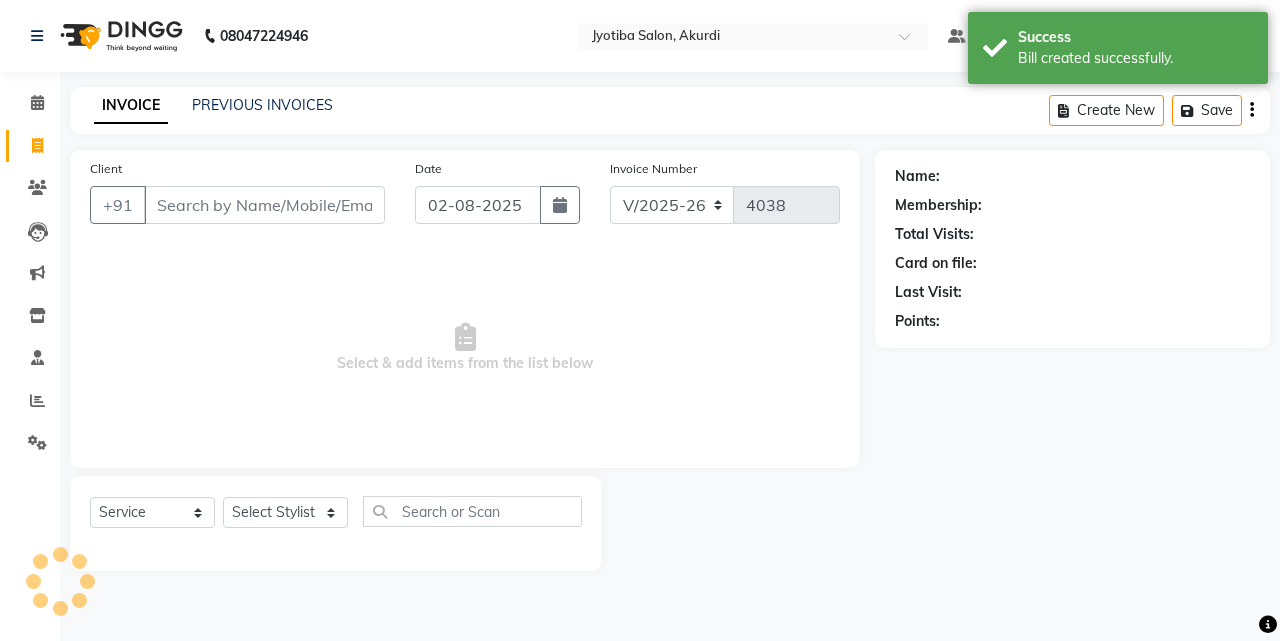 click on "Client" at bounding box center (264, 205) 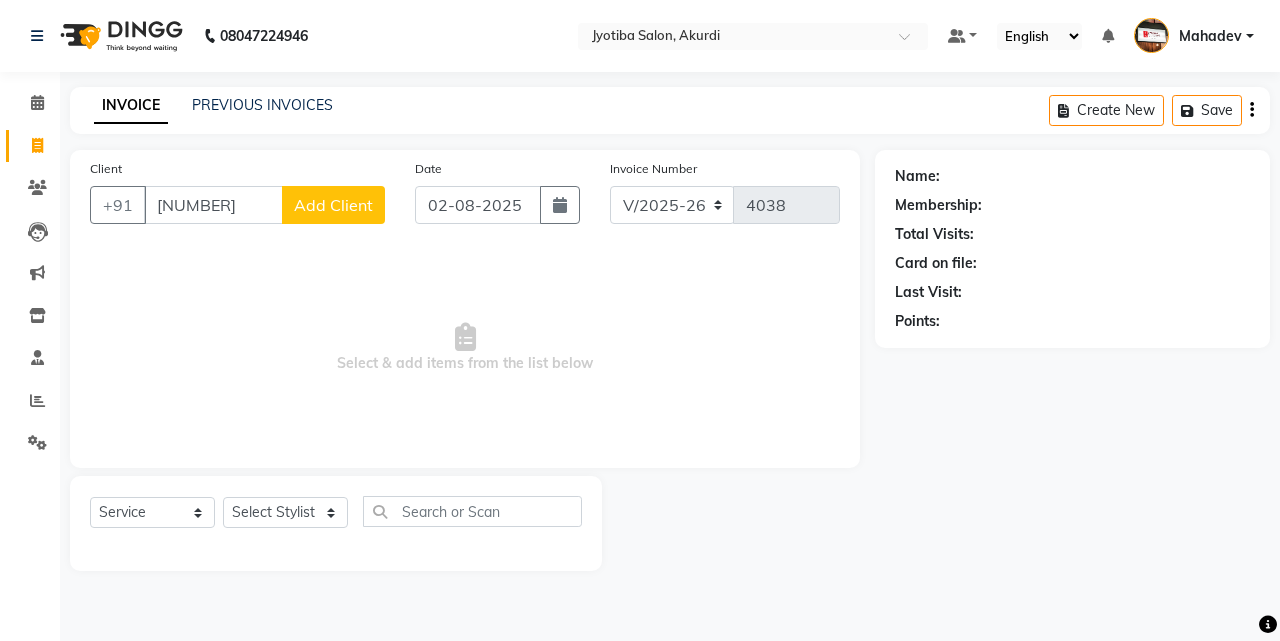 type on "[NUMBER]" 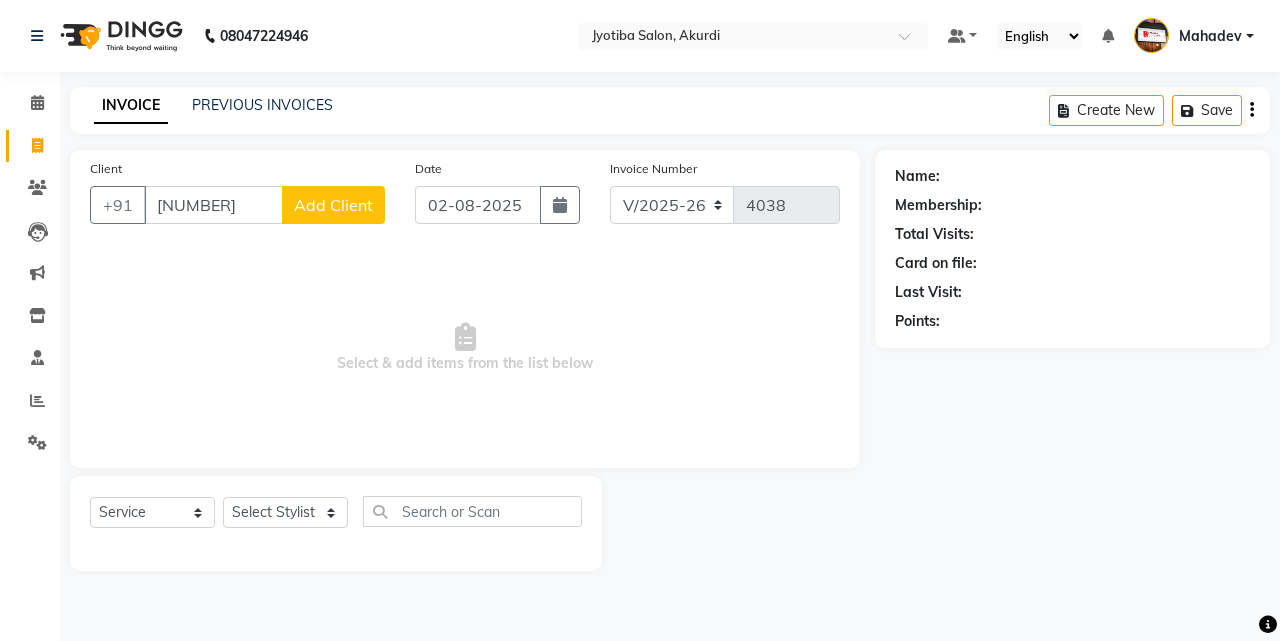 select on "22" 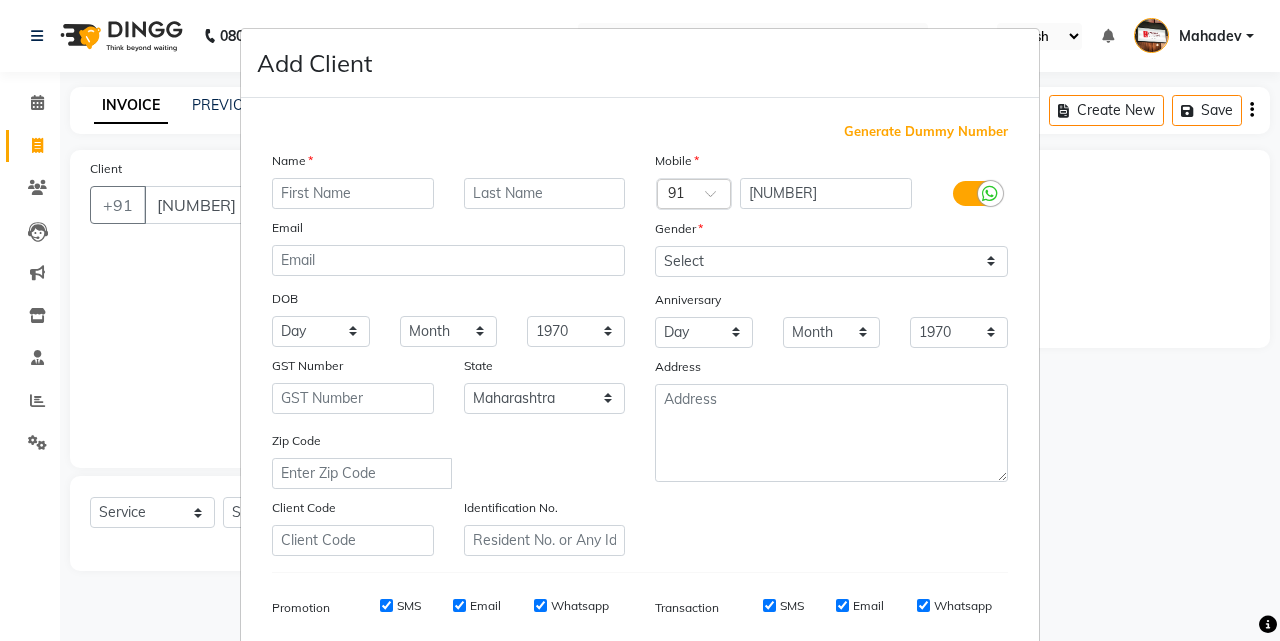 click at bounding box center [353, 193] 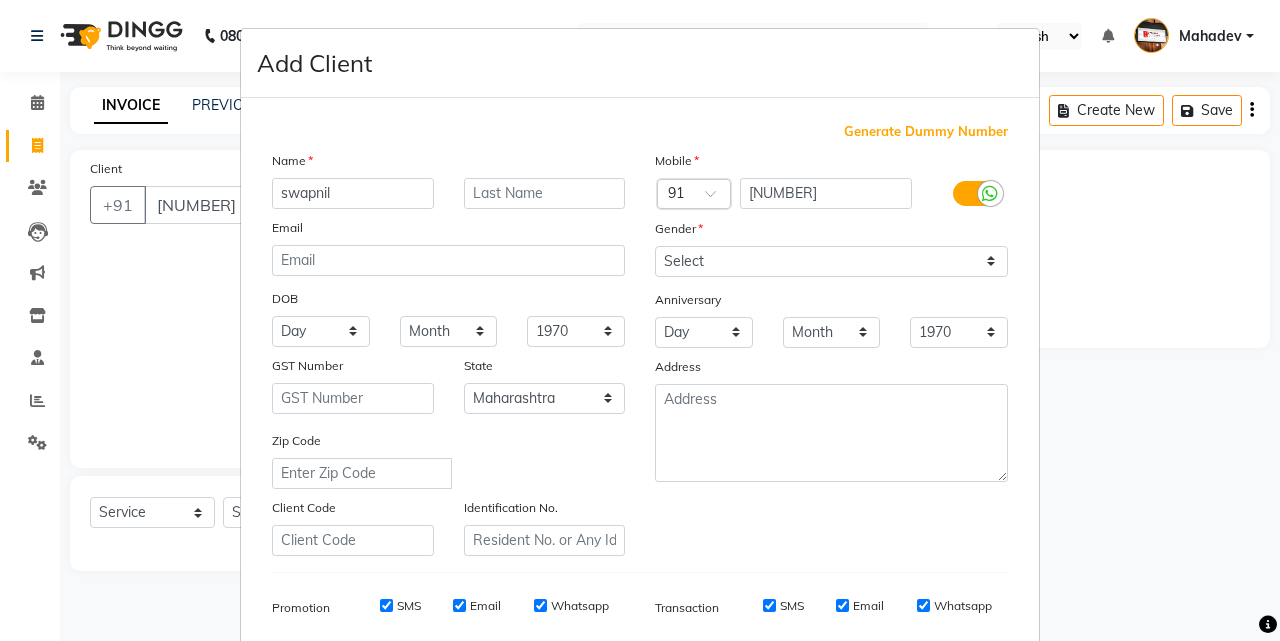 type on "swapnil" 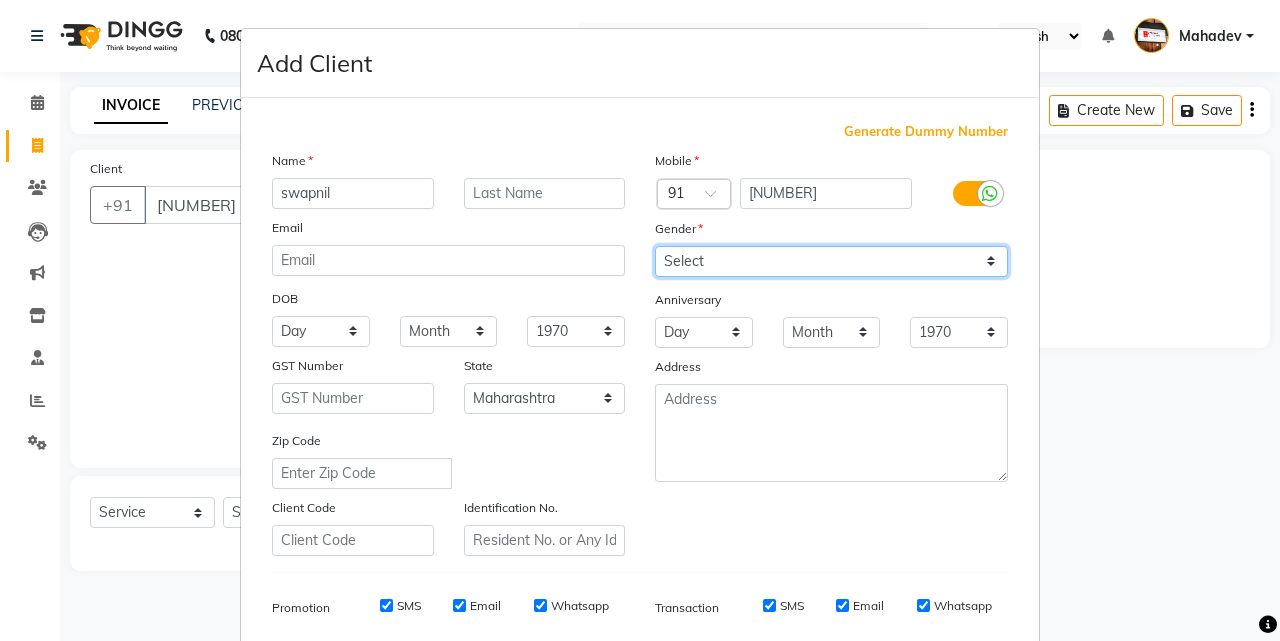 drag, startPoint x: 689, startPoint y: 254, endPoint x: 691, endPoint y: 274, distance: 20.09975 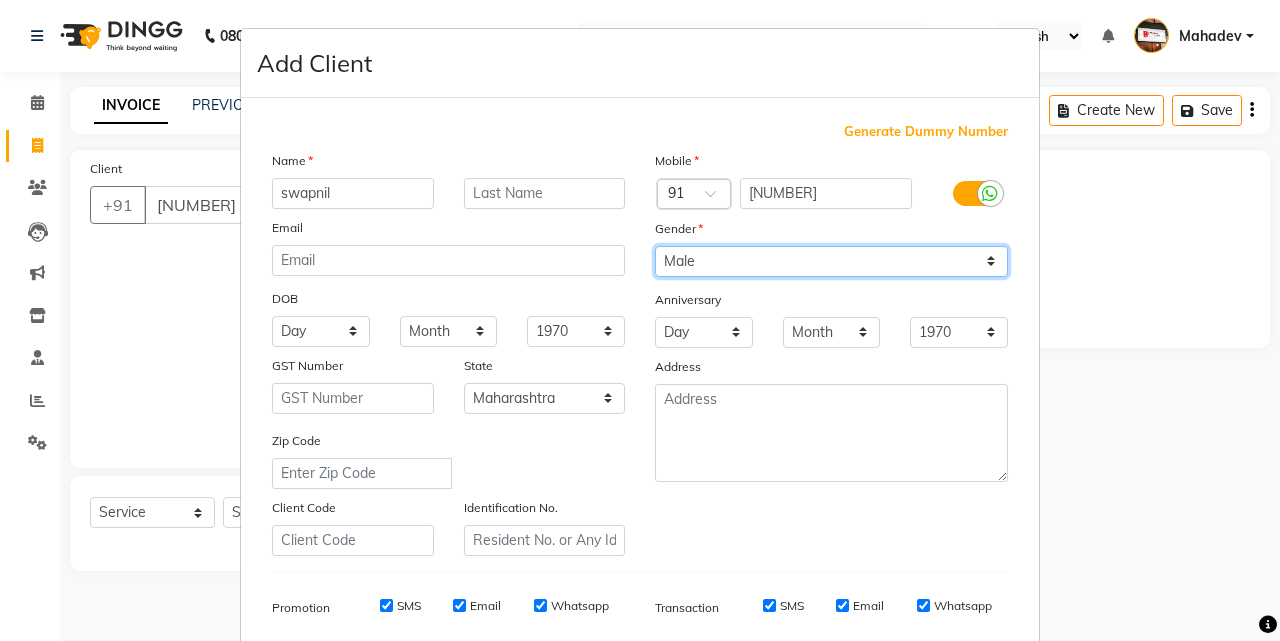 click on "Select Male Female Other Prefer Not To Say" at bounding box center [831, 261] 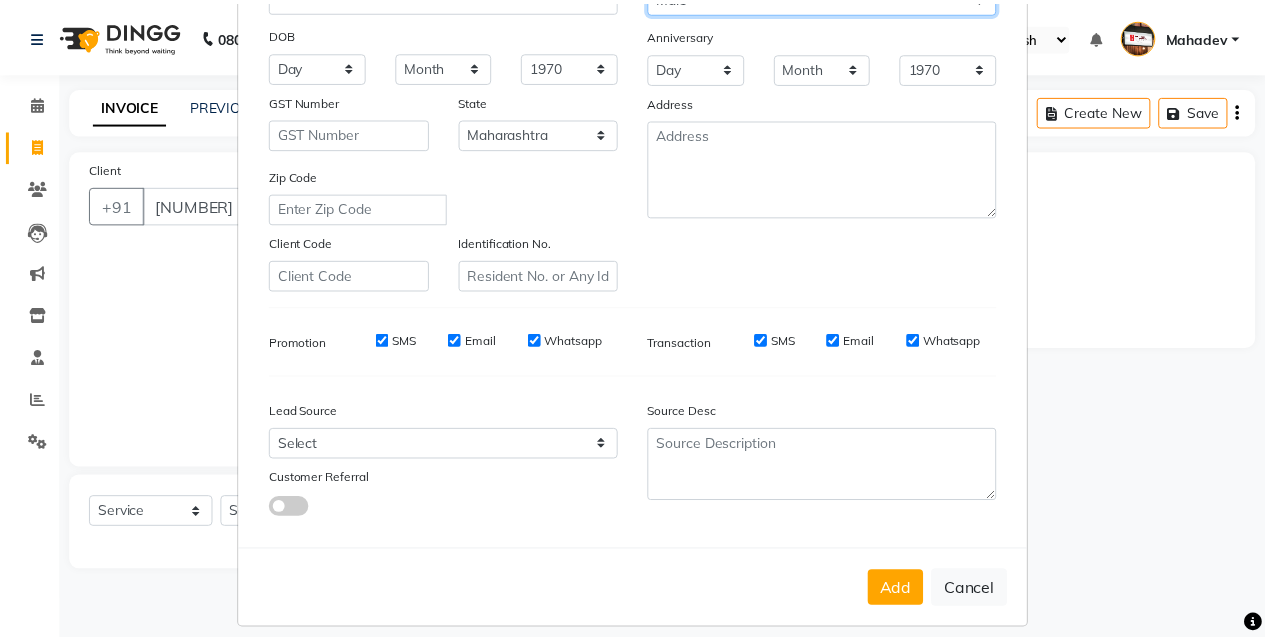 scroll, scrollTop: 282, scrollLeft: 0, axis: vertical 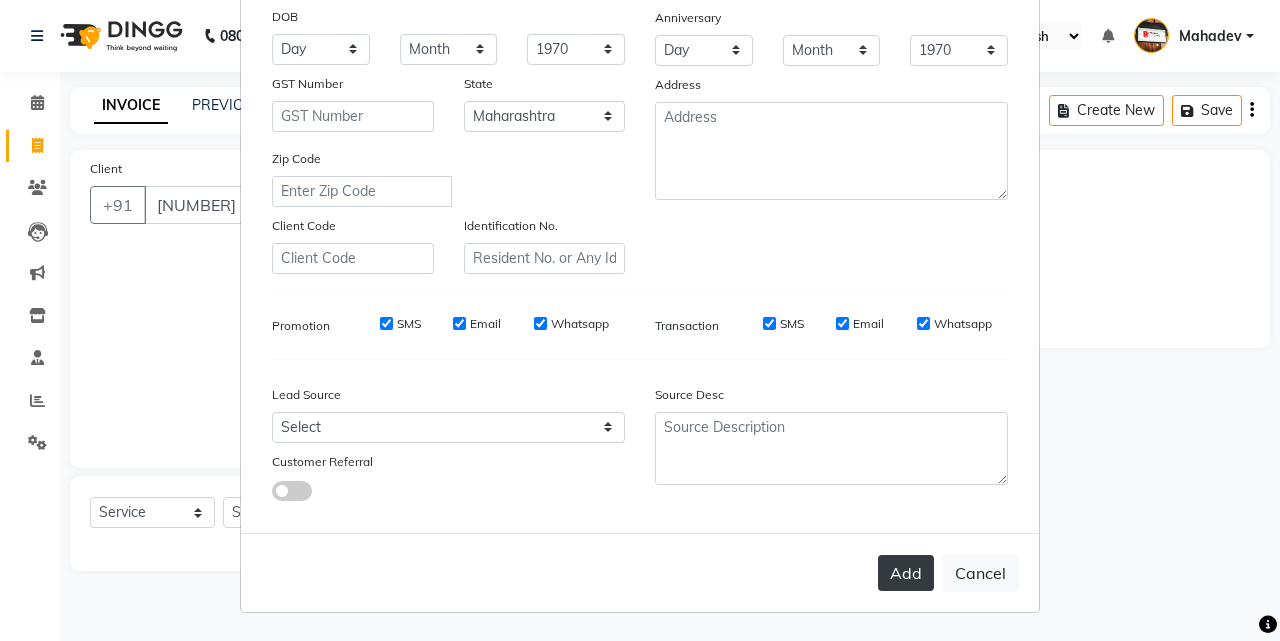 click on "Add" at bounding box center [906, 573] 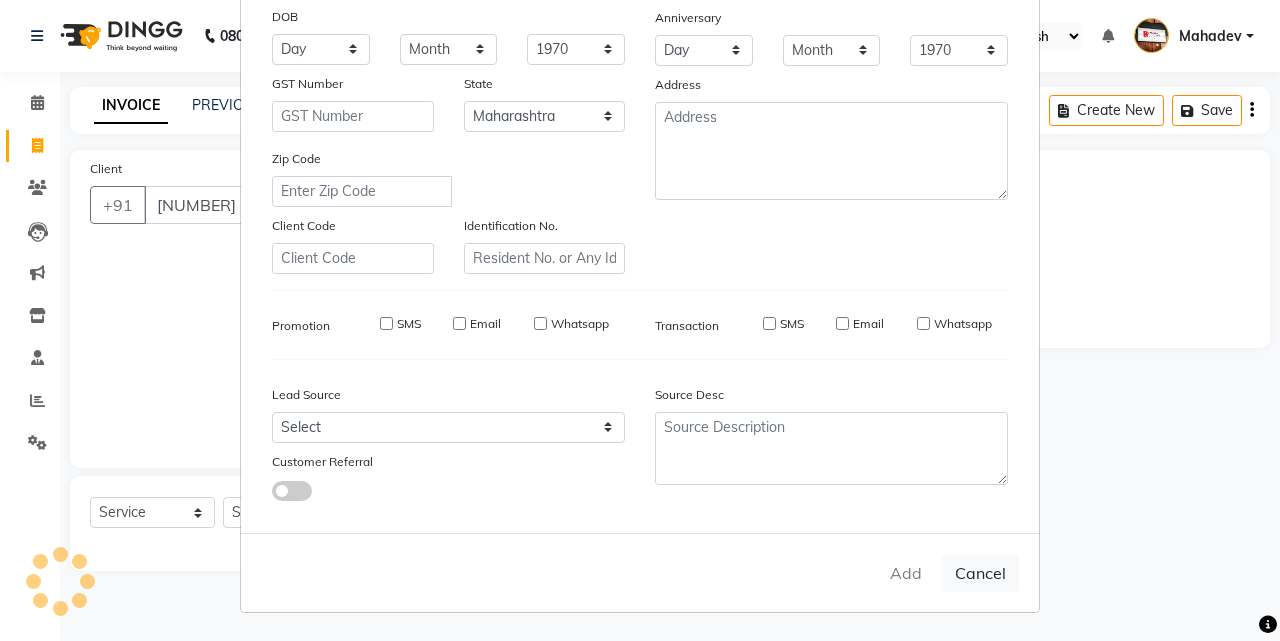 type on "73******42" 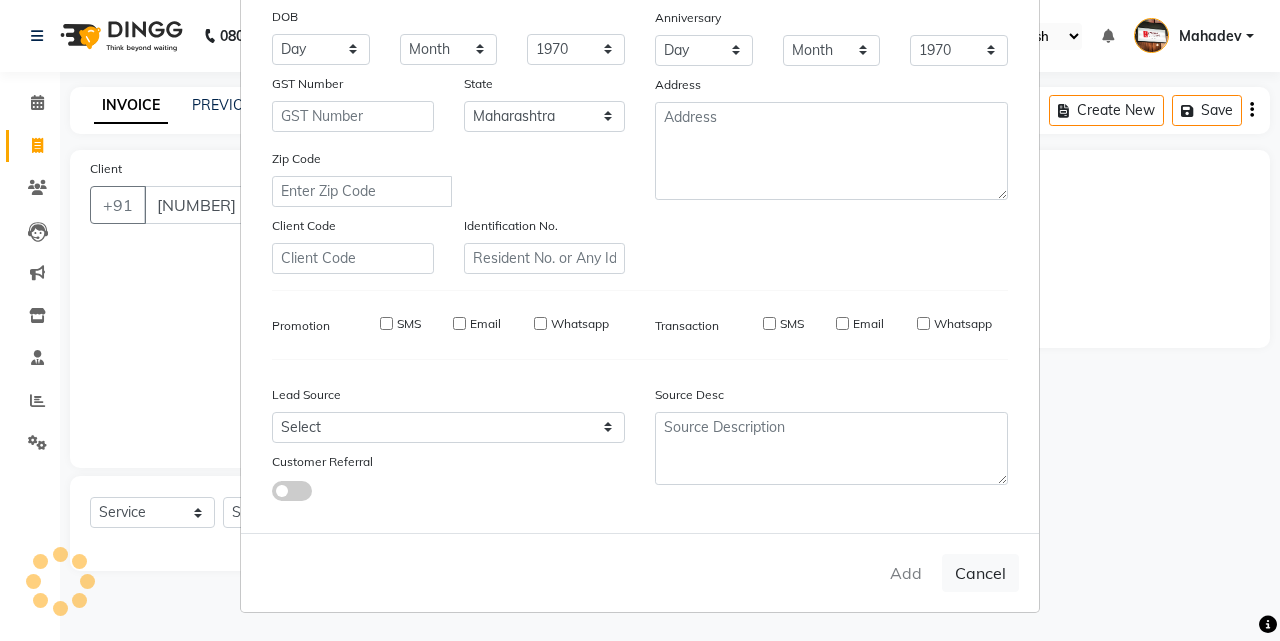 type 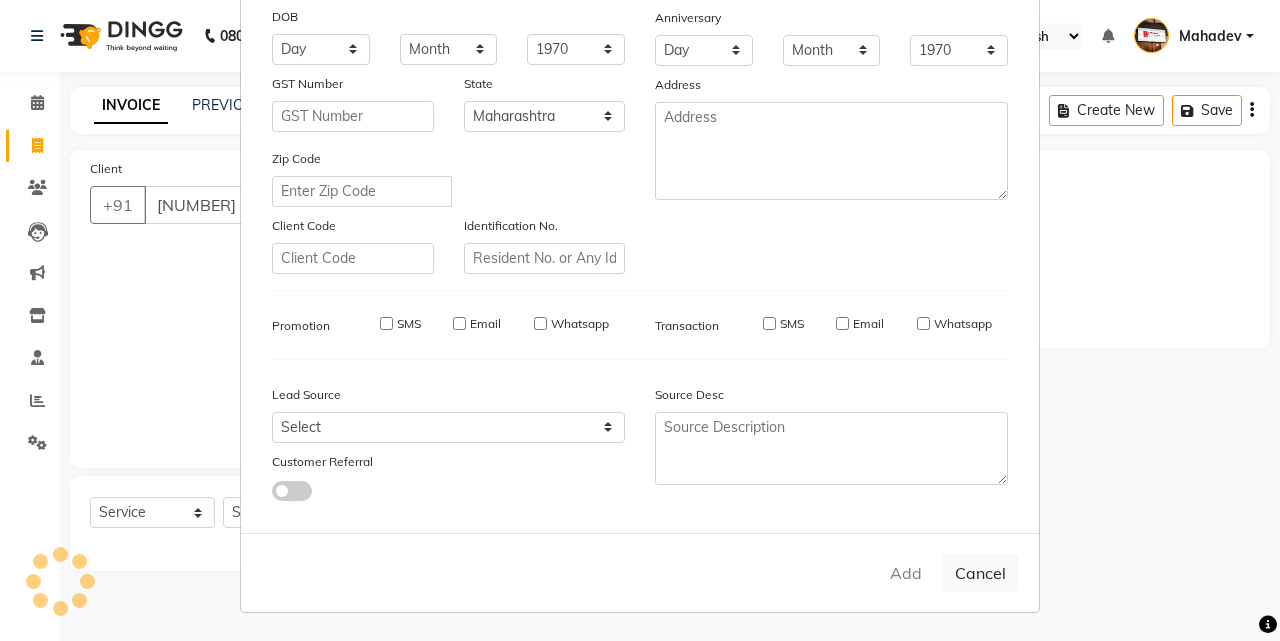 select 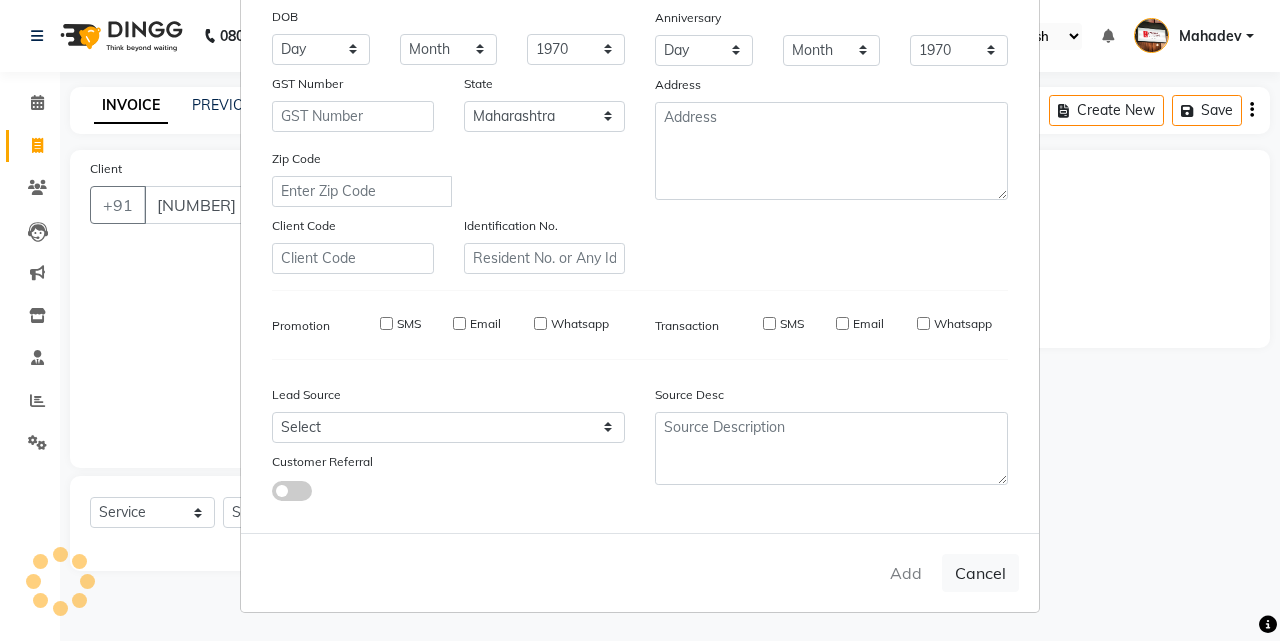 select 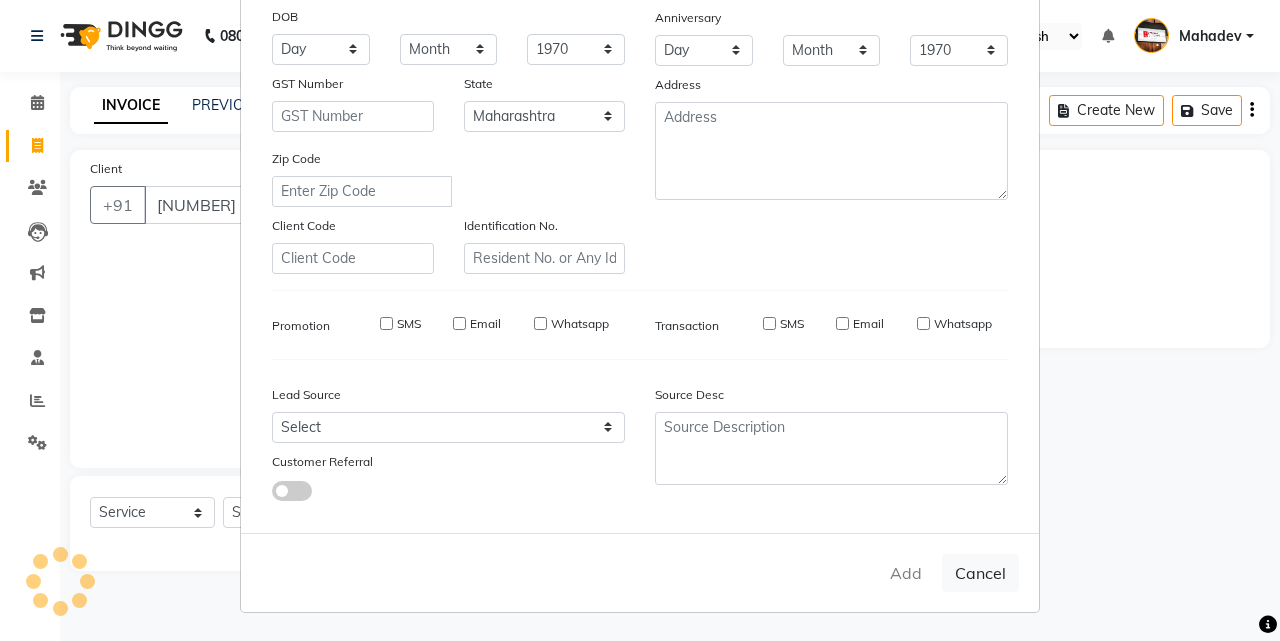 select on "null" 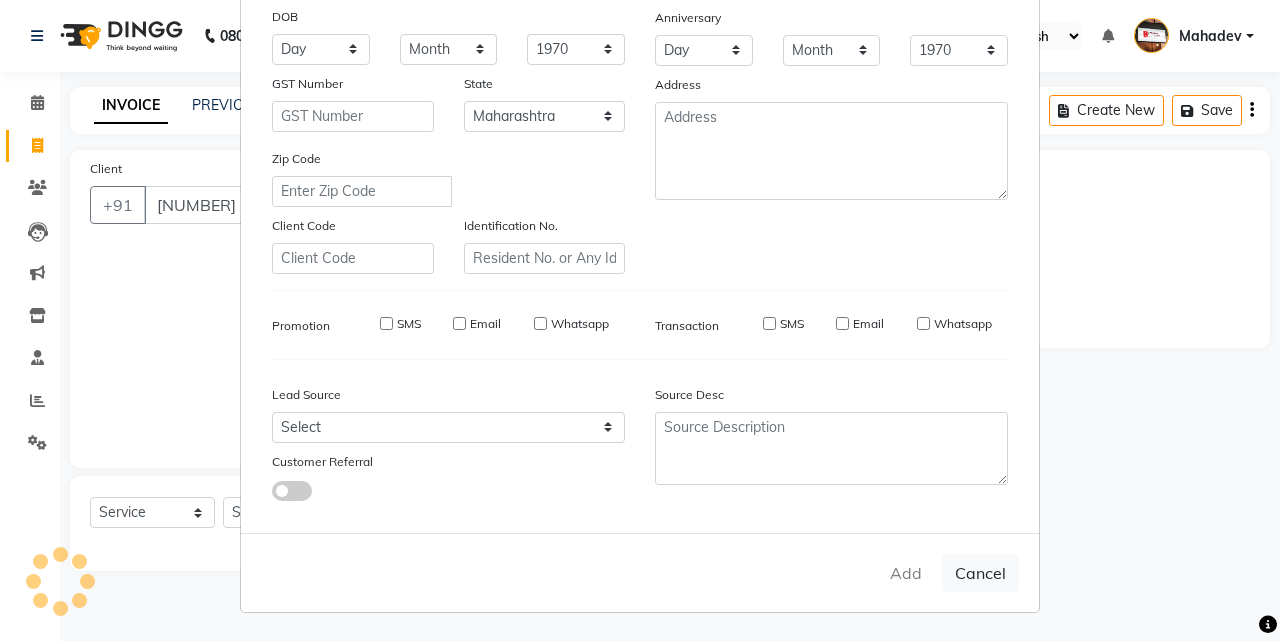 type 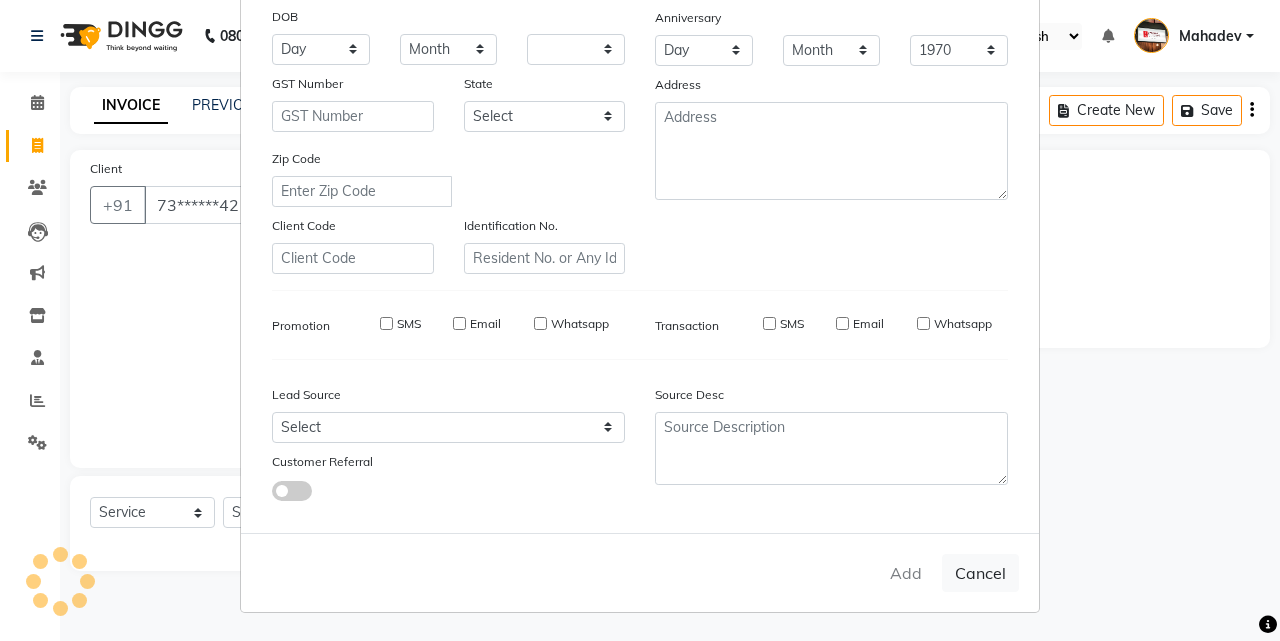 select 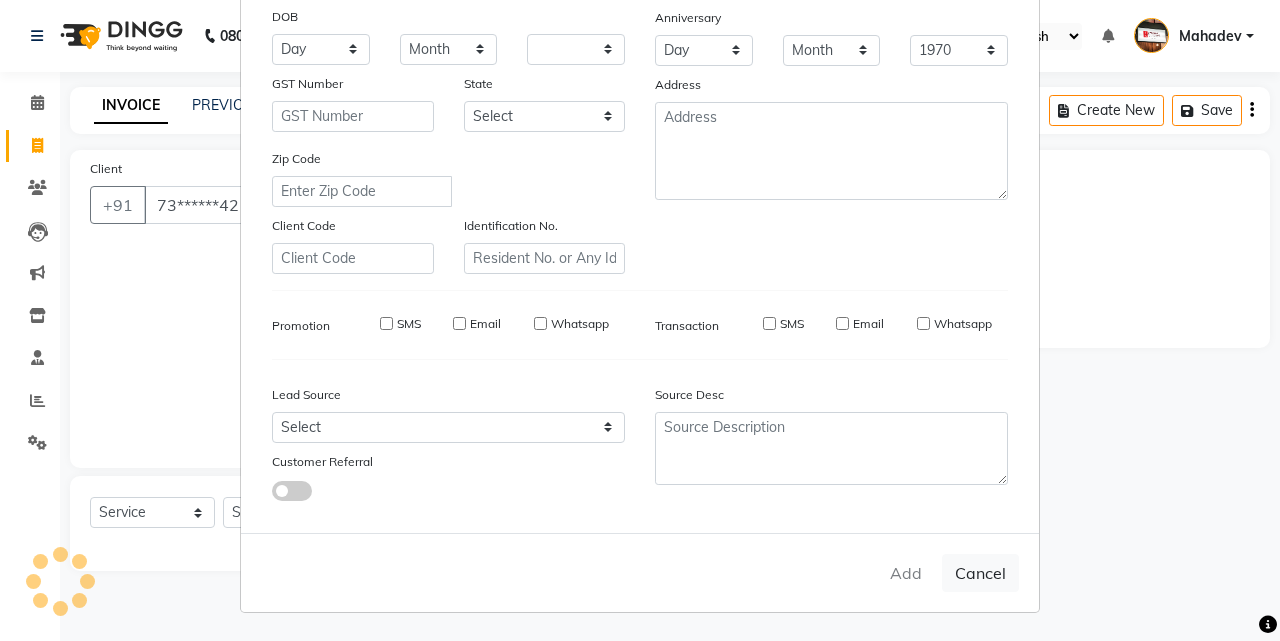 select 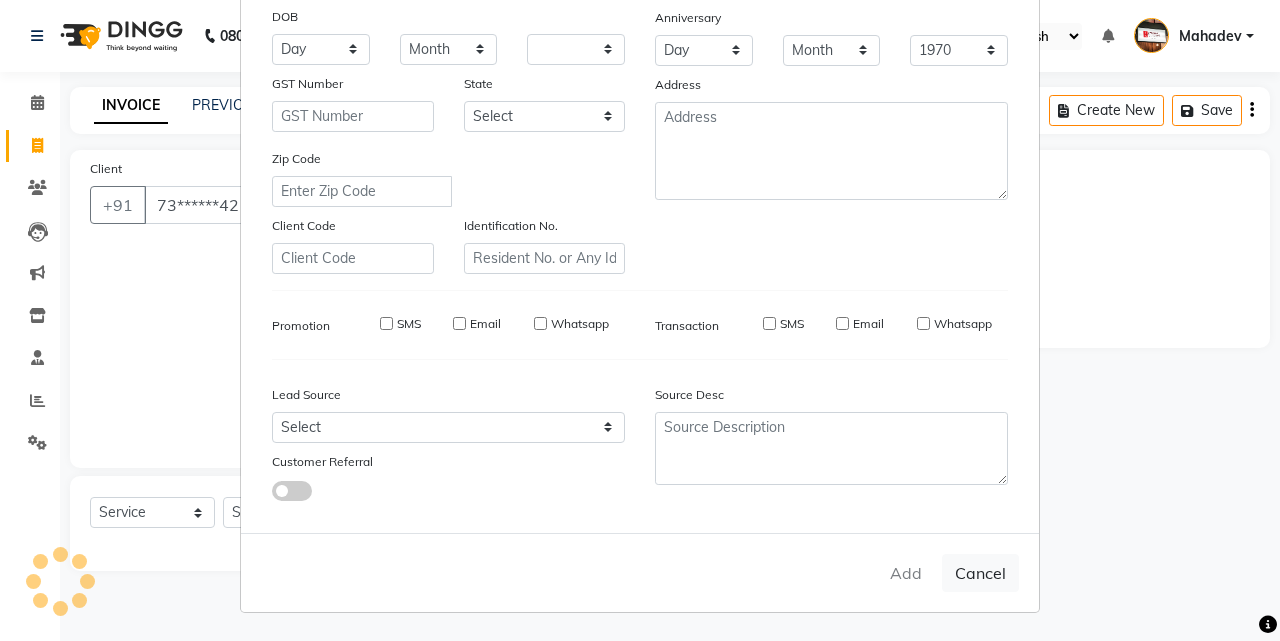 select 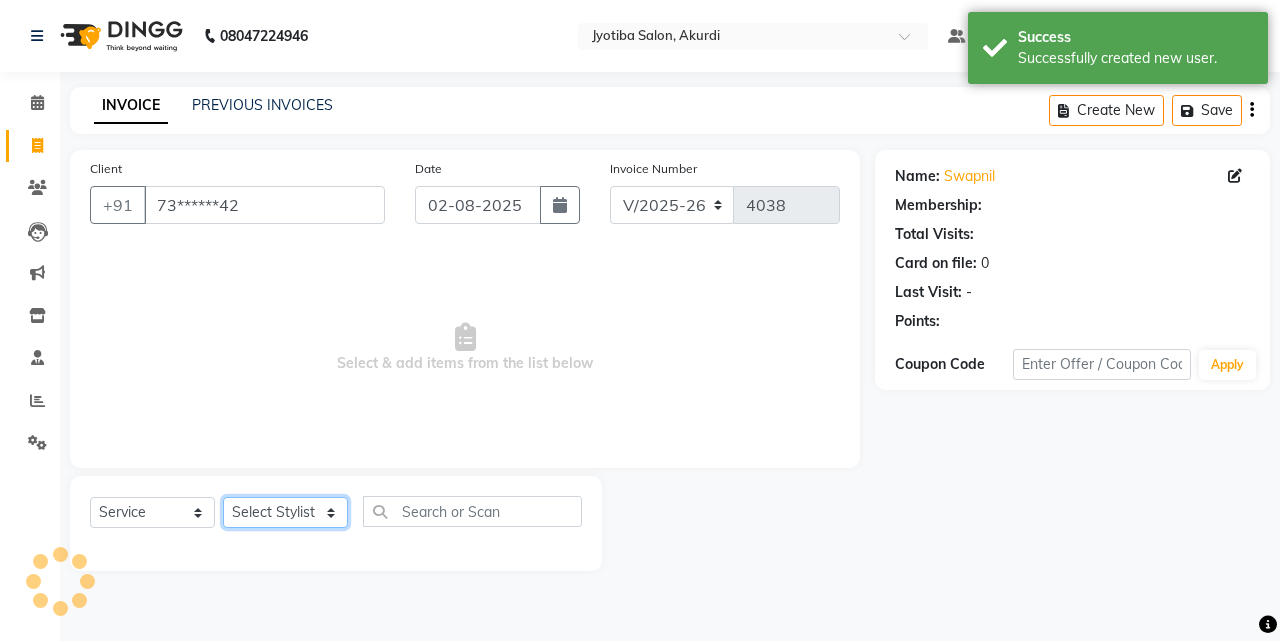 click on "Select Stylist [FIRST] [LAST] [FIRST] [LAST] [FIRST] [LAST] [FIRST] [LAST] [FIRST] [FIRST] [LAST] [FIRST] [LAST] [FIRST] [FIRST]" 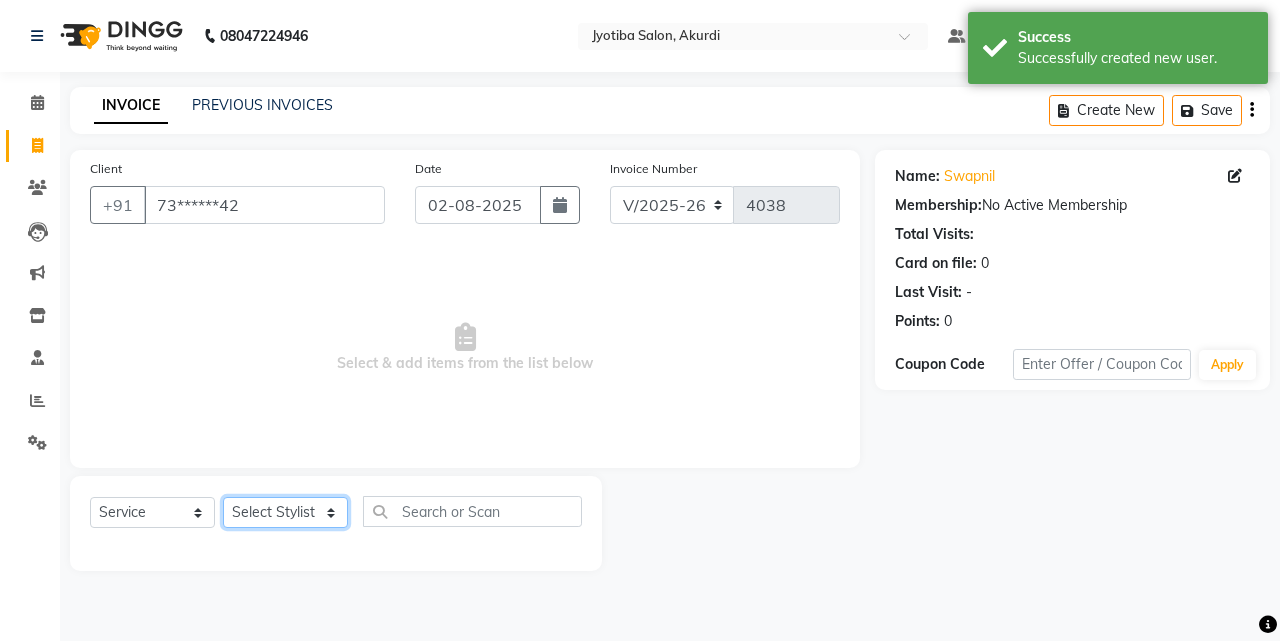 select on "79628" 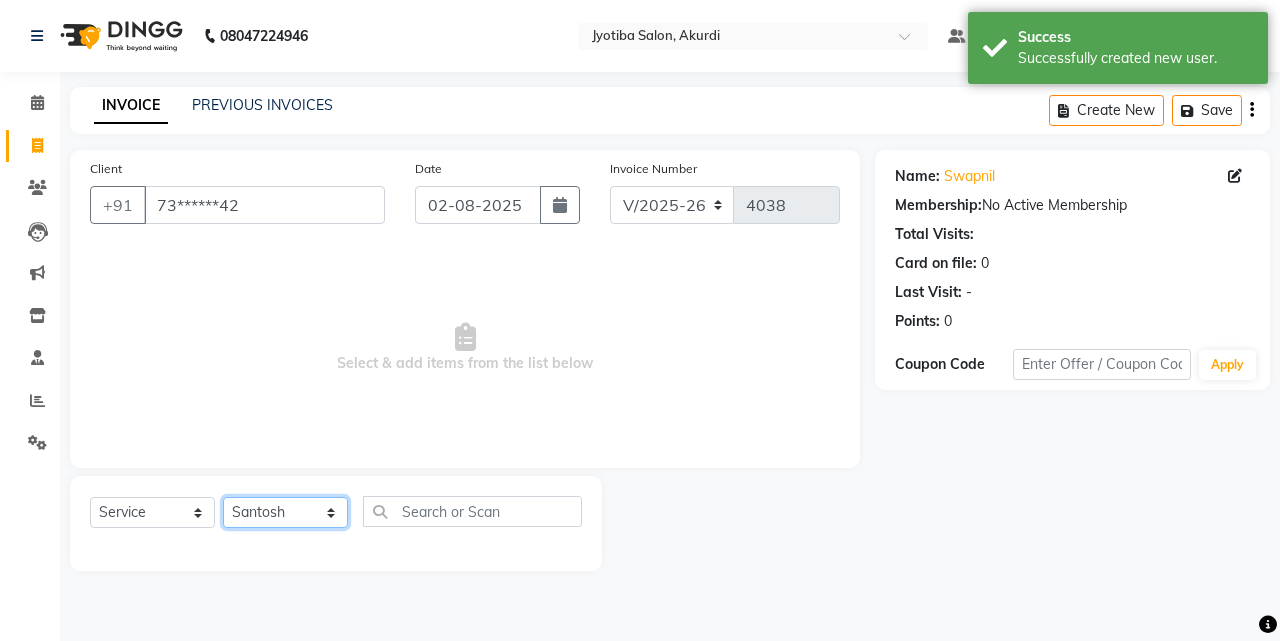 click on "Select Stylist [FIRST] [LAST] [FIRST] [LAST] [FIRST] [LAST] [FIRST] [LAST] [FIRST] [FIRST] [LAST] [FIRST] [LAST] [FIRST] [FIRST]" 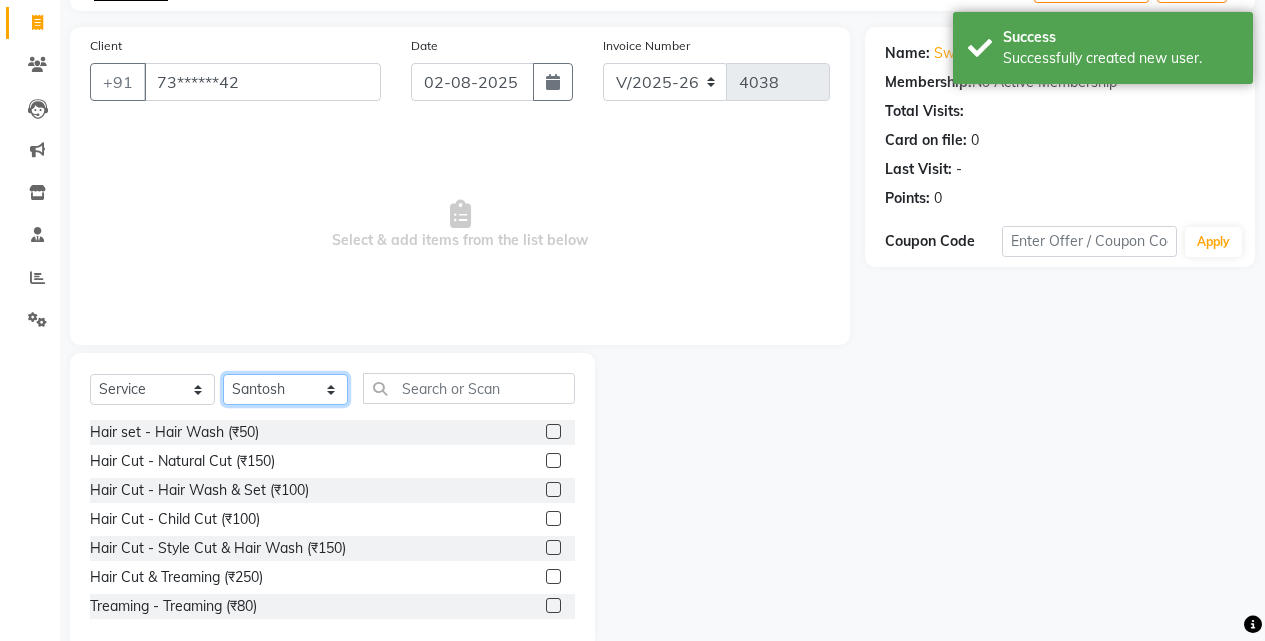 scroll, scrollTop: 160, scrollLeft: 0, axis: vertical 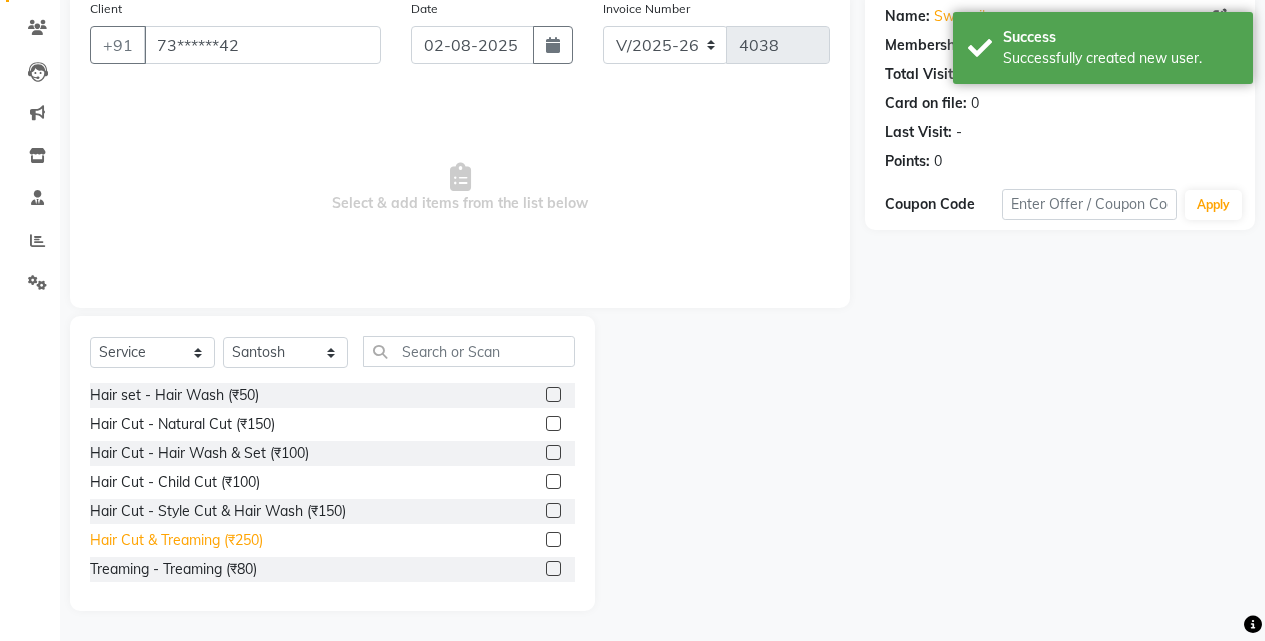 click on "Hair Cut & Treaming  (₹250)" 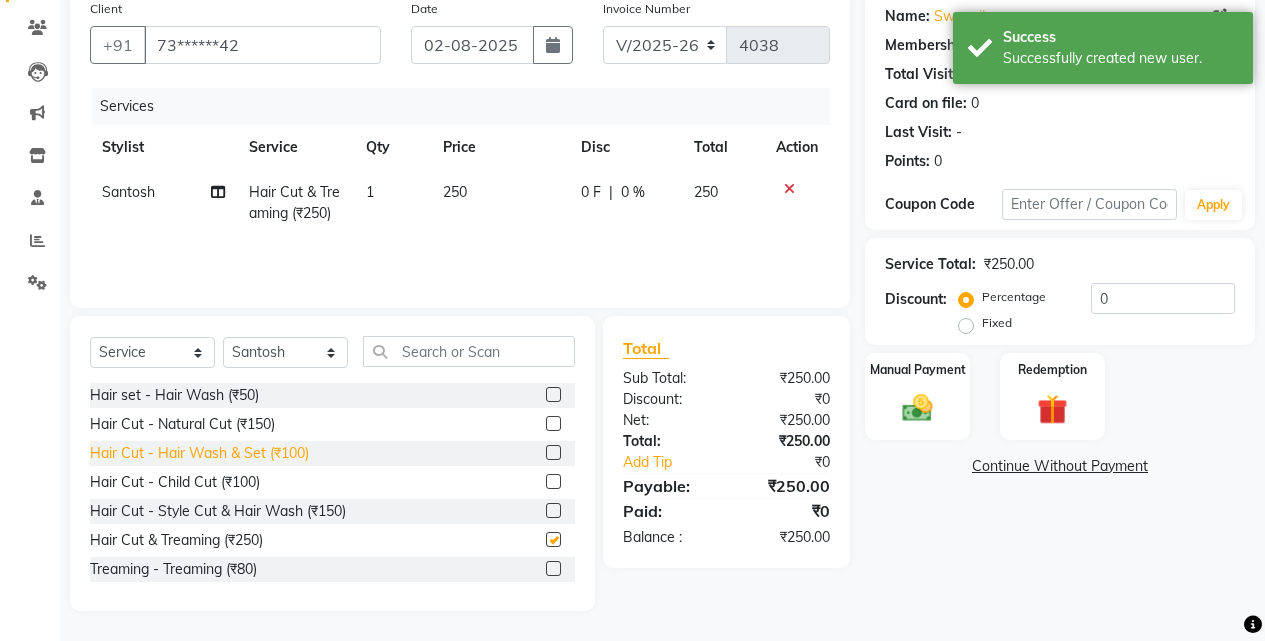 checkbox on "false" 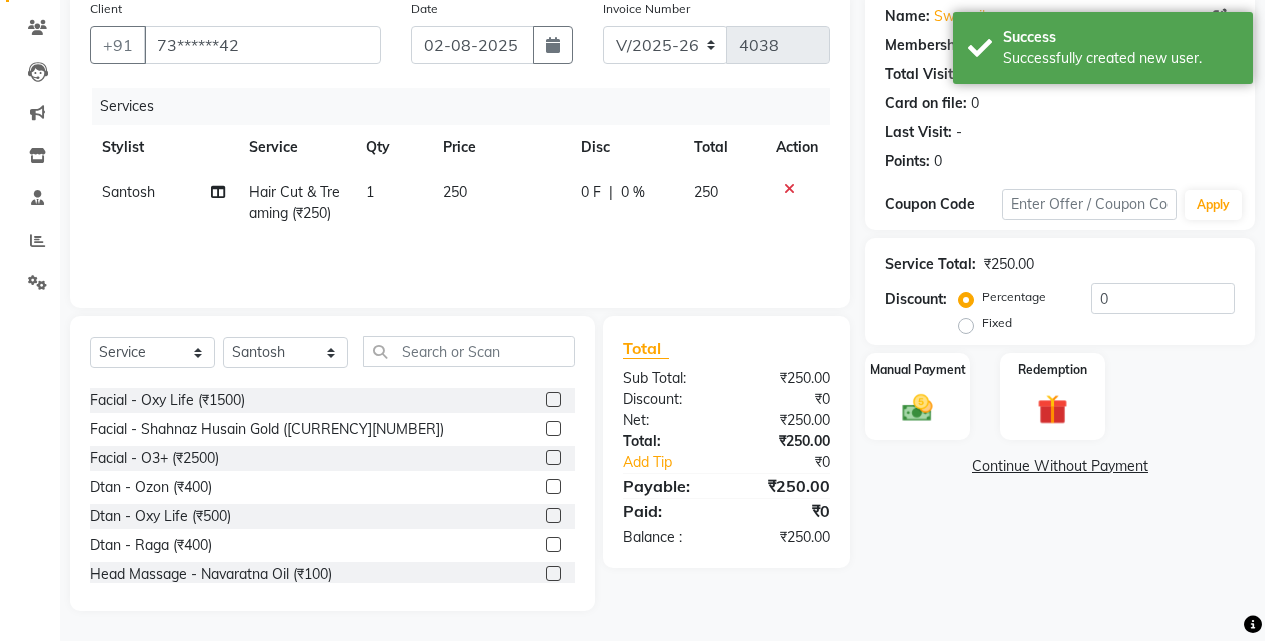 scroll, scrollTop: 667, scrollLeft: 0, axis: vertical 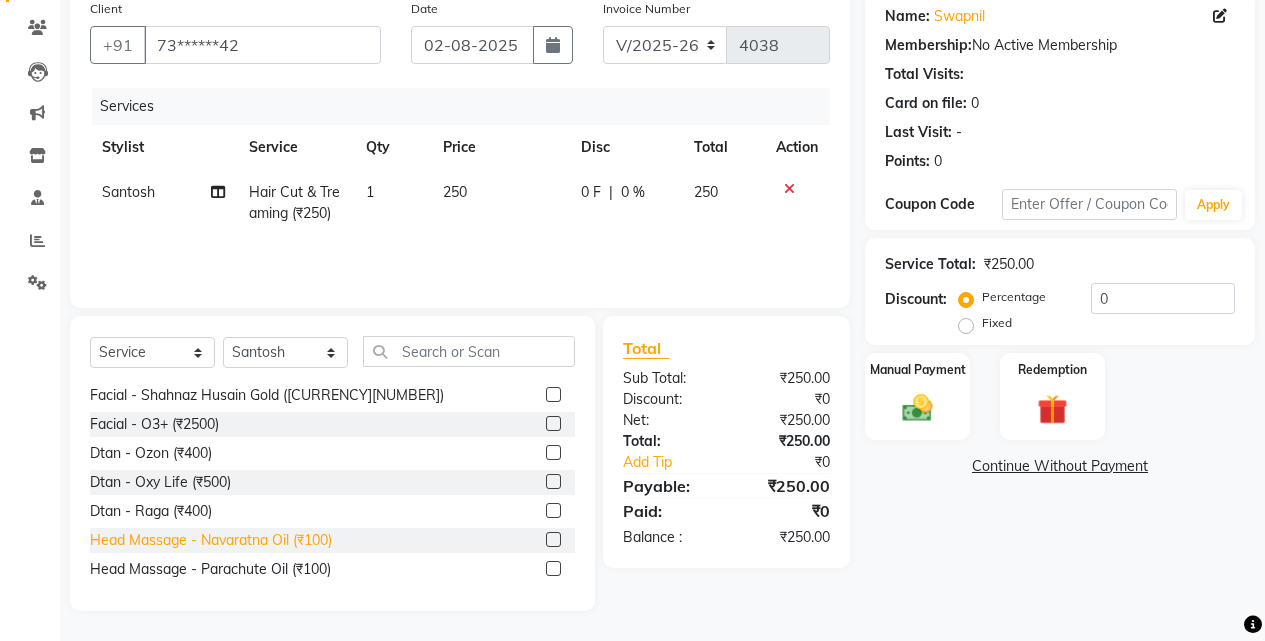 click on "Head Massage - Navaratna Oil (₹100)" 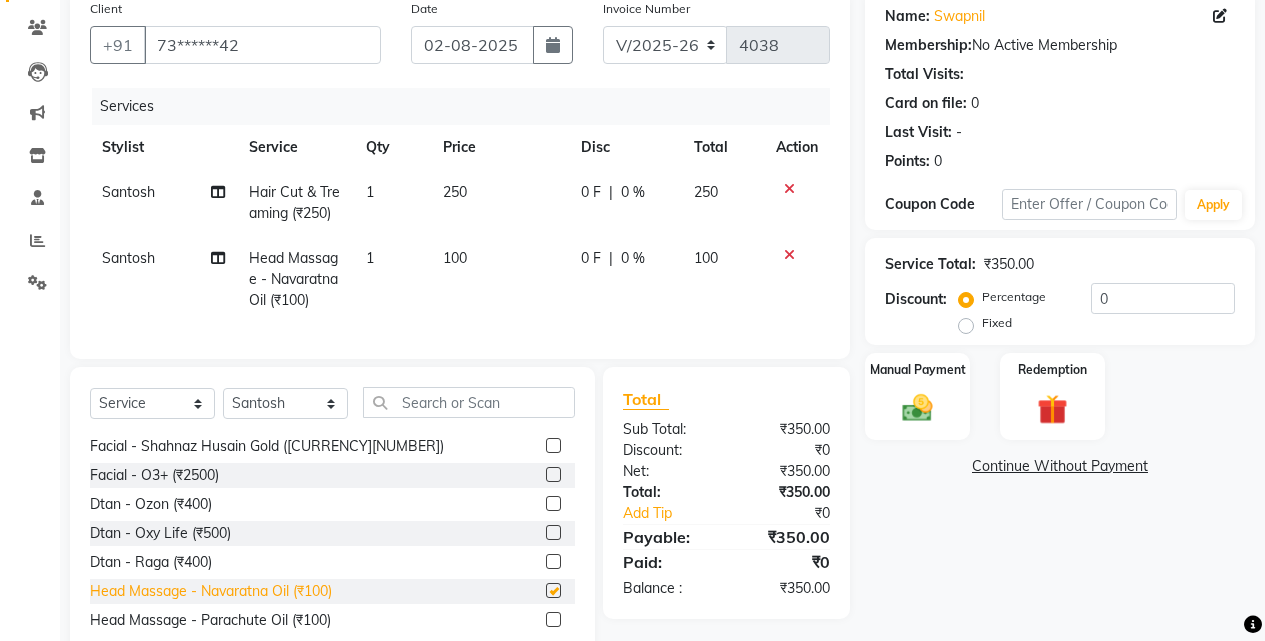 checkbox on "false" 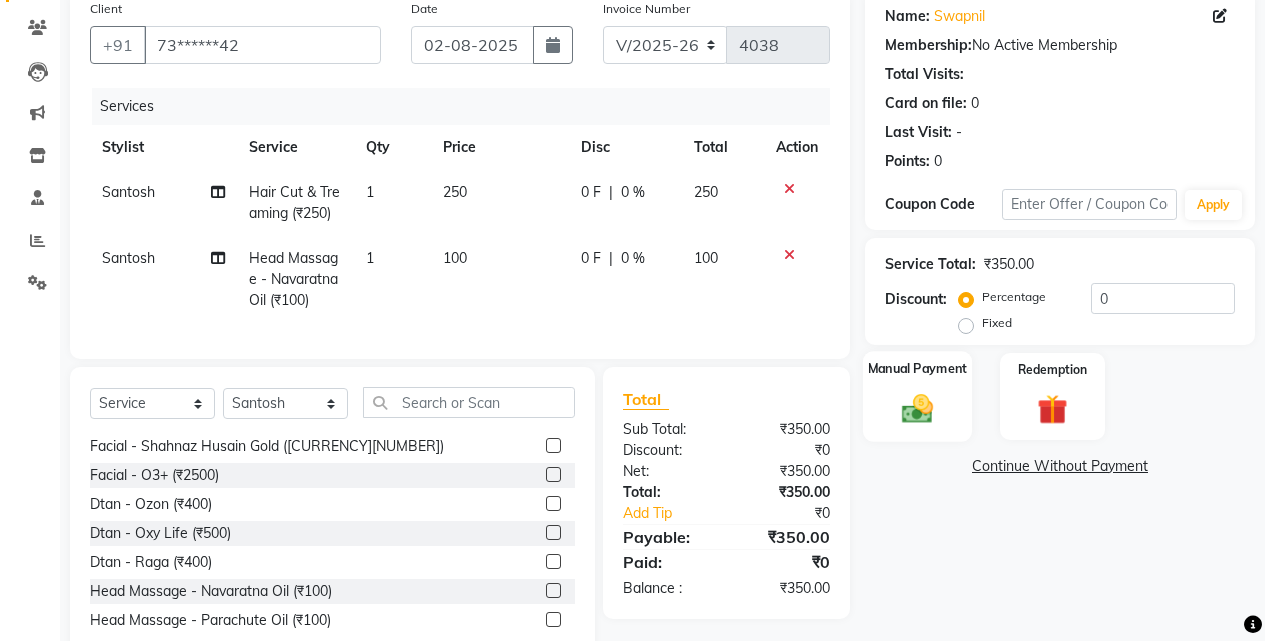 click on "Manual Payment" 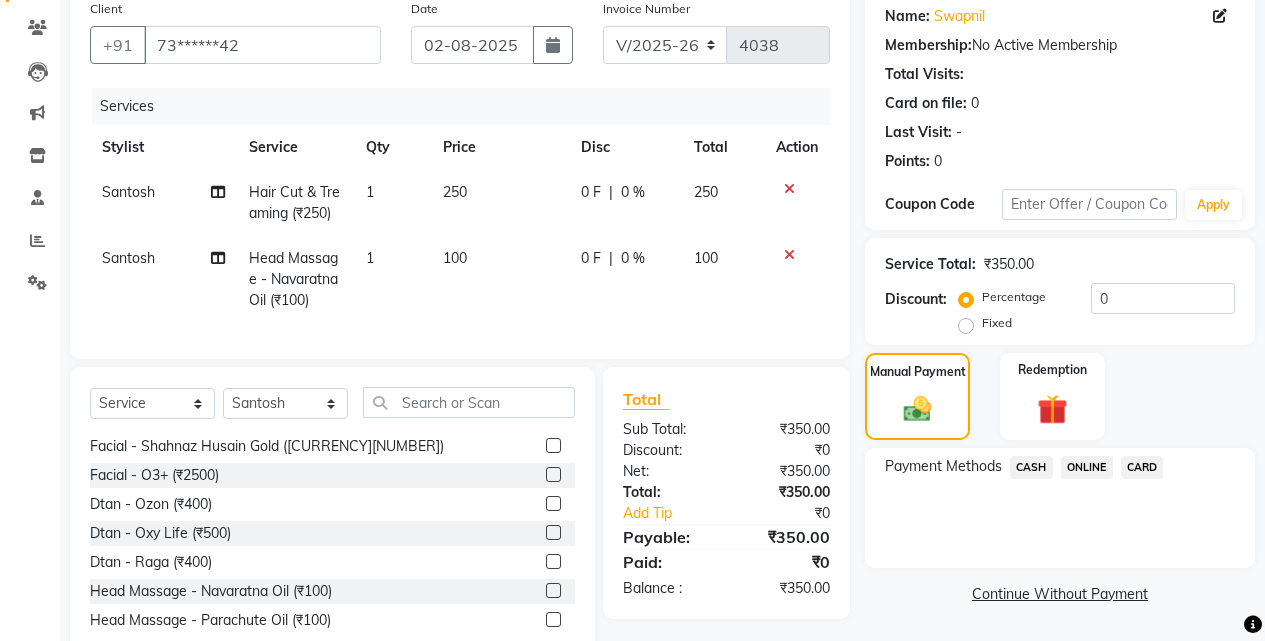 click on "ONLINE" 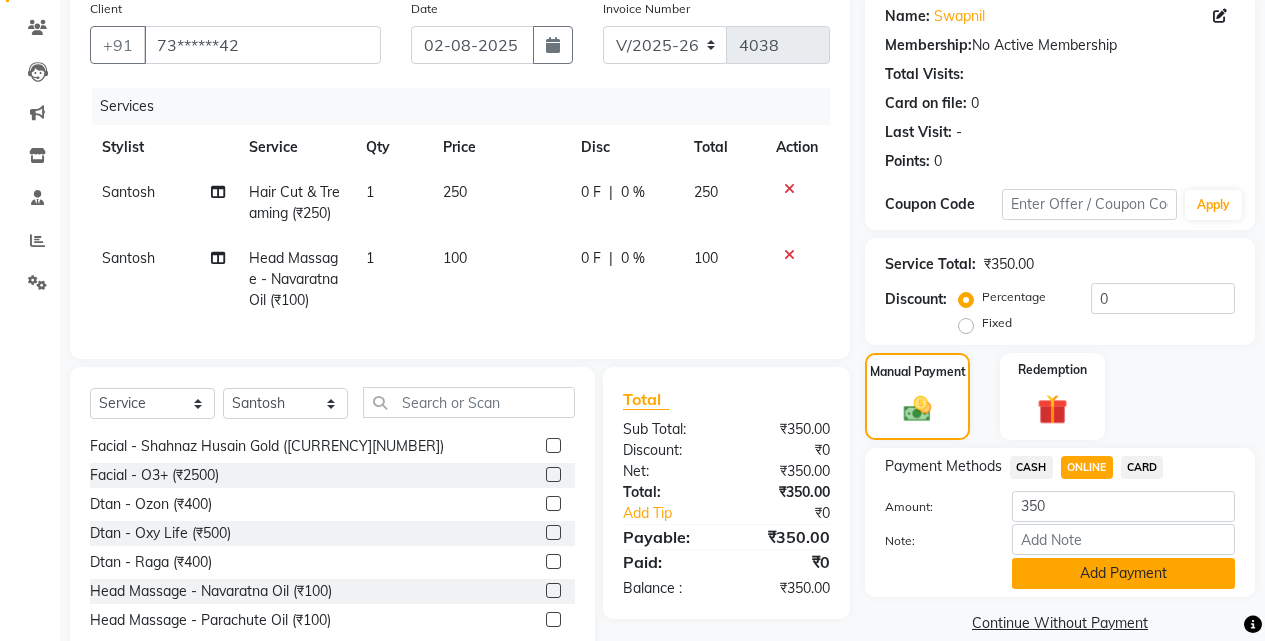 click on "Add Payment" 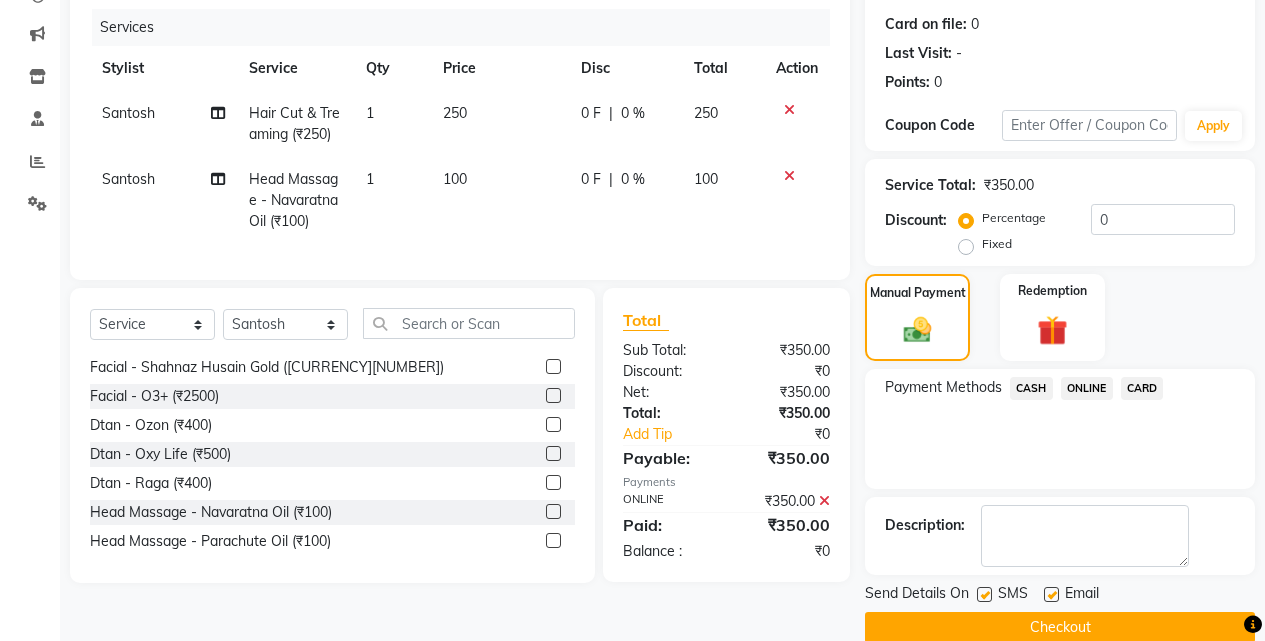 scroll, scrollTop: 271, scrollLeft: 0, axis: vertical 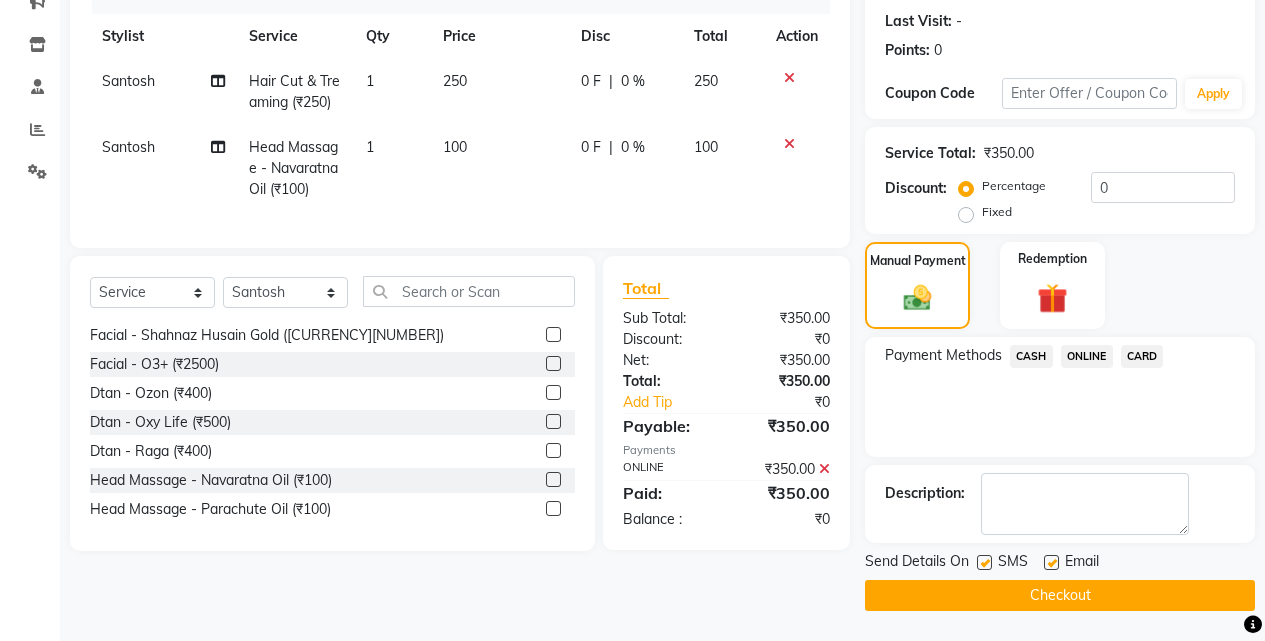 click on "Checkout" 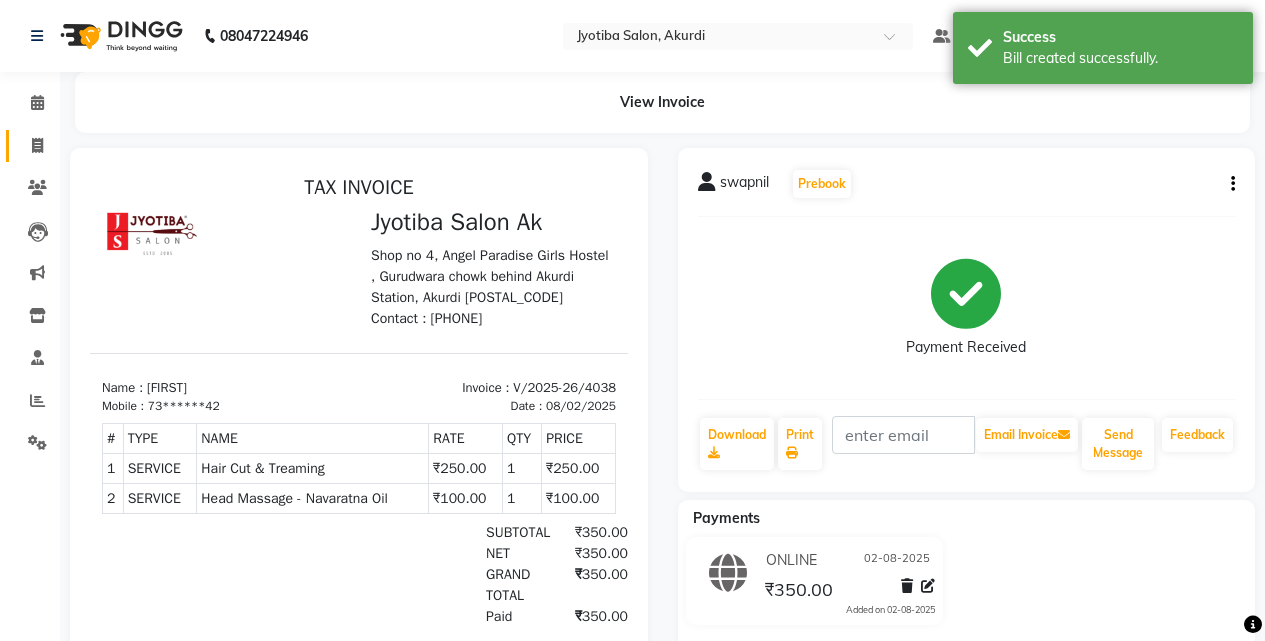 scroll, scrollTop: 0, scrollLeft: 0, axis: both 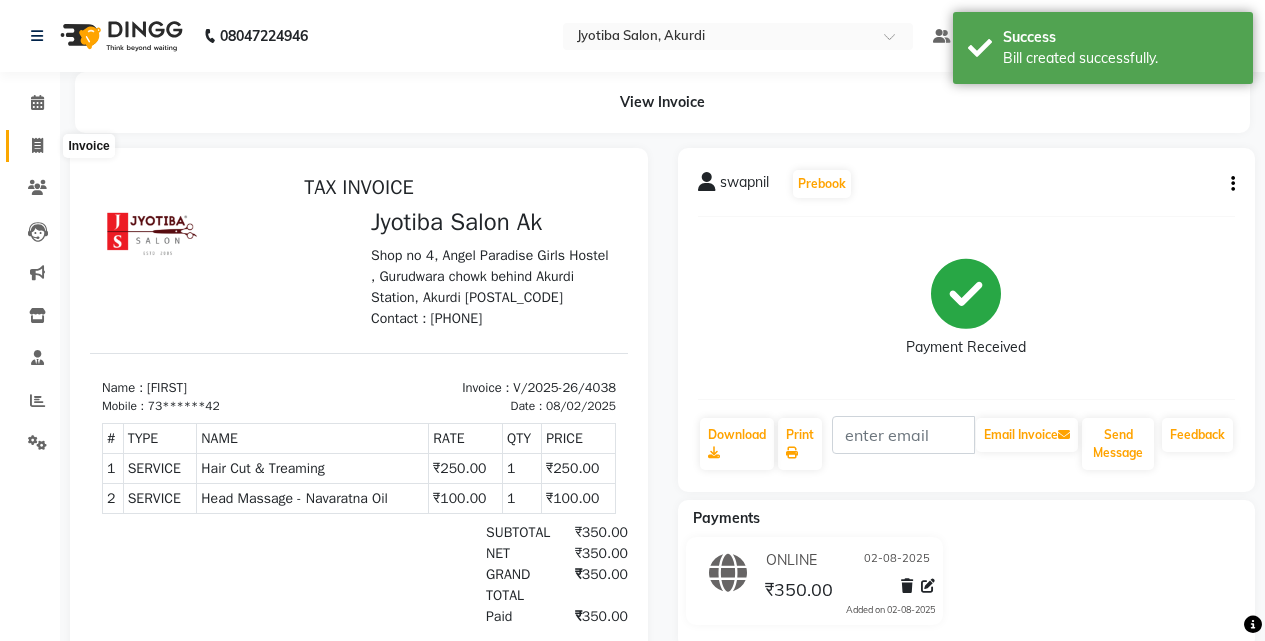 click 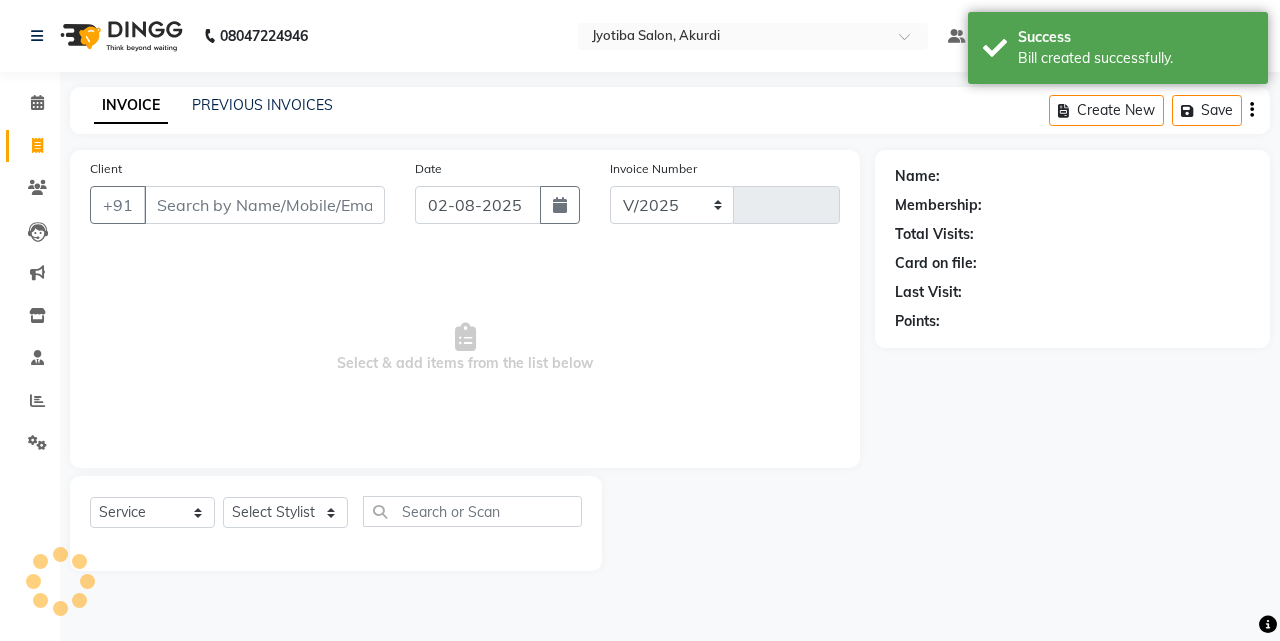 select on "557" 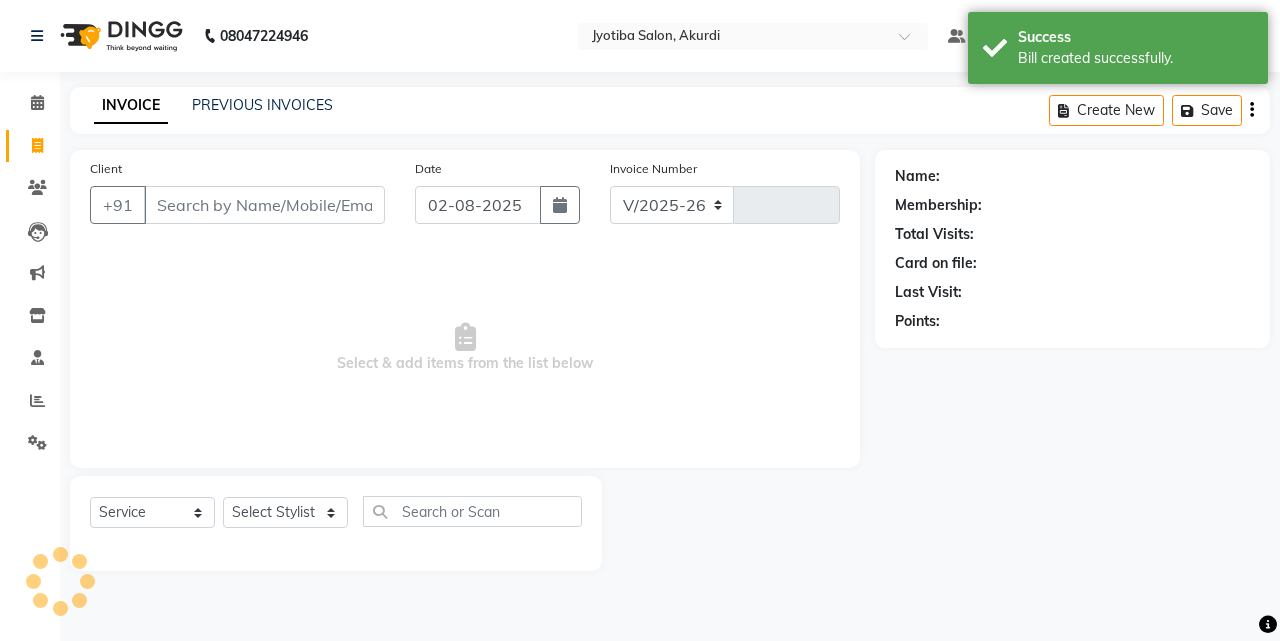 type on "4039" 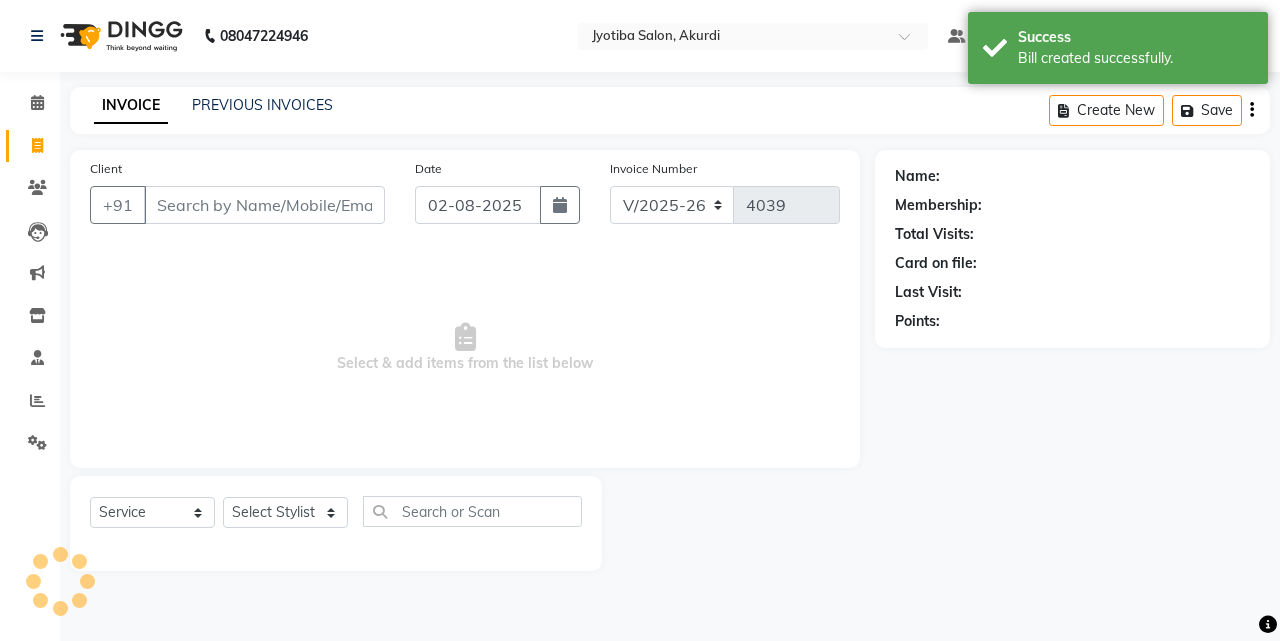 click on "Client" at bounding box center (264, 205) 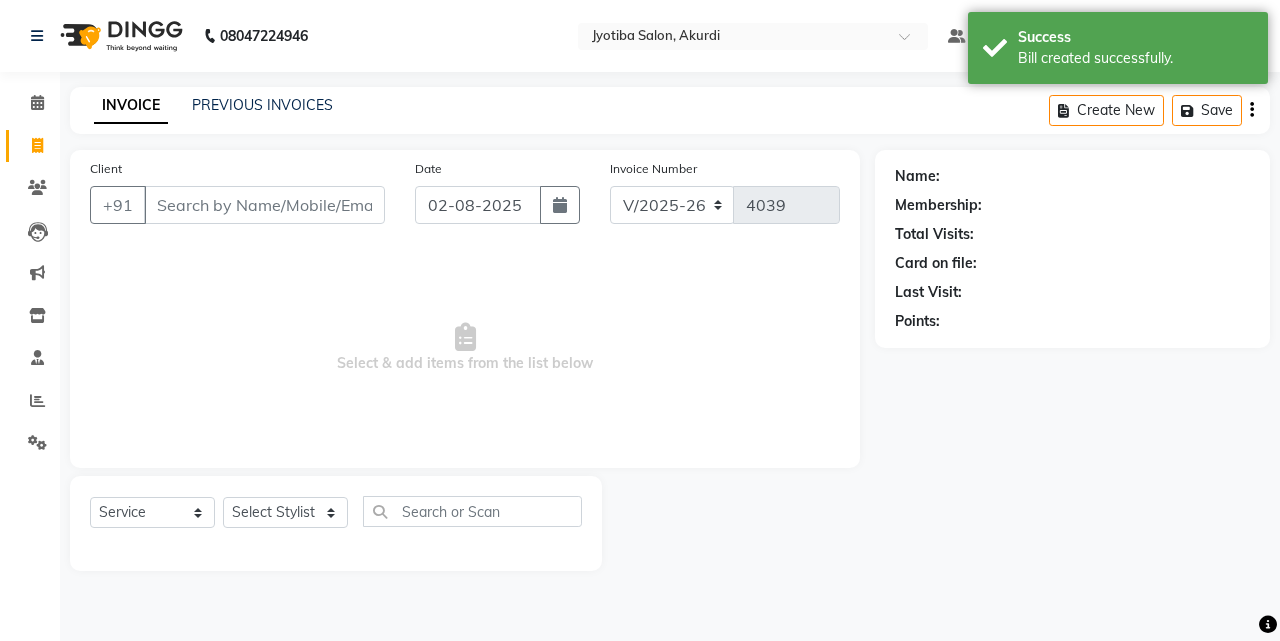 click on "Client" at bounding box center (264, 205) 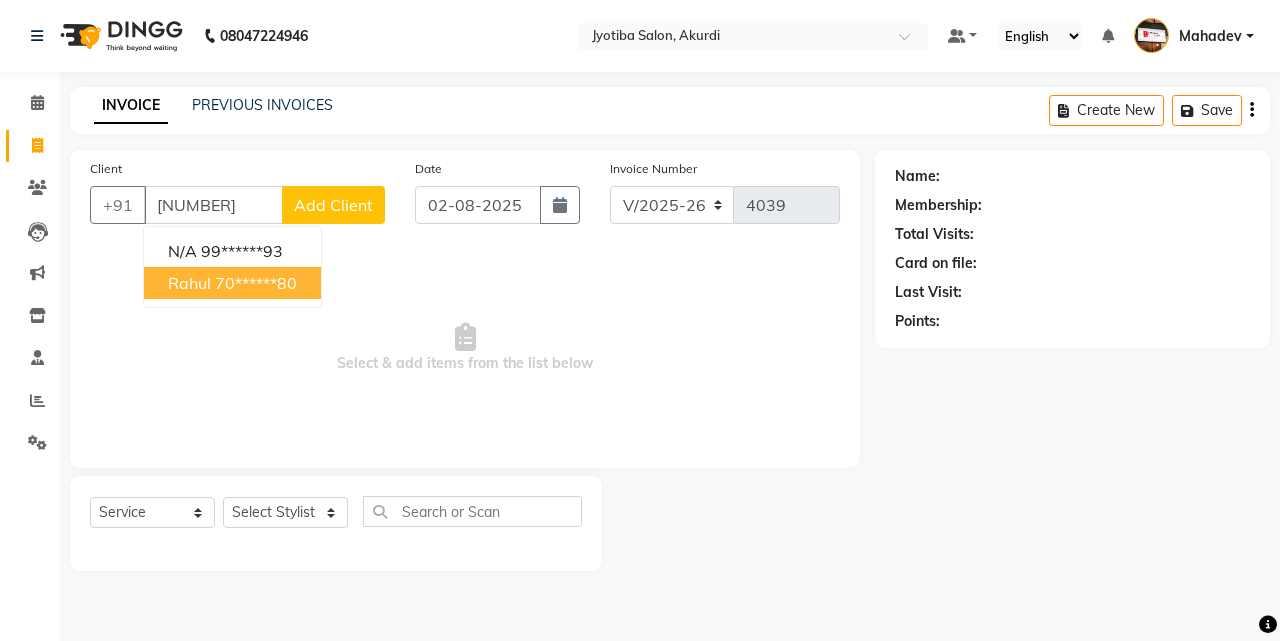 click on "[FIRST] [NUMBER]" at bounding box center (232, 283) 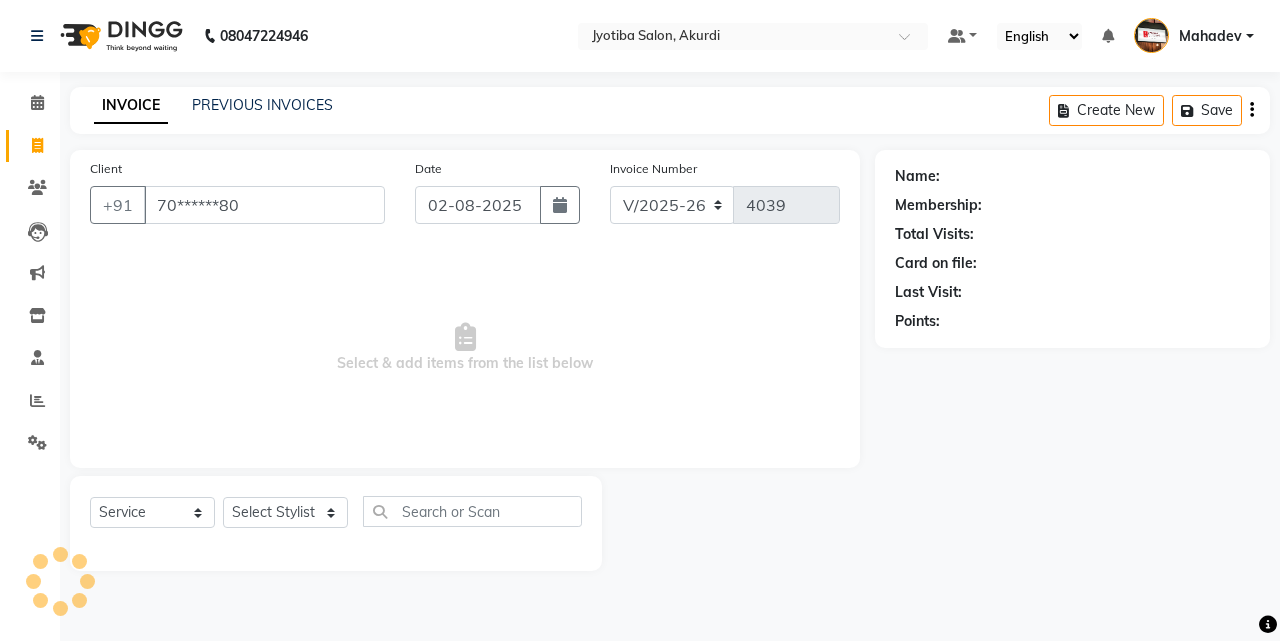 type on "70******80" 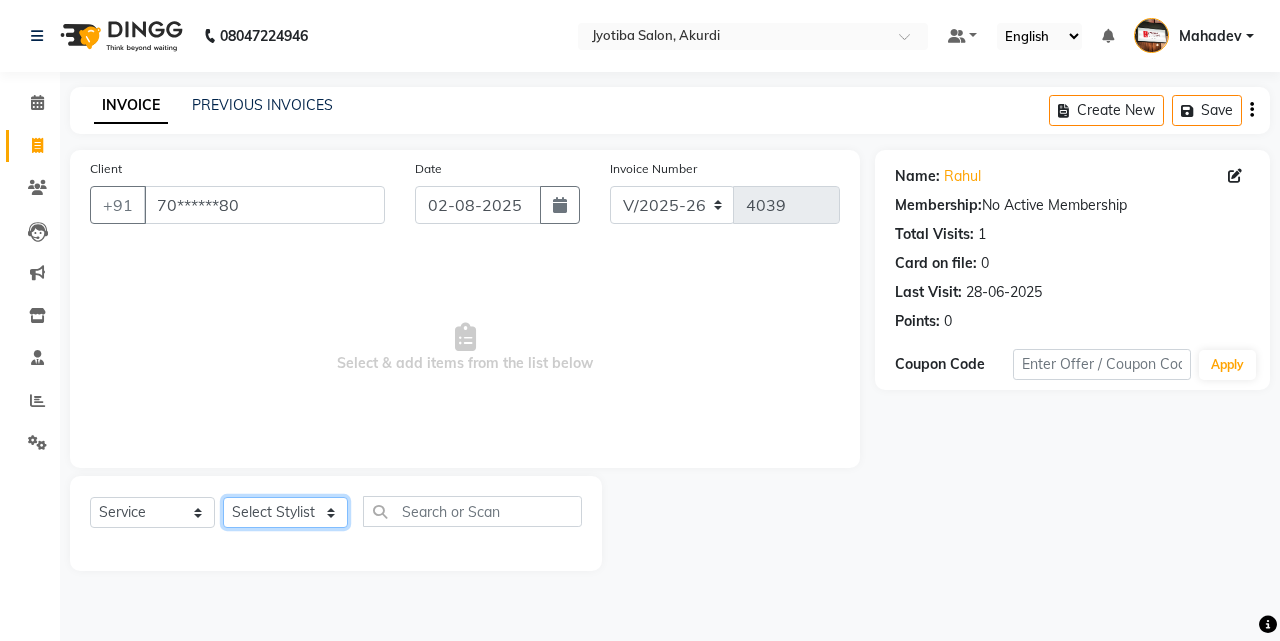 click on "Select Stylist [FIRST] [LAST] [FIRST] [LAST] [FIRST] [LAST] [FIRST] [LAST] [FIRST] [FIRST] [LAST] [FIRST] [LAST] [FIRST] [FIRST]" 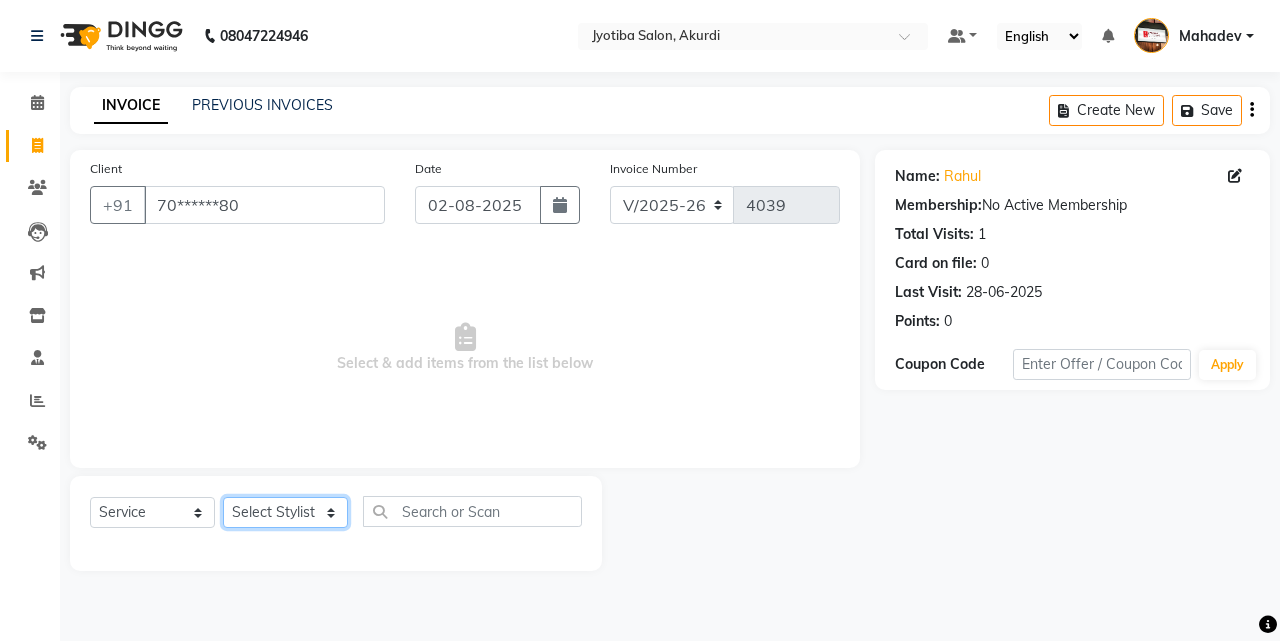 select on "78017" 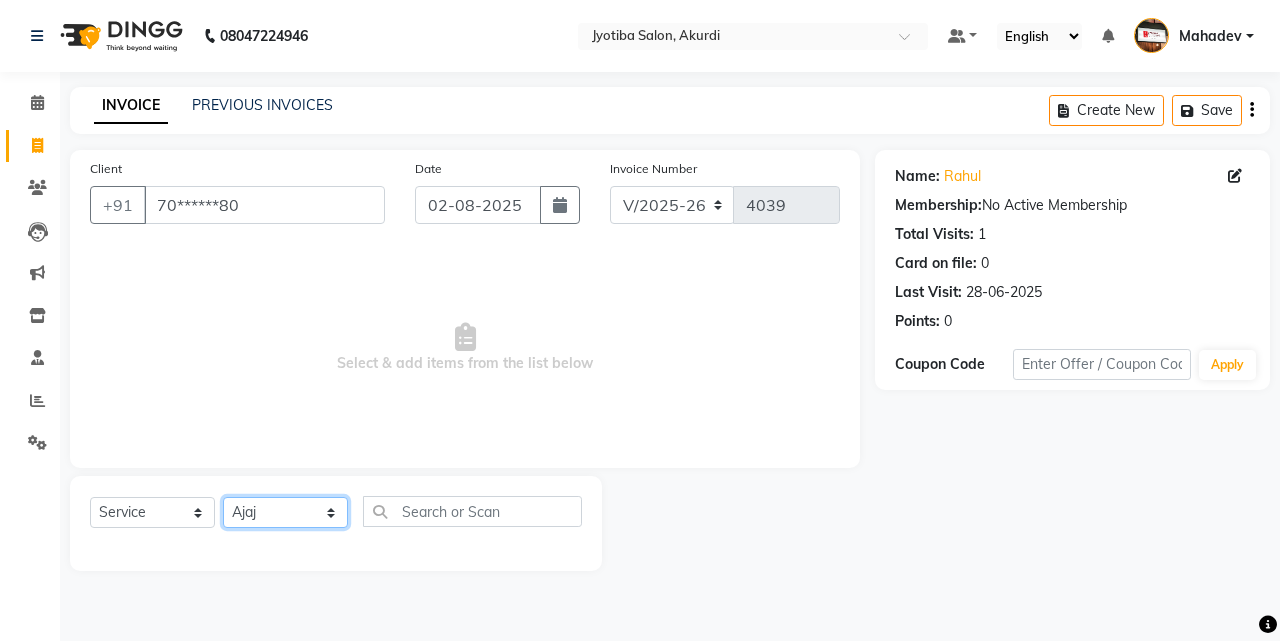 click on "Select Stylist [FIRST] [LAST] [FIRST] [LAST] [FIRST] [LAST] [FIRST] [LAST] [FIRST] [FIRST] [LAST] [FIRST] [LAST] [FIRST] [FIRST]" 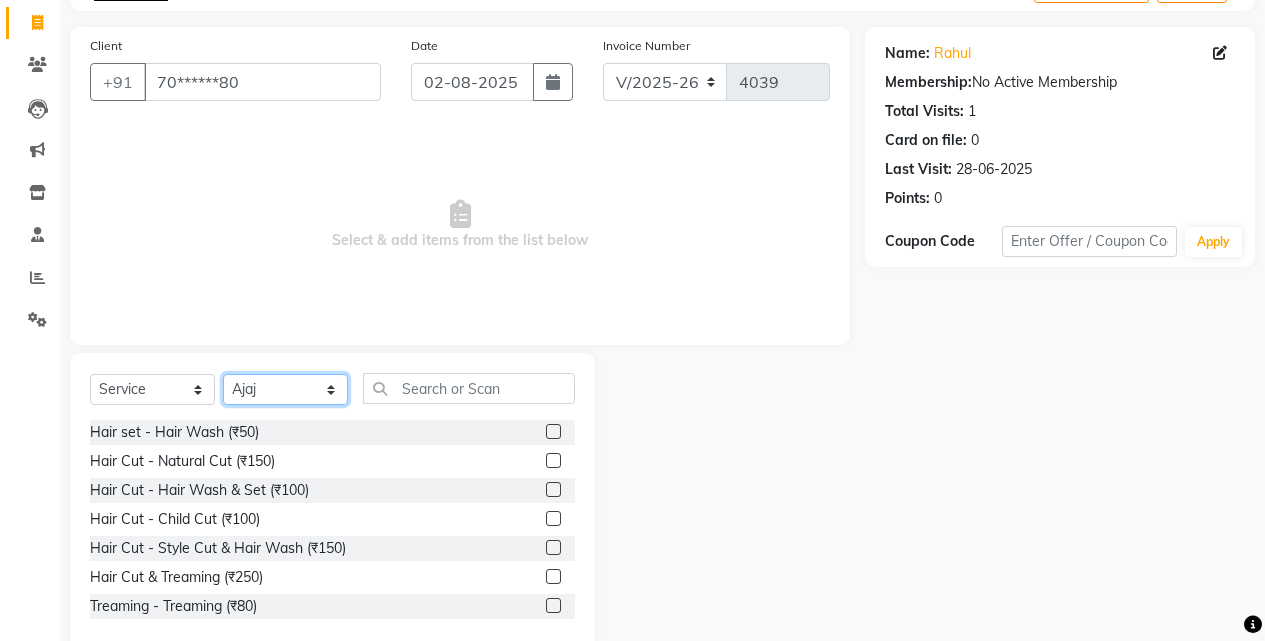 scroll, scrollTop: 160, scrollLeft: 0, axis: vertical 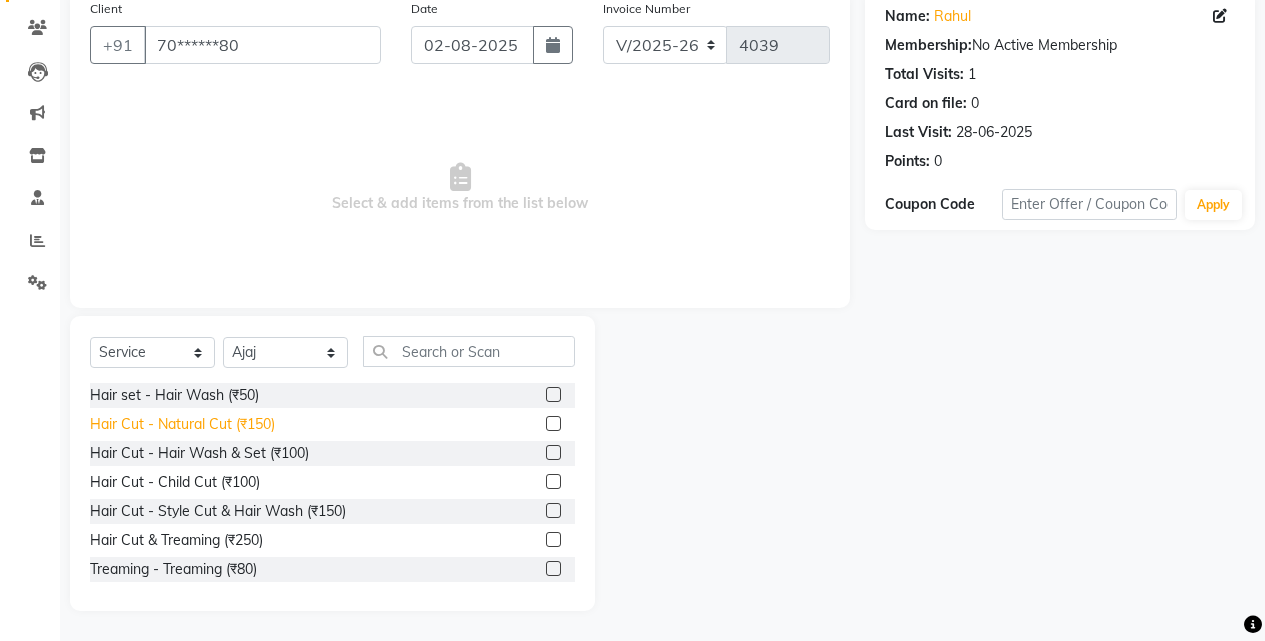 click on "Hair Cut - Natural Cut (₹150)" 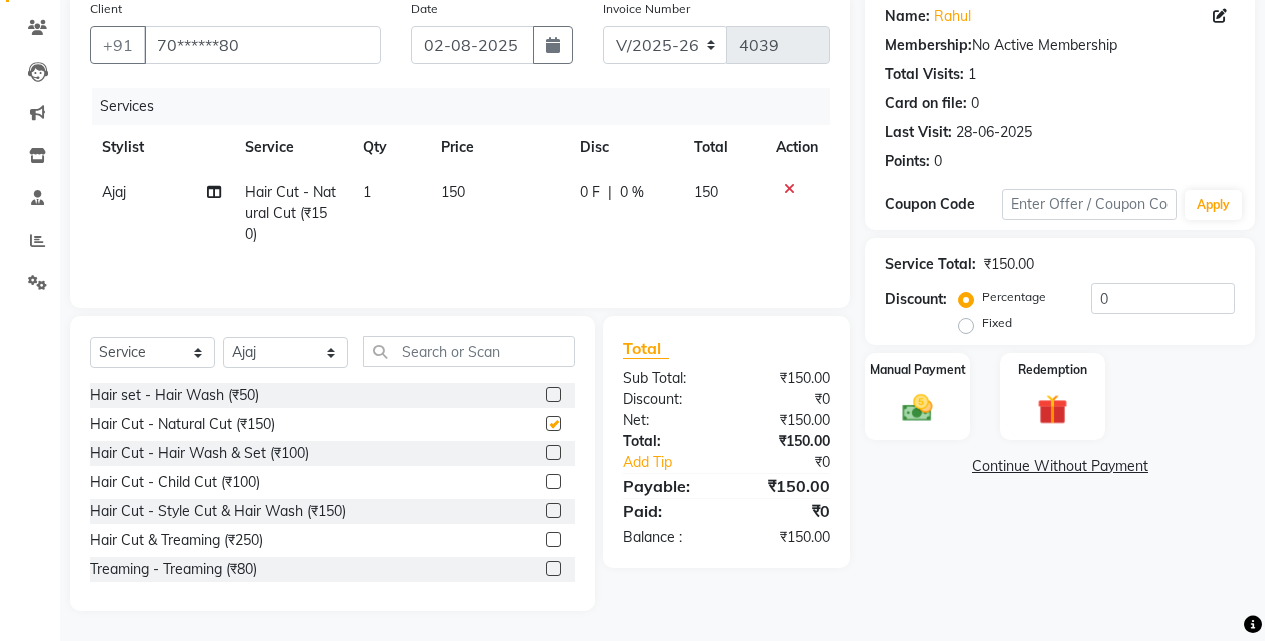 checkbox on "false" 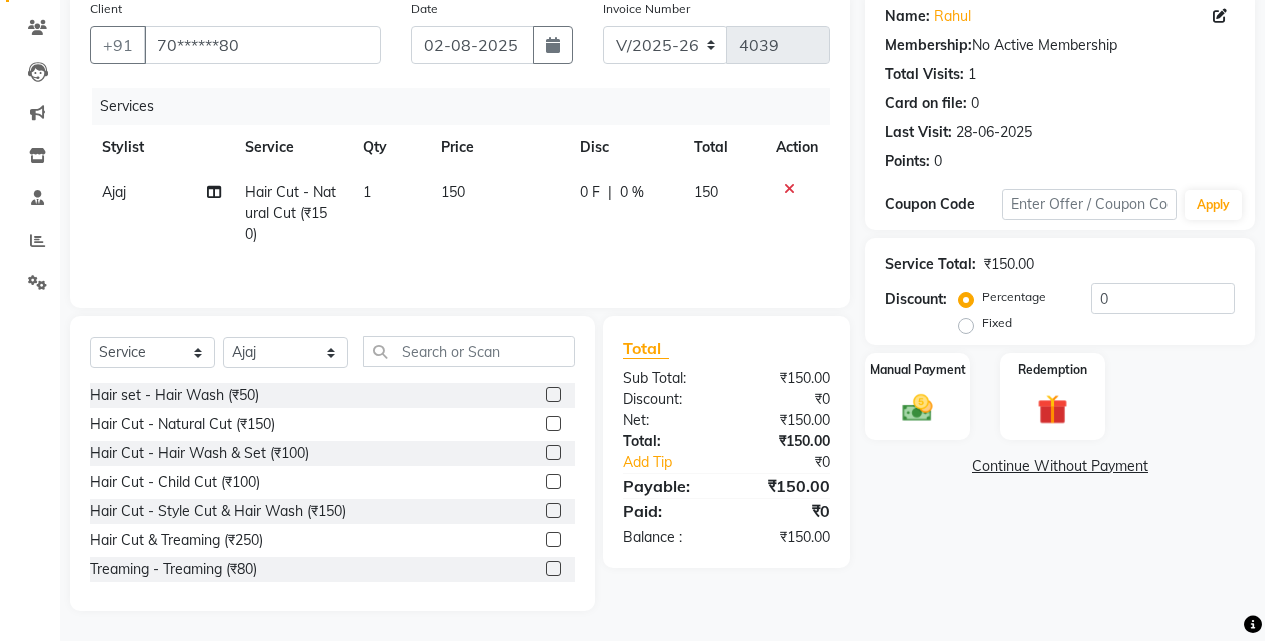 drag, startPoint x: 957, startPoint y: 407, endPoint x: 983, endPoint y: 424, distance: 31.06445 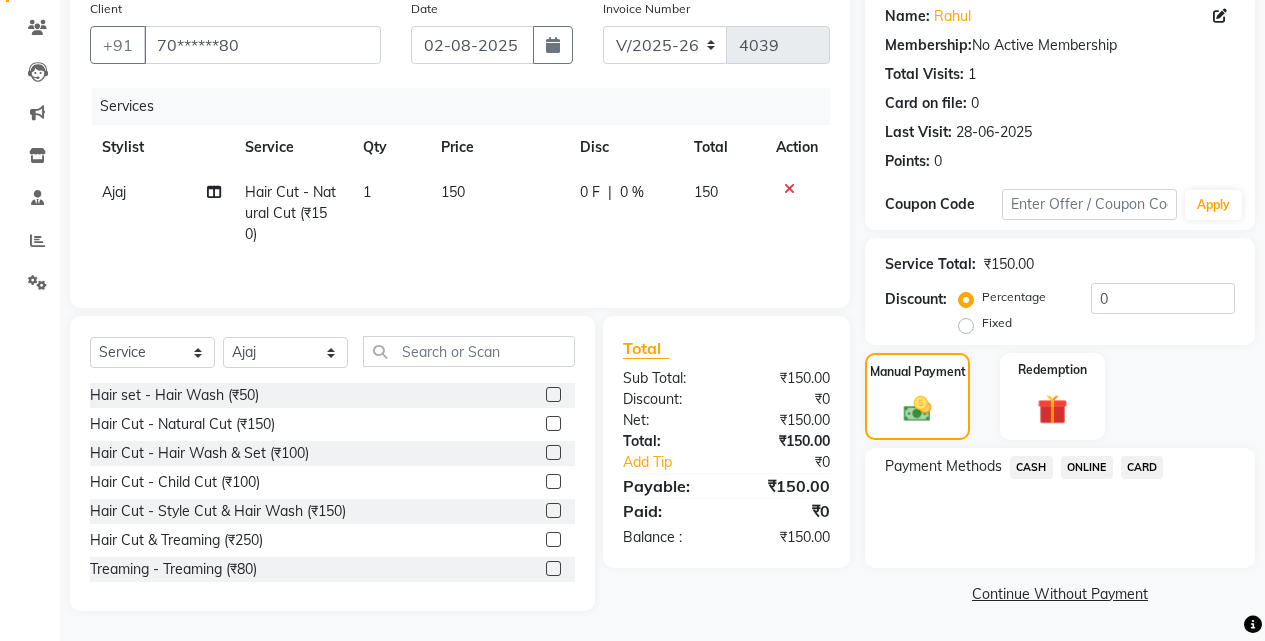 click on "ONLINE" 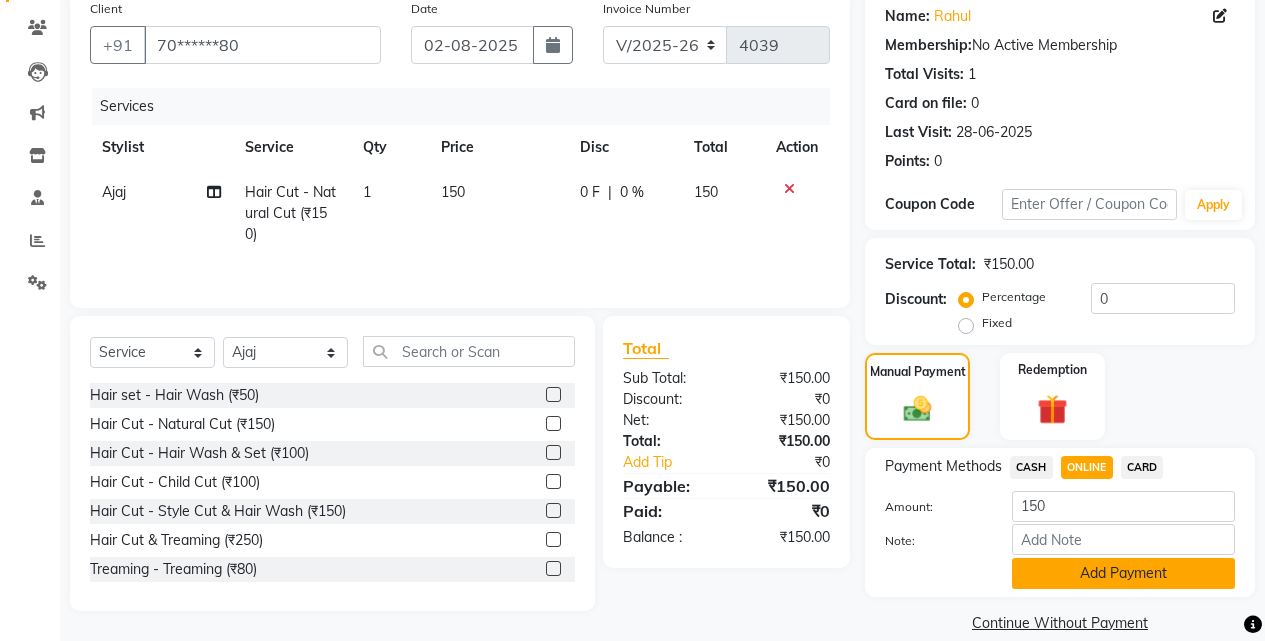 click on "Add Payment" 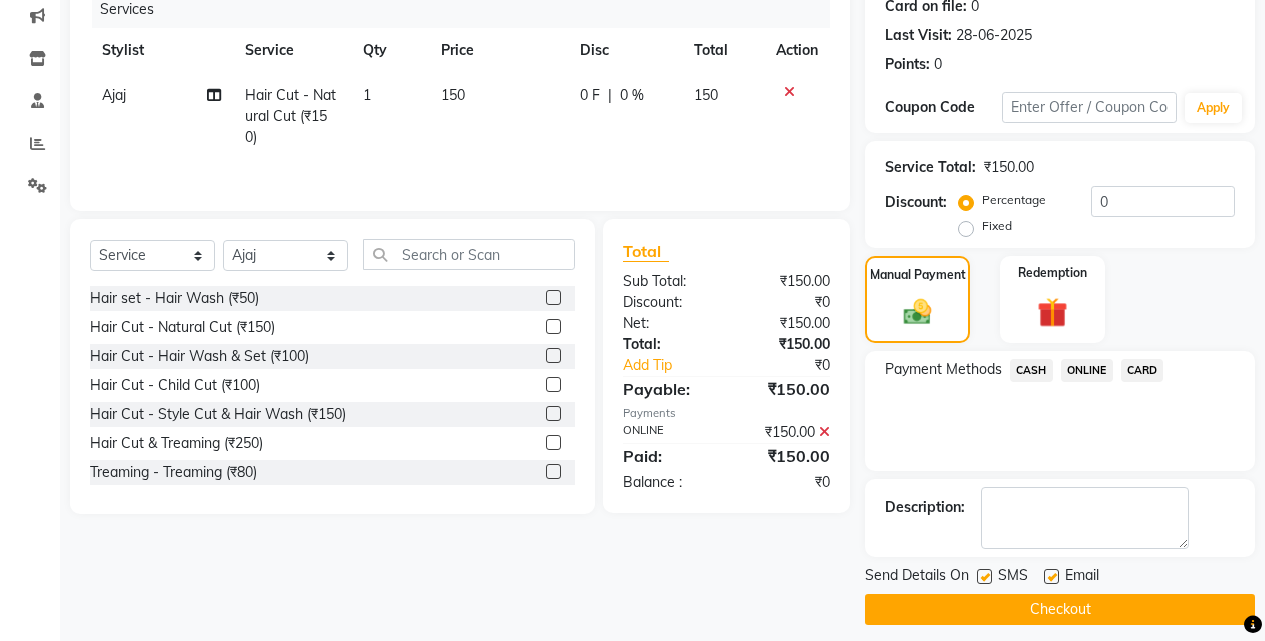 scroll, scrollTop: 271, scrollLeft: 0, axis: vertical 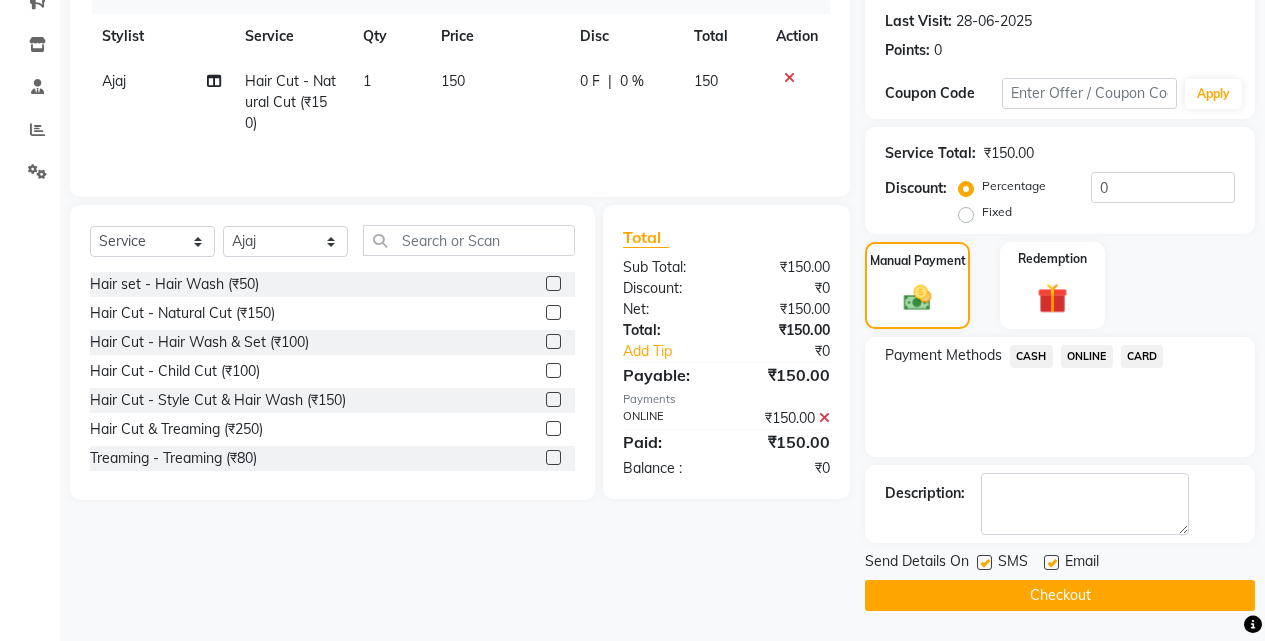 click on "Checkout" 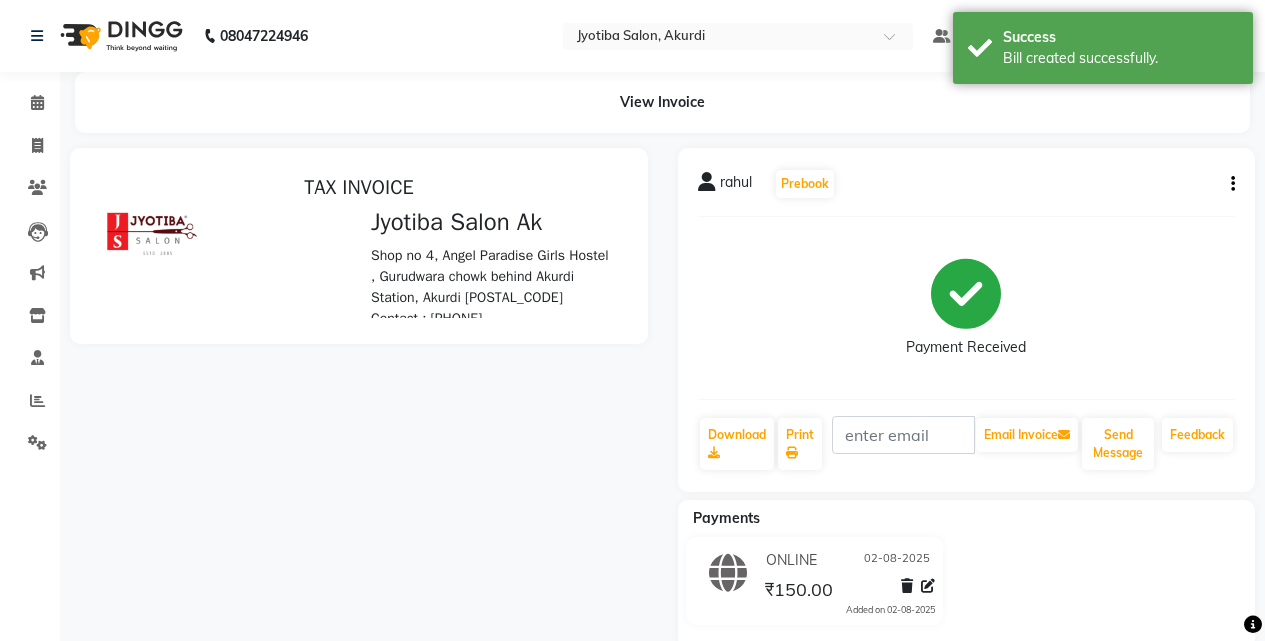 scroll, scrollTop: 0, scrollLeft: 0, axis: both 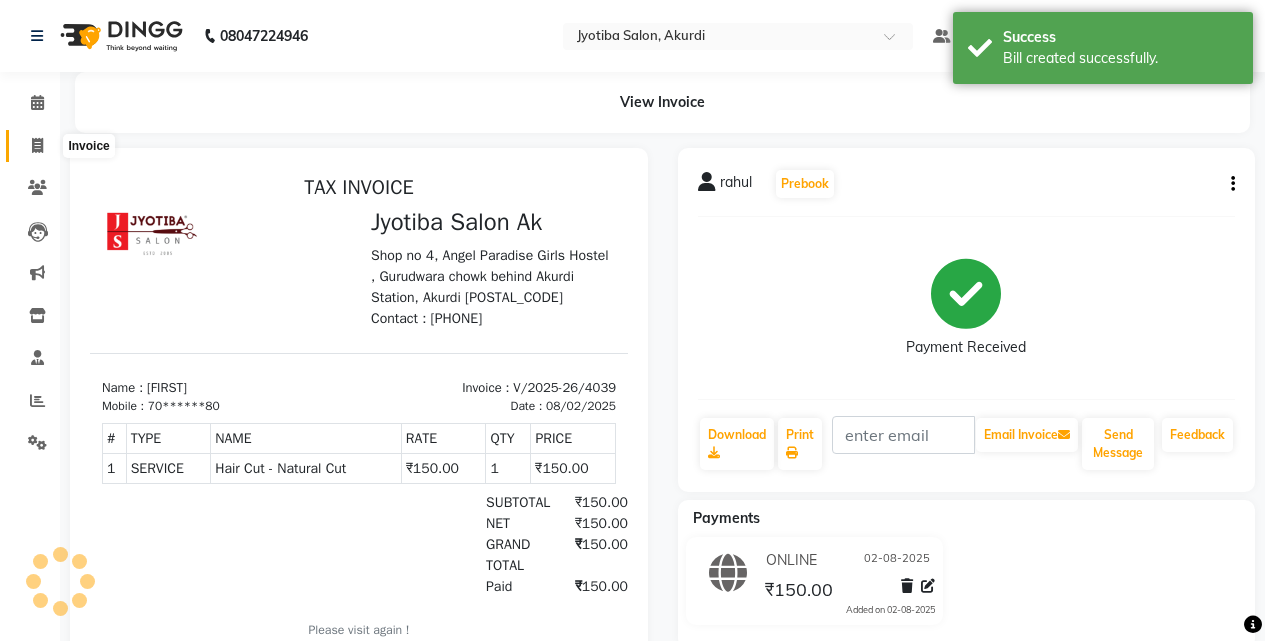 click 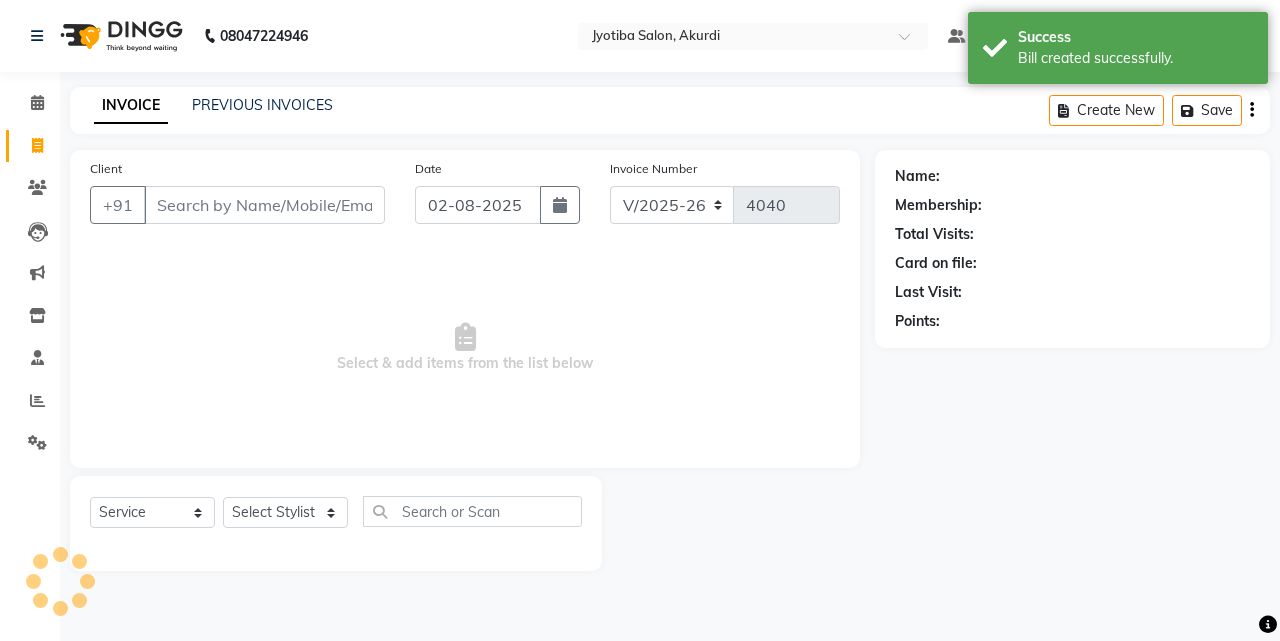 click on "Client" at bounding box center [264, 205] 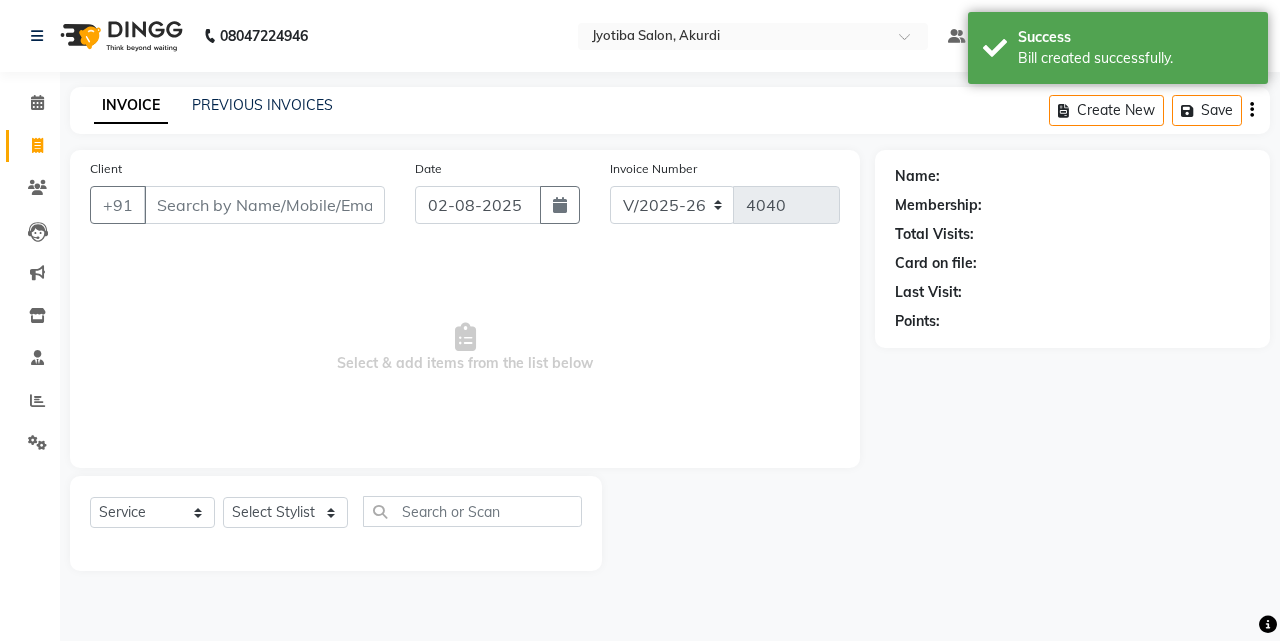 click on "Client" at bounding box center [264, 205] 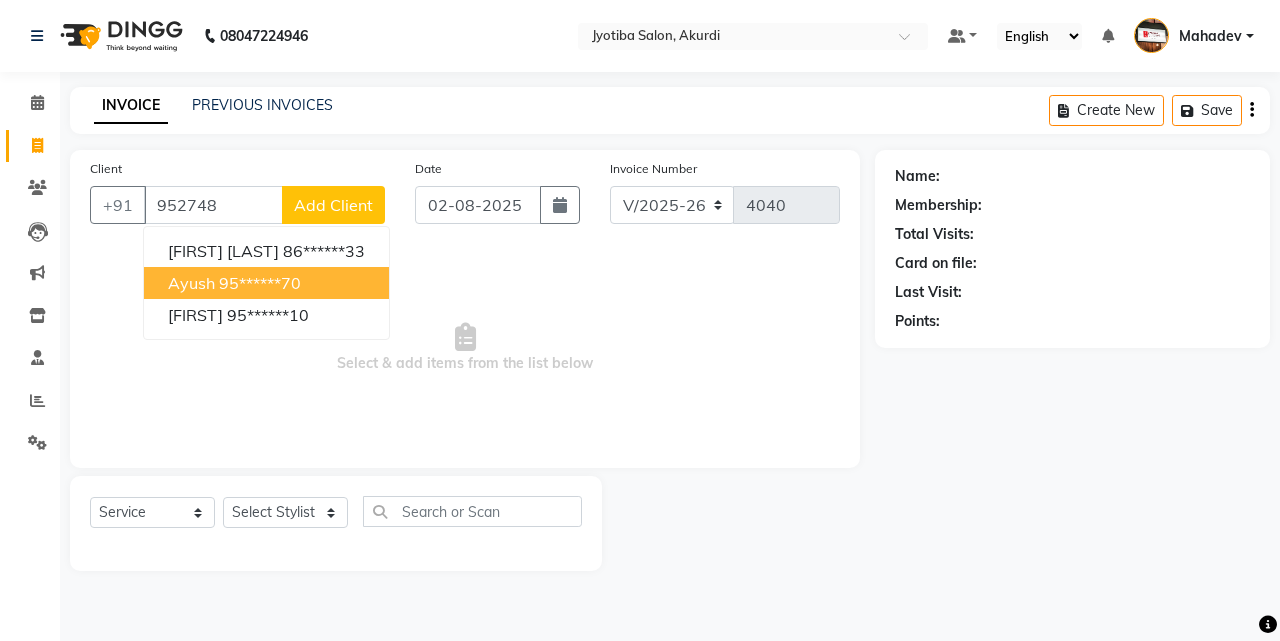 click on "95******70" at bounding box center (260, 283) 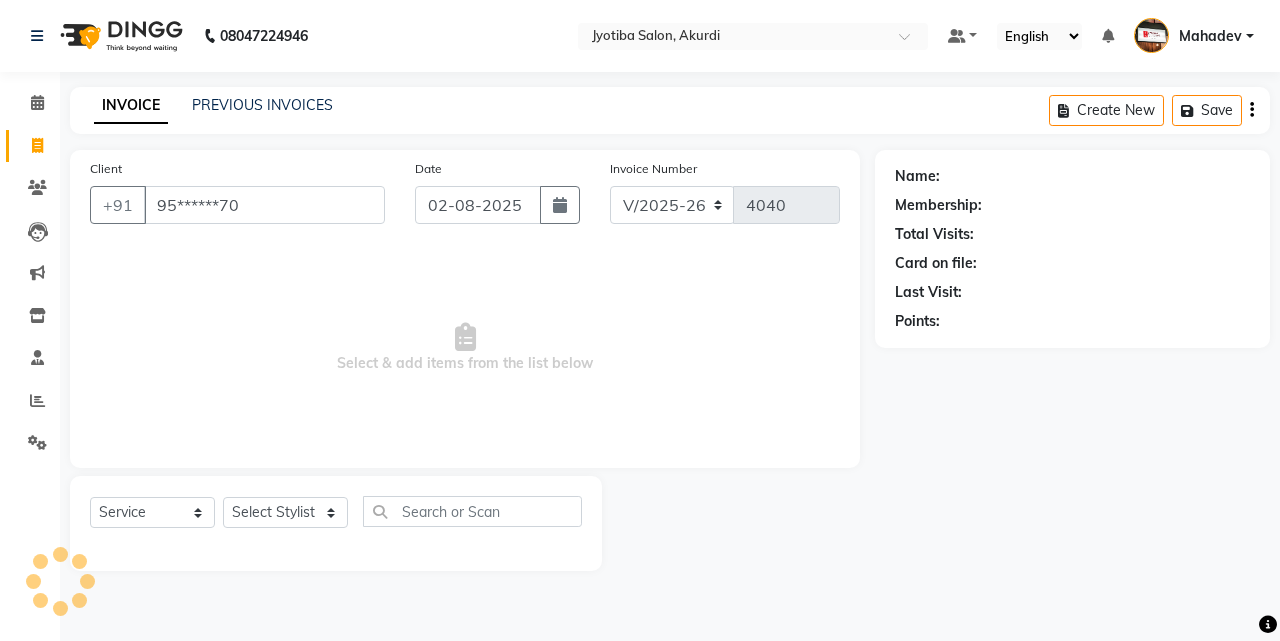 type on "95******70" 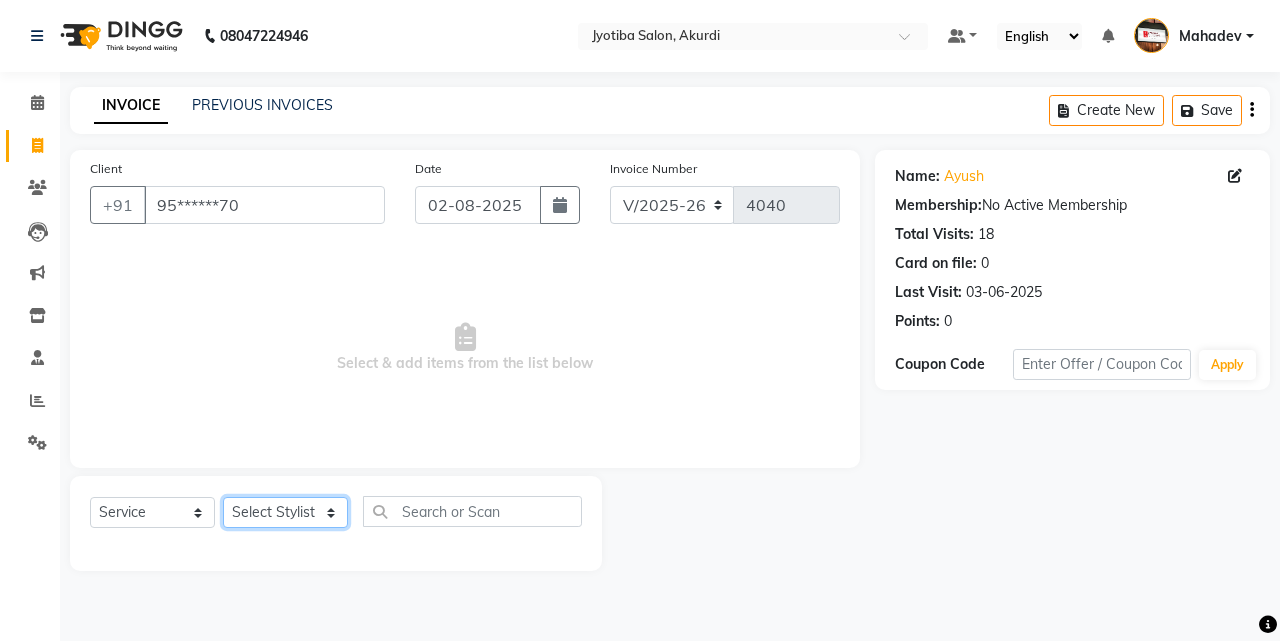 click on "Select Stylist [FIRST] [LAST] [FIRST] [LAST] [FIRST] [LAST] [FIRST] [LAST] [FIRST] [FIRST] [LAST] [FIRST] [LAST] [FIRST] [FIRST]" 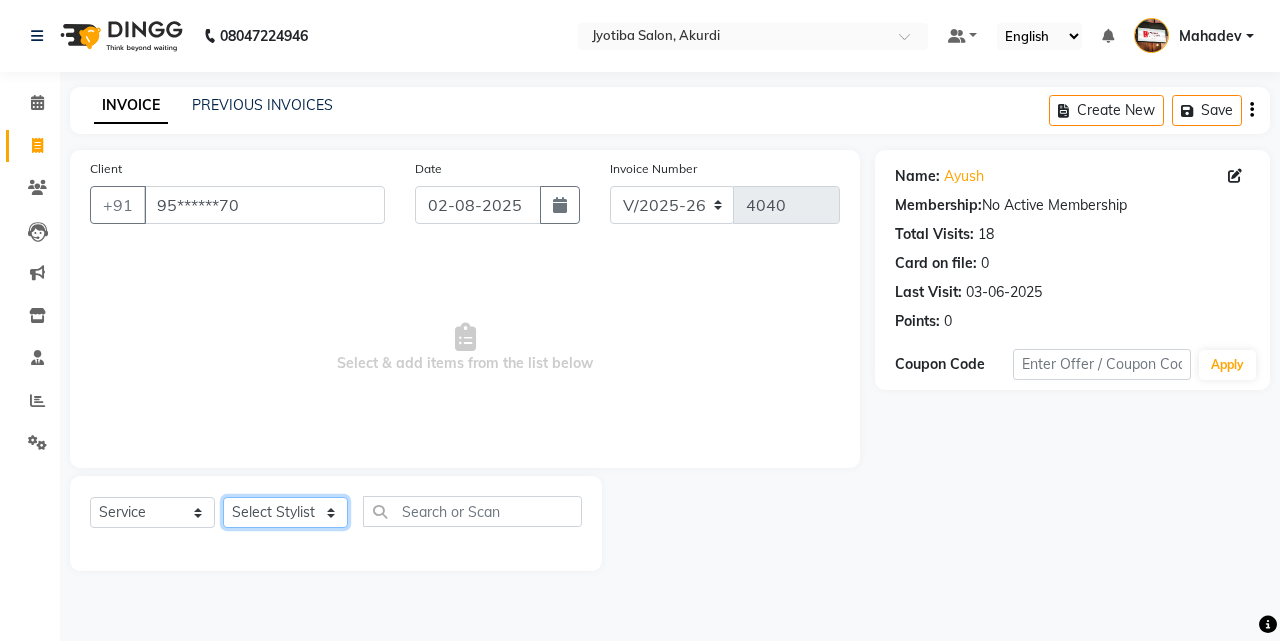 select on "11679" 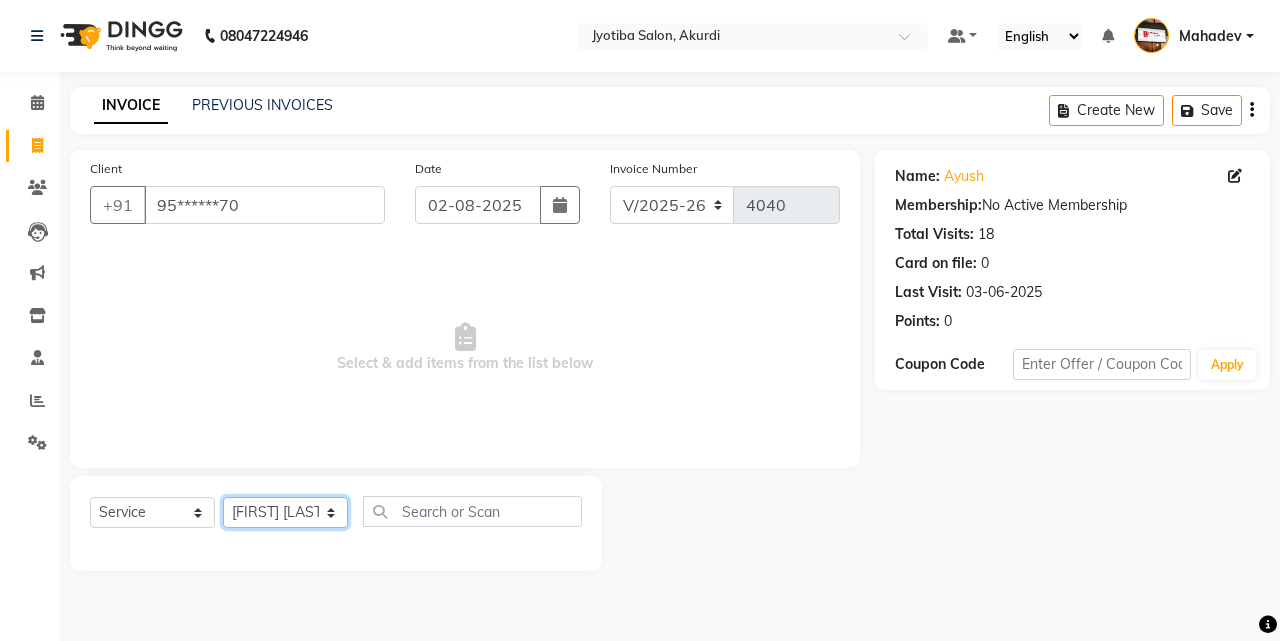 click on "Select Stylist [FIRST] [LAST] [FIRST] [LAST] [FIRST] [LAST] [FIRST] [LAST] [FIRST] [FIRST] [LAST] [FIRST] [LAST] [FIRST] [FIRST]" 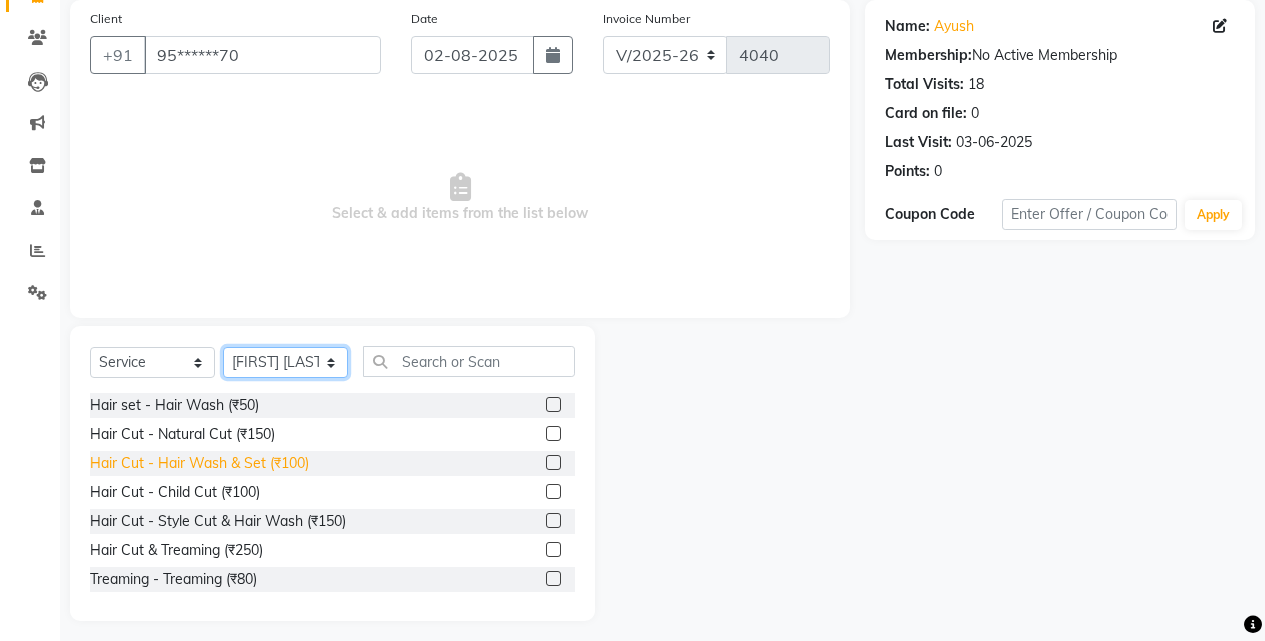 scroll, scrollTop: 160, scrollLeft: 0, axis: vertical 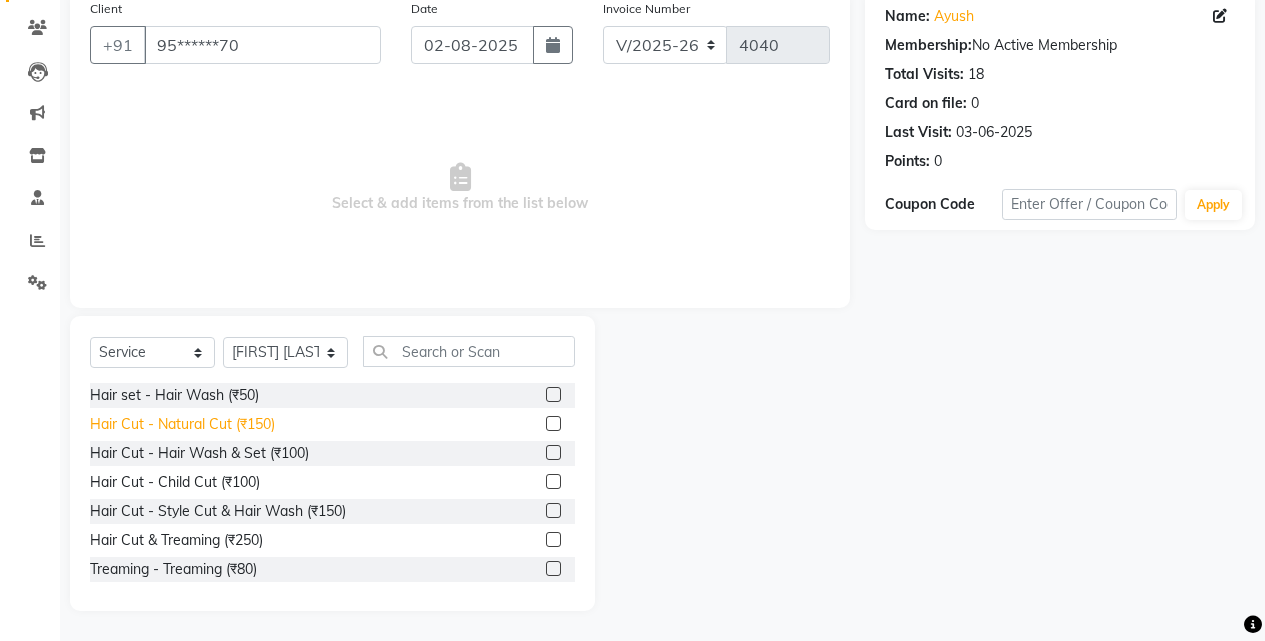 click on "Hair Cut - Natural Cut (₹150)" 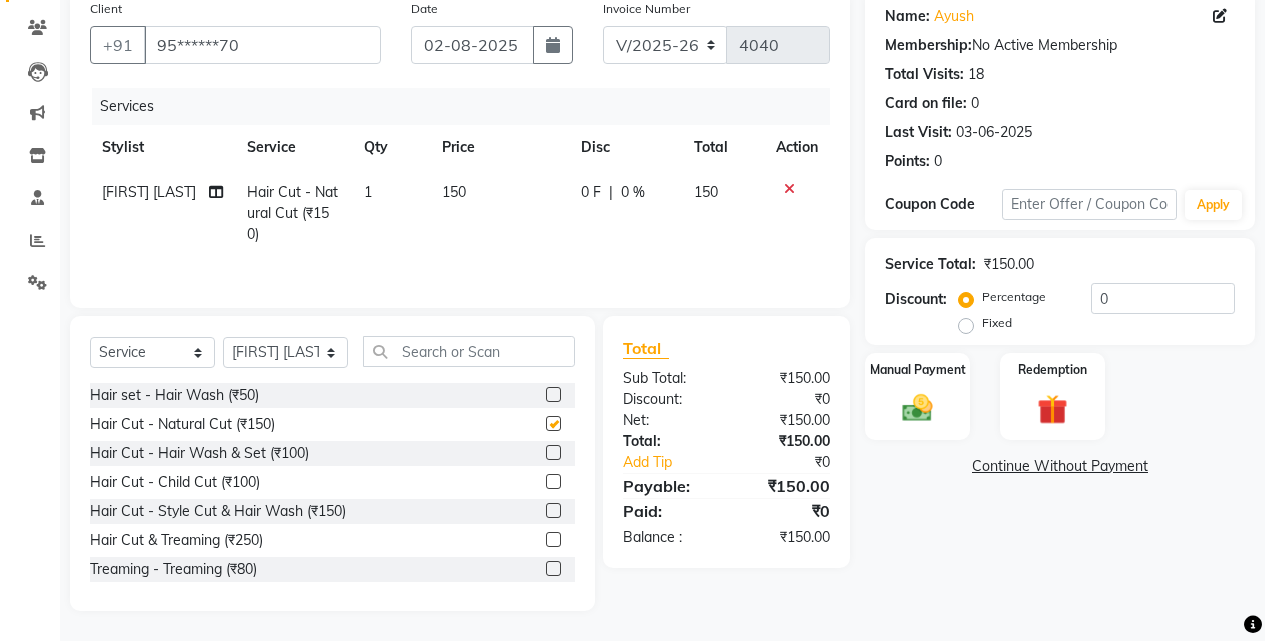 checkbox on "false" 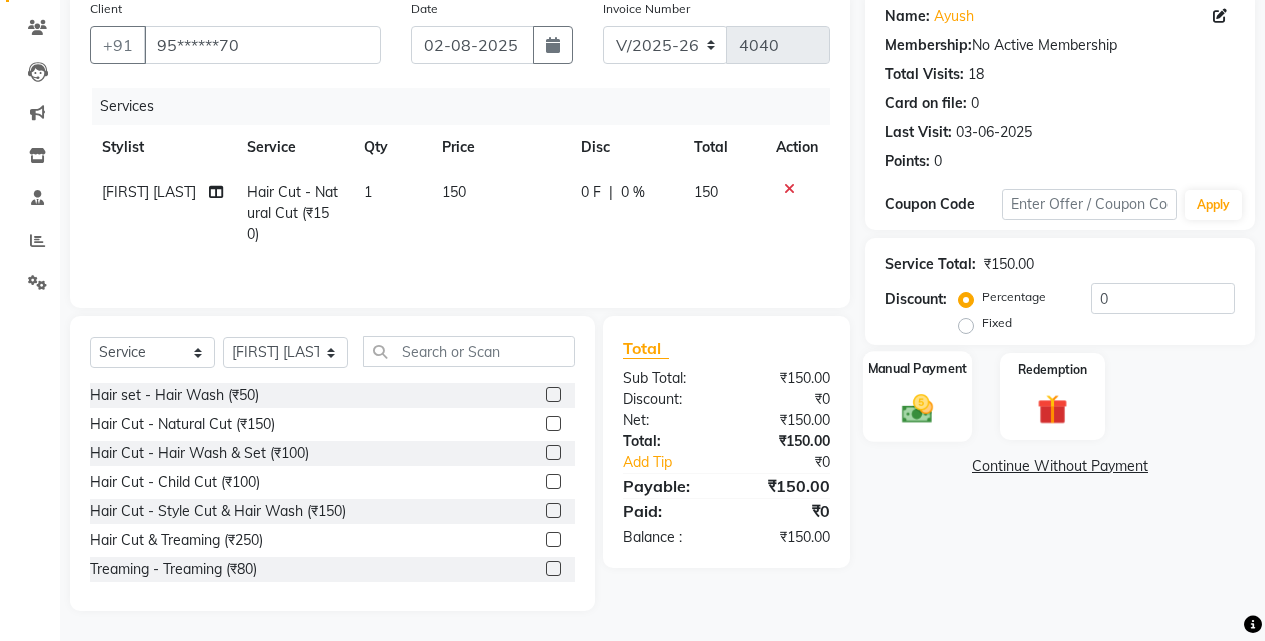 click on "Manual Payment" 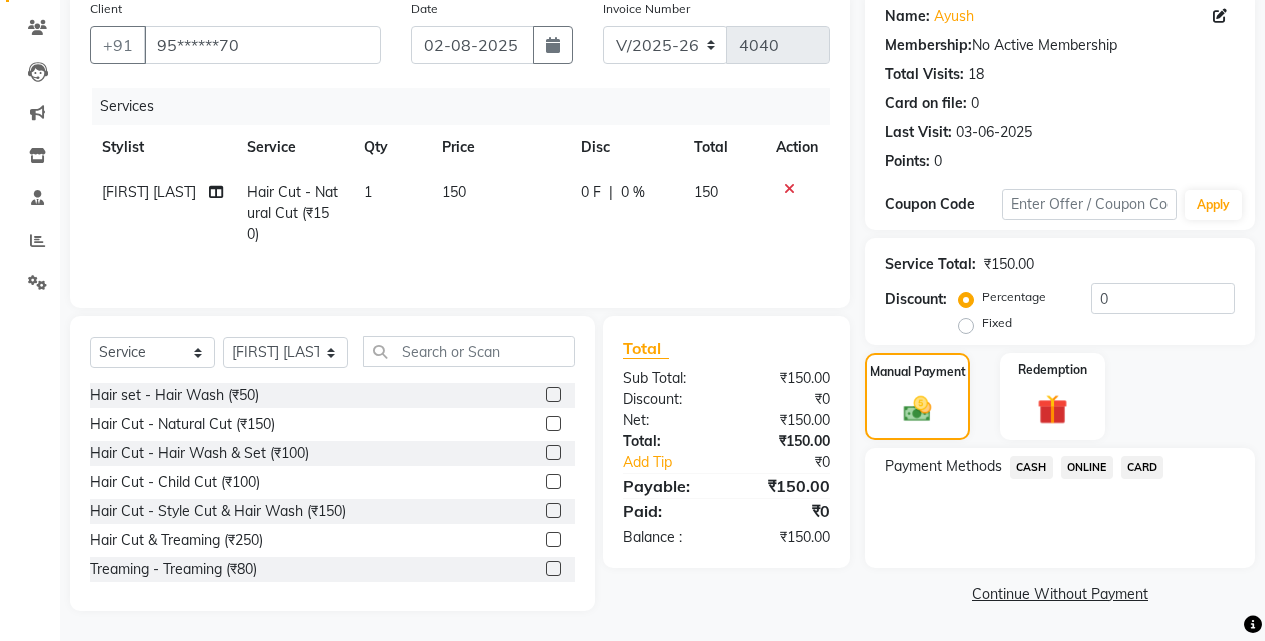 click on "ONLINE" 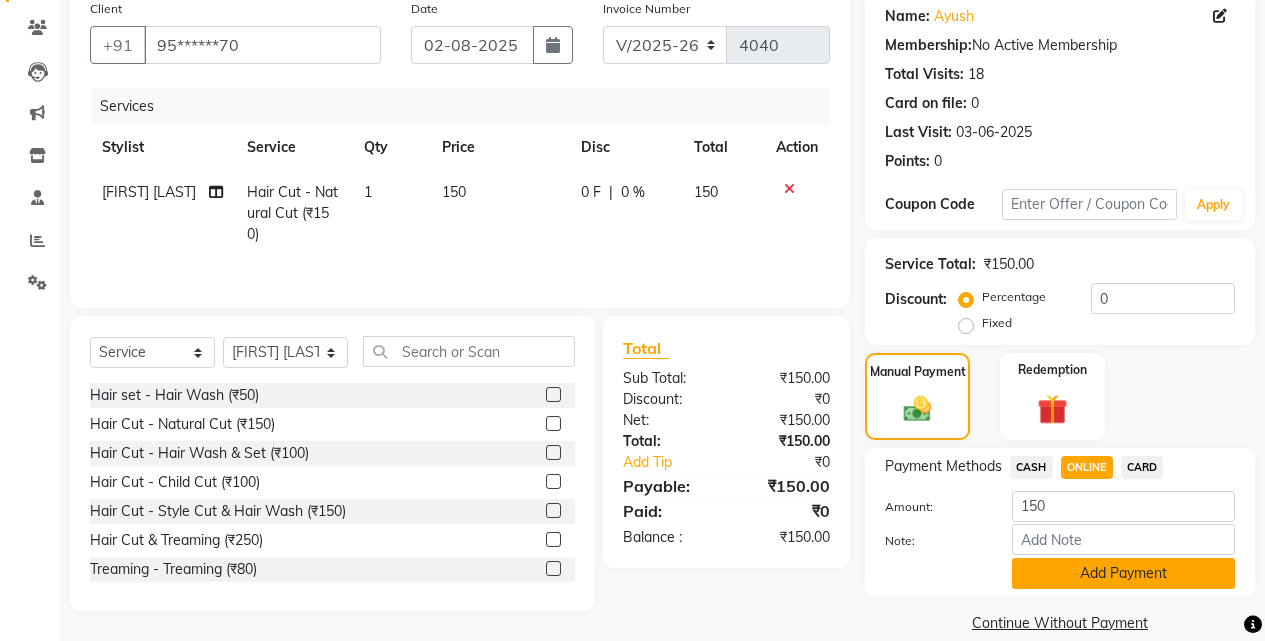 click on "Add Payment" 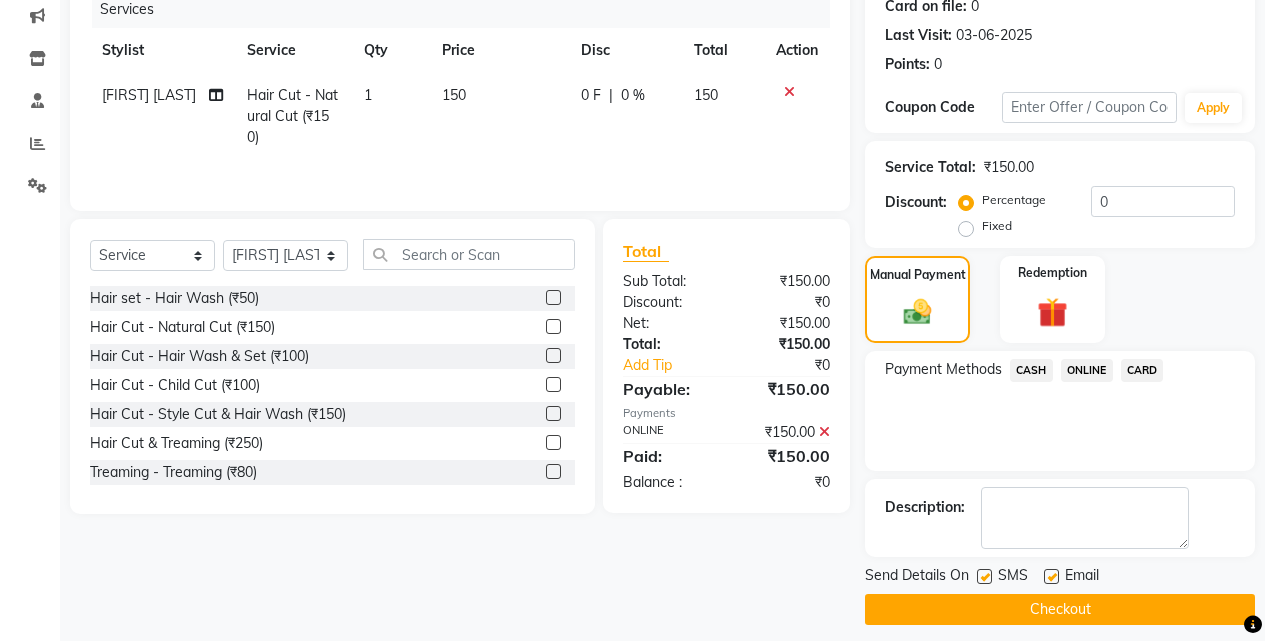 scroll, scrollTop: 271, scrollLeft: 0, axis: vertical 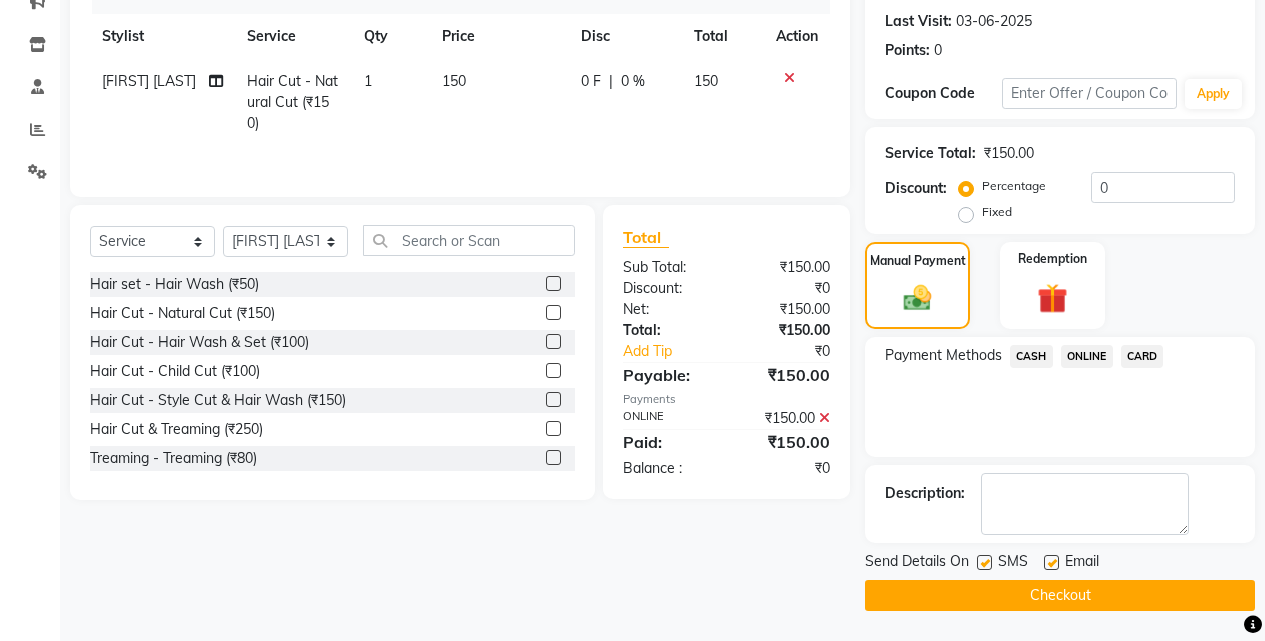 click on "Checkout" 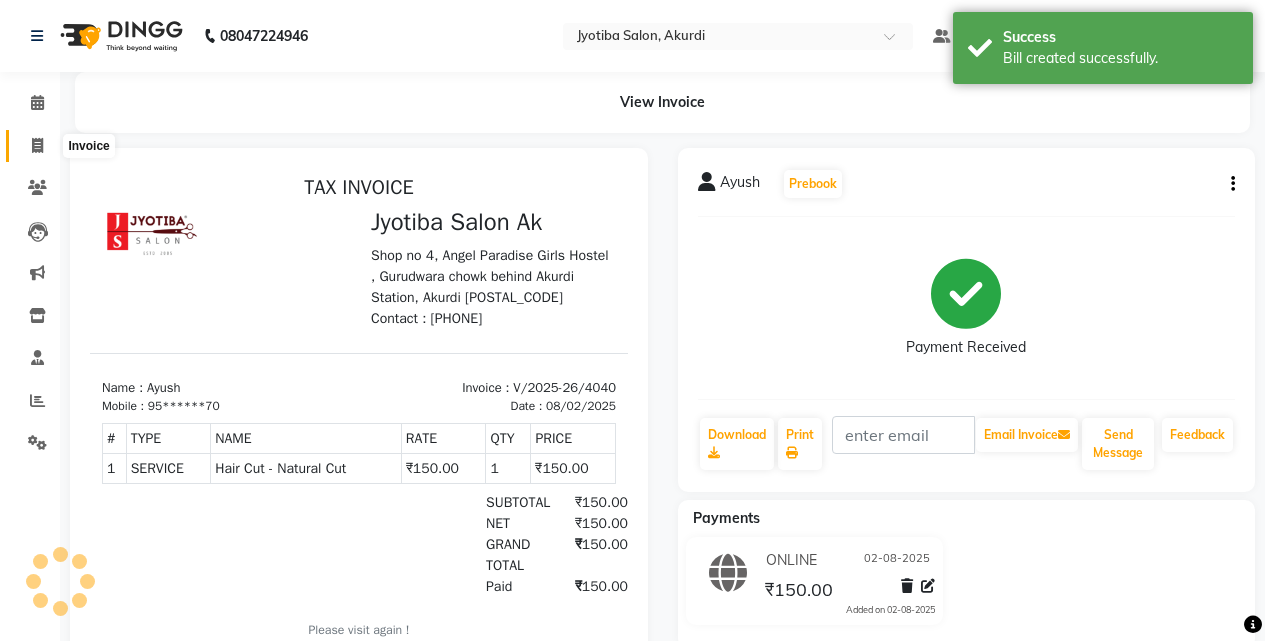 scroll, scrollTop: 0, scrollLeft: 0, axis: both 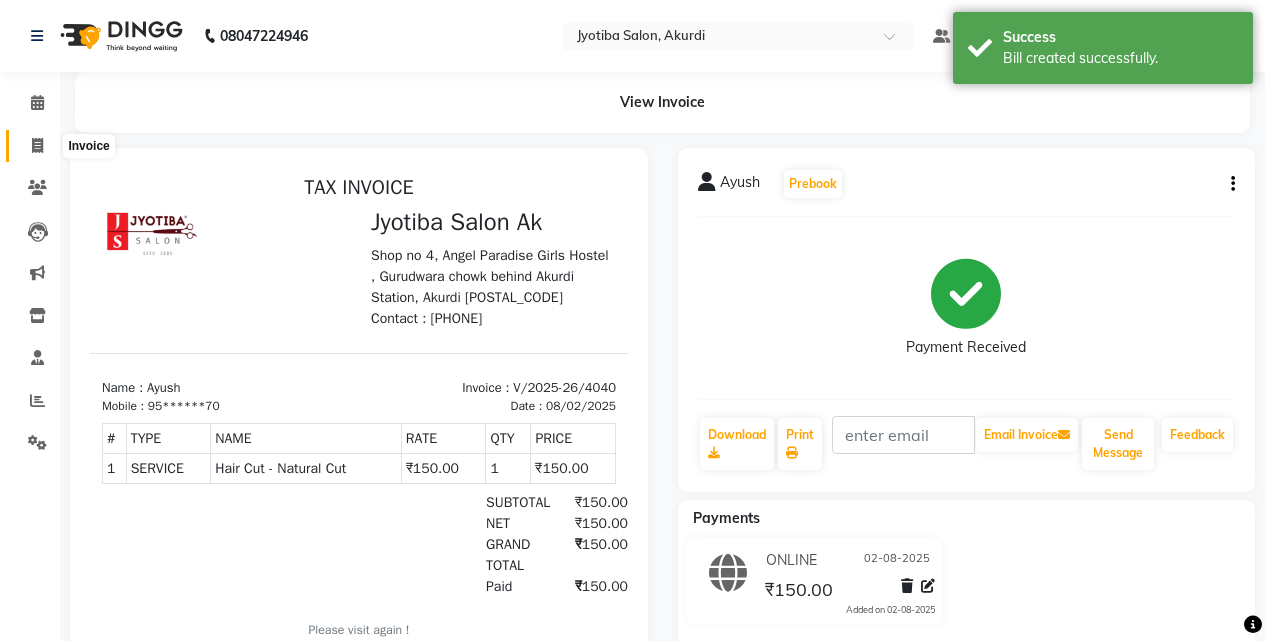 click 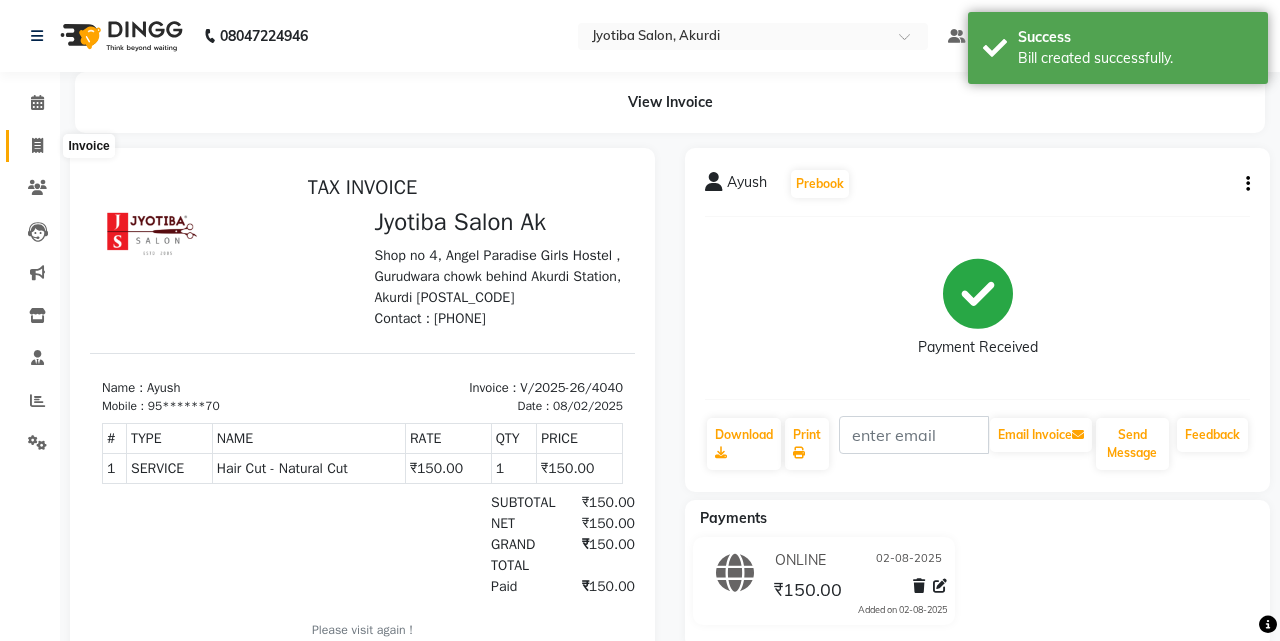 select on "service" 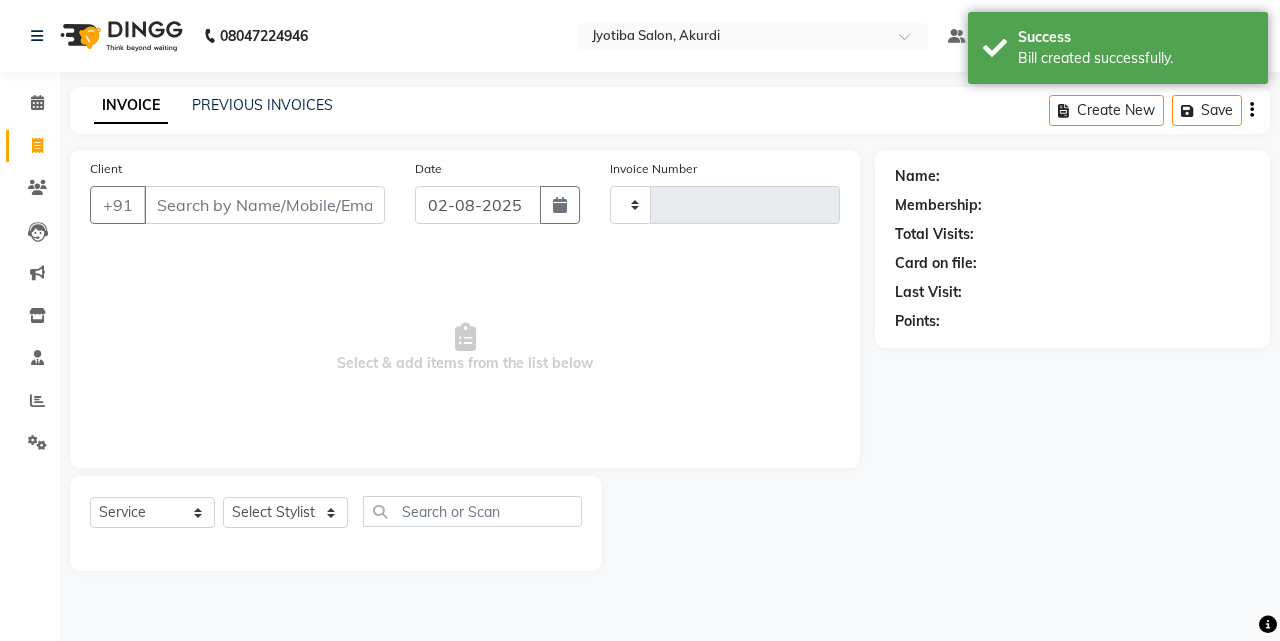 click on "Client" at bounding box center (264, 205) 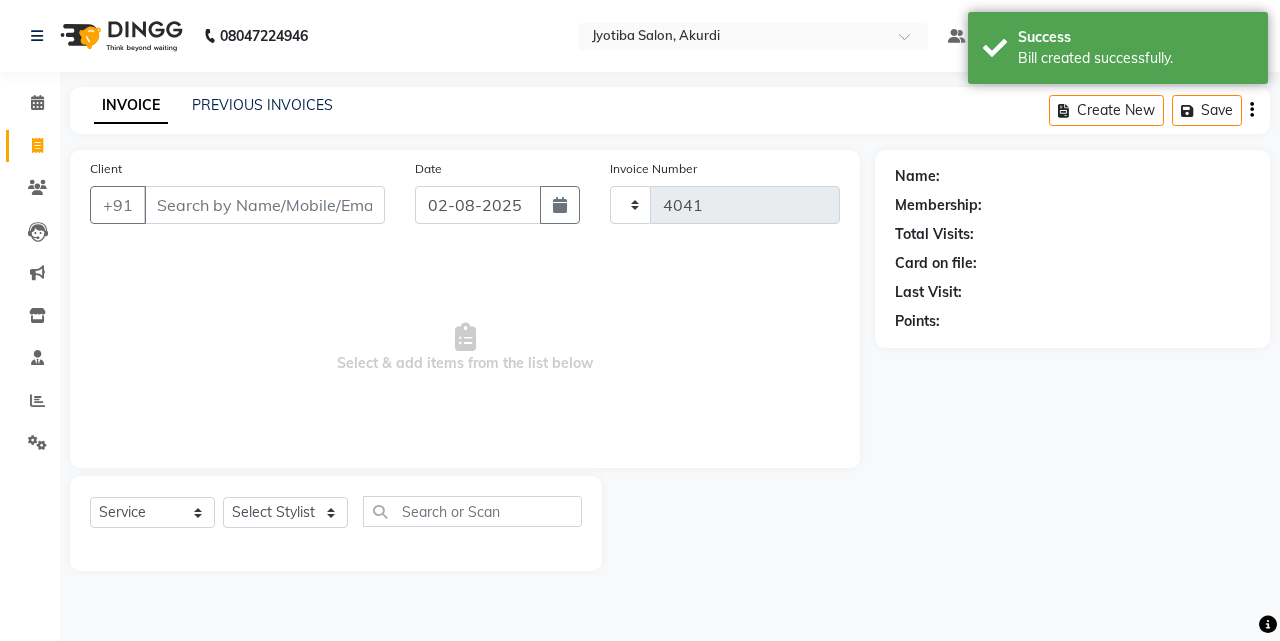 select on "557" 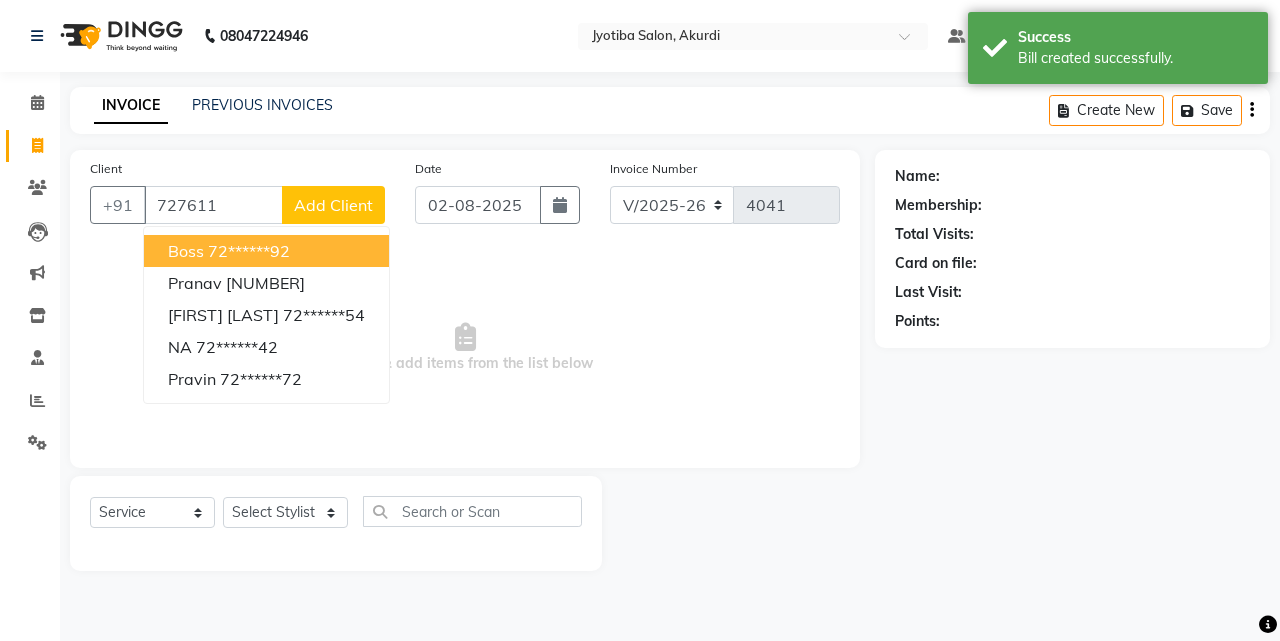 click on "Boss  [NUMBER]" at bounding box center [266, 251] 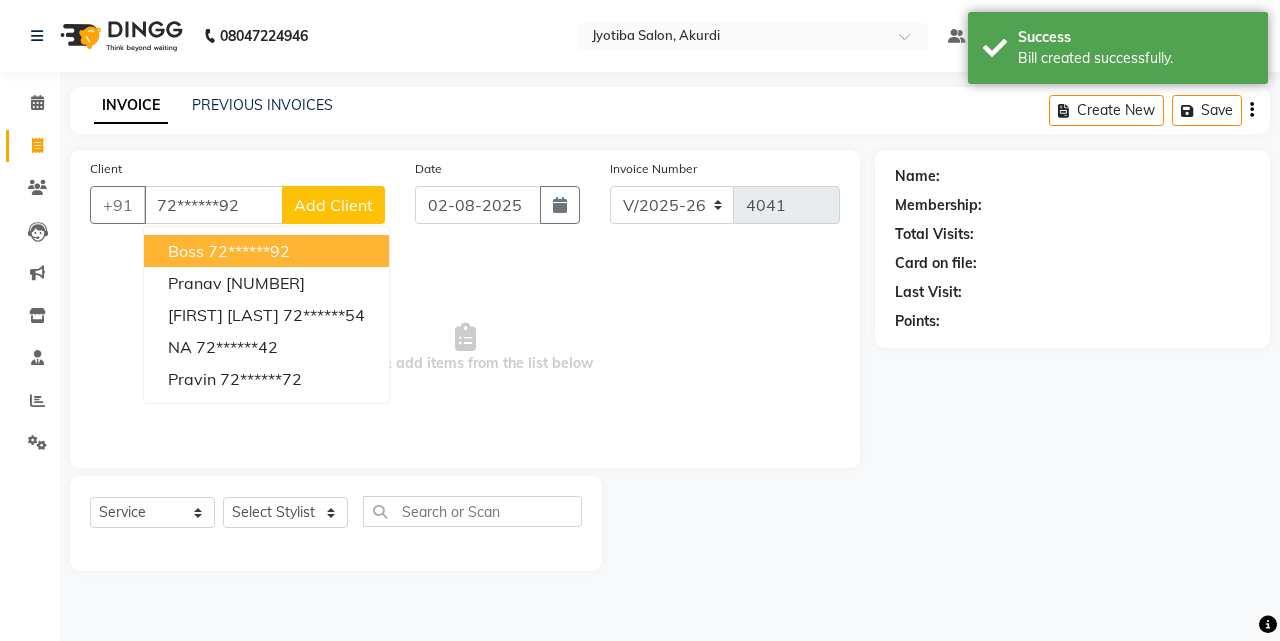 type on "72******92" 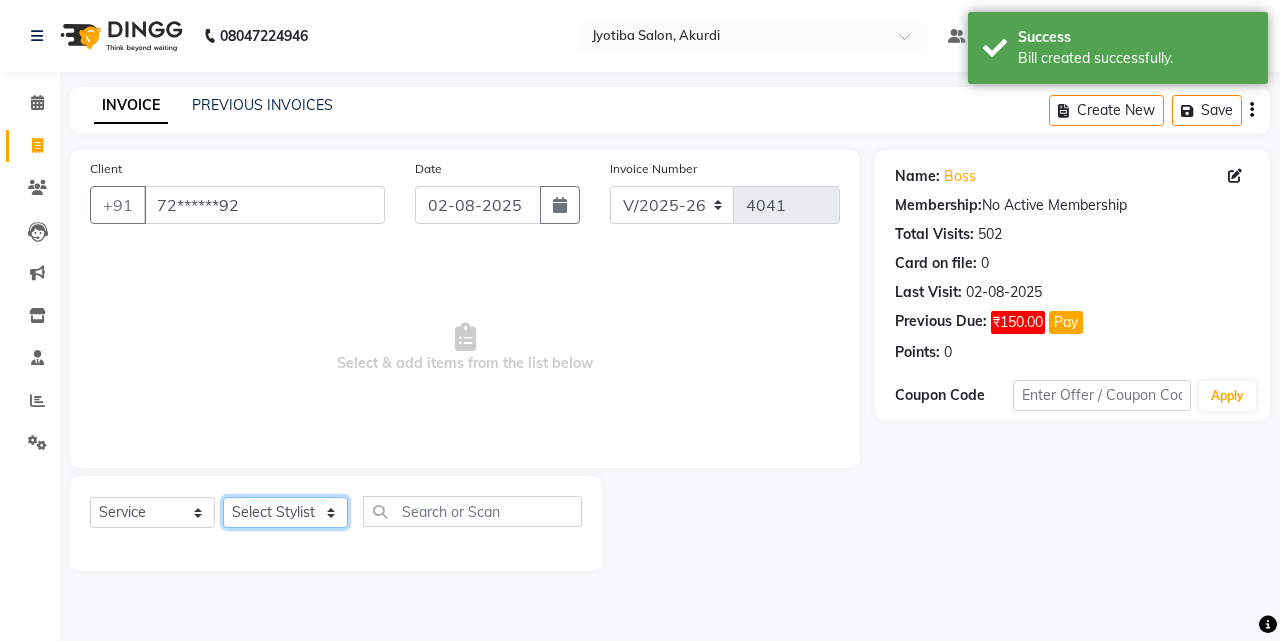click on "Select Stylist [FIRST] [LAST] [FIRST] [LAST] [FIRST] [LAST] [FIRST] [LAST] [FIRST] [FIRST] [LAST] [FIRST] [LAST] [FIRST] [FIRST]" 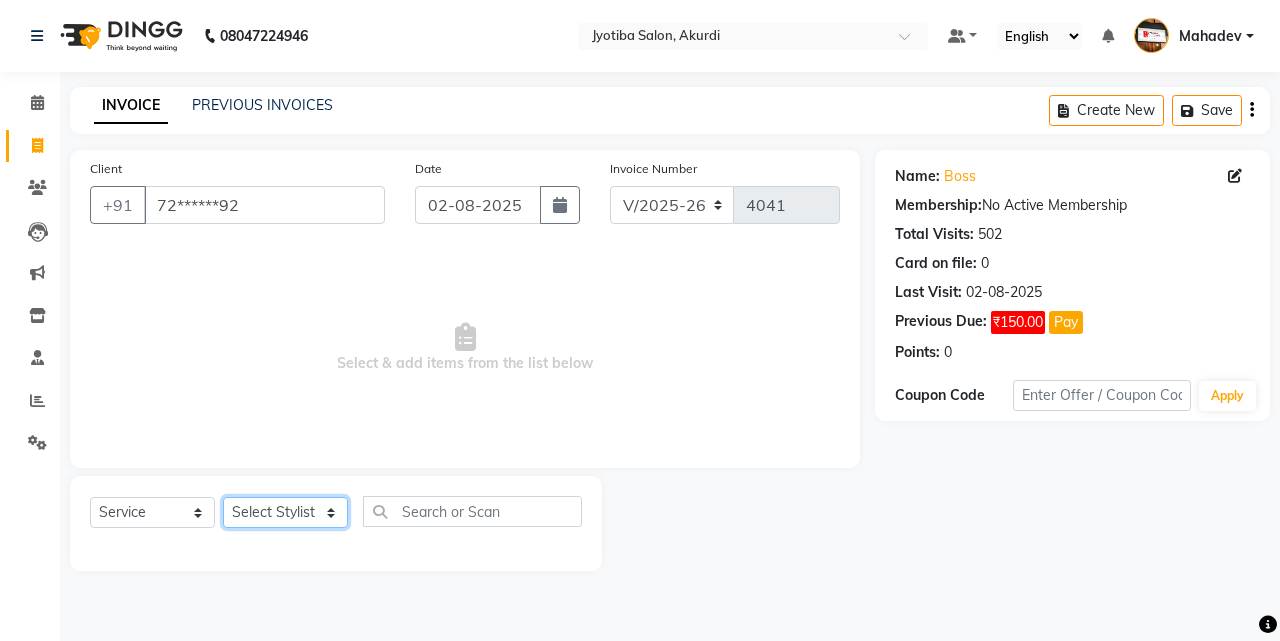 select on "43504" 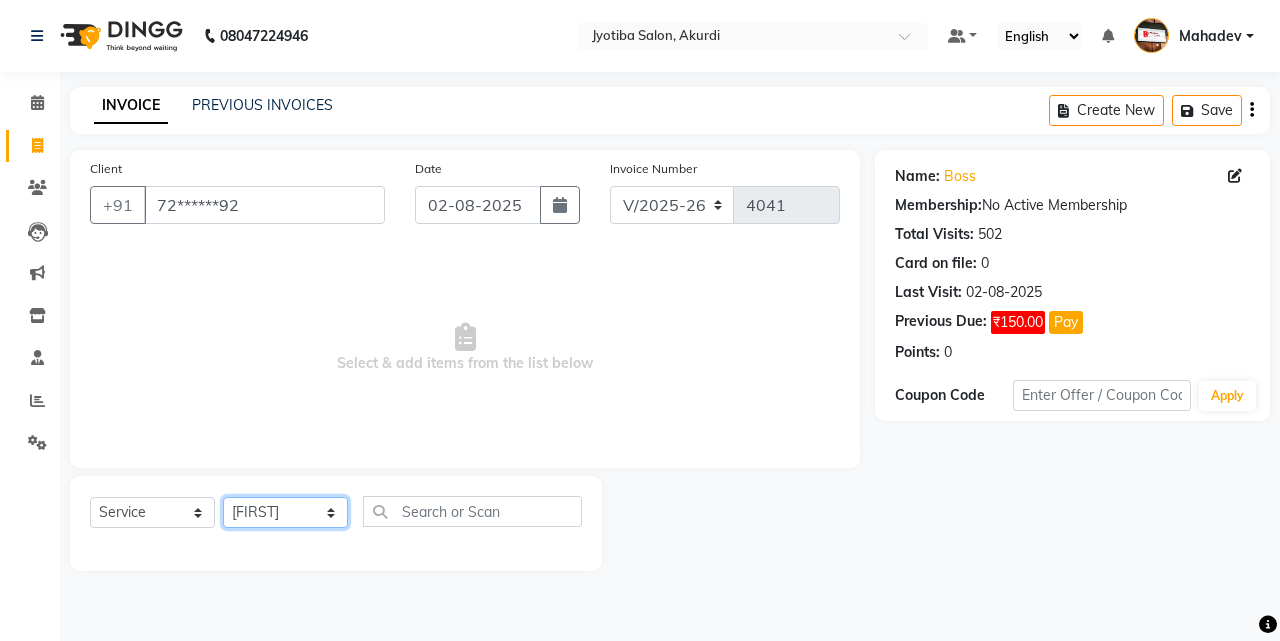 click on "Select Stylist [FIRST] [LAST] [FIRST] [LAST] [FIRST] [LAST] [FIRST] [LAST] [FIRST] [FIRST] [LAST] [FIRST] [LAST] [FIRST] [FIRST]" 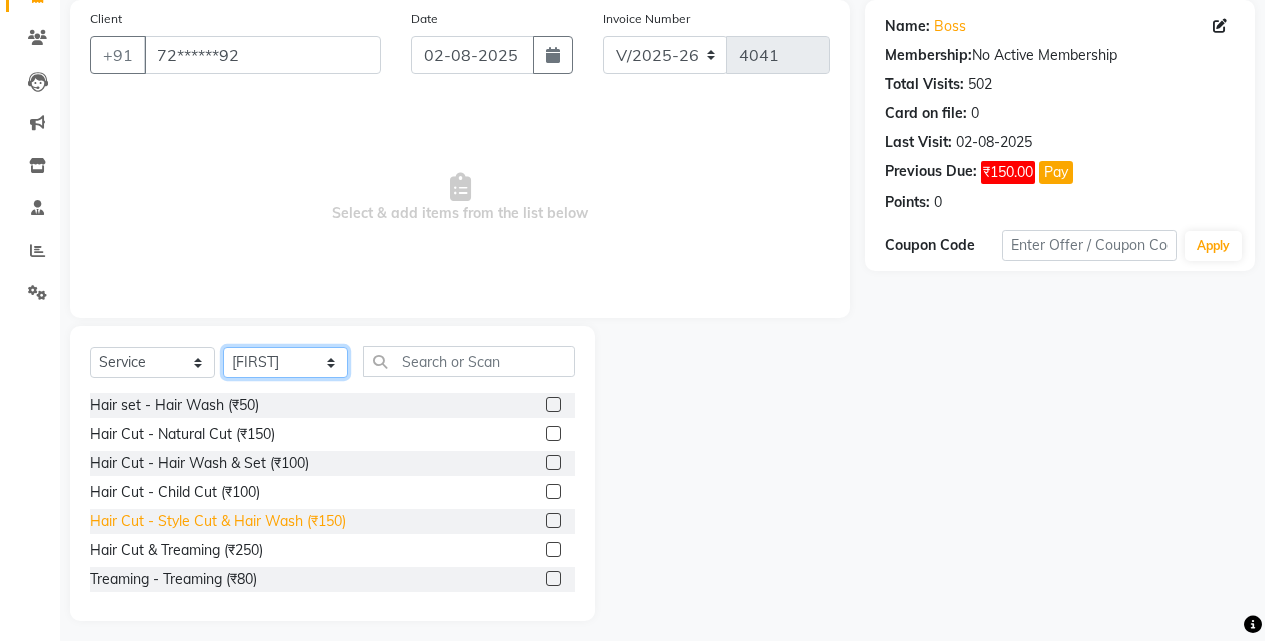 scroll, scrollTop: 160, scrollLeft: 0, axis: vertical 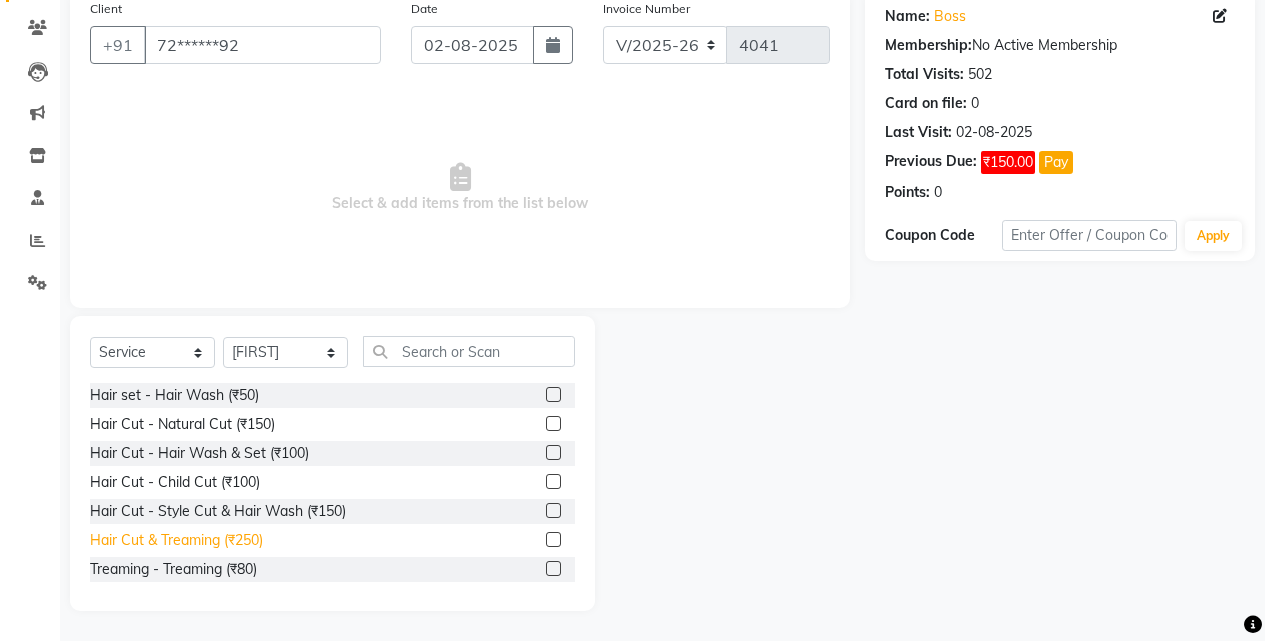 click on "Hair Cut & Treaming  (₹250)" 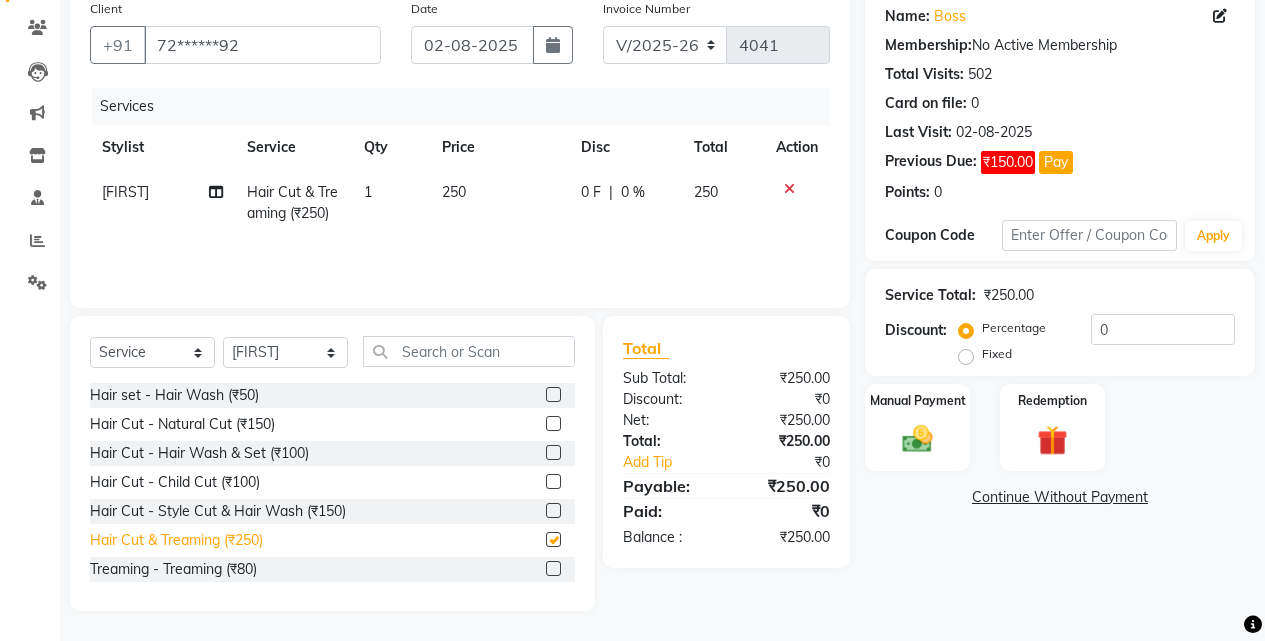 checkbox on "false" 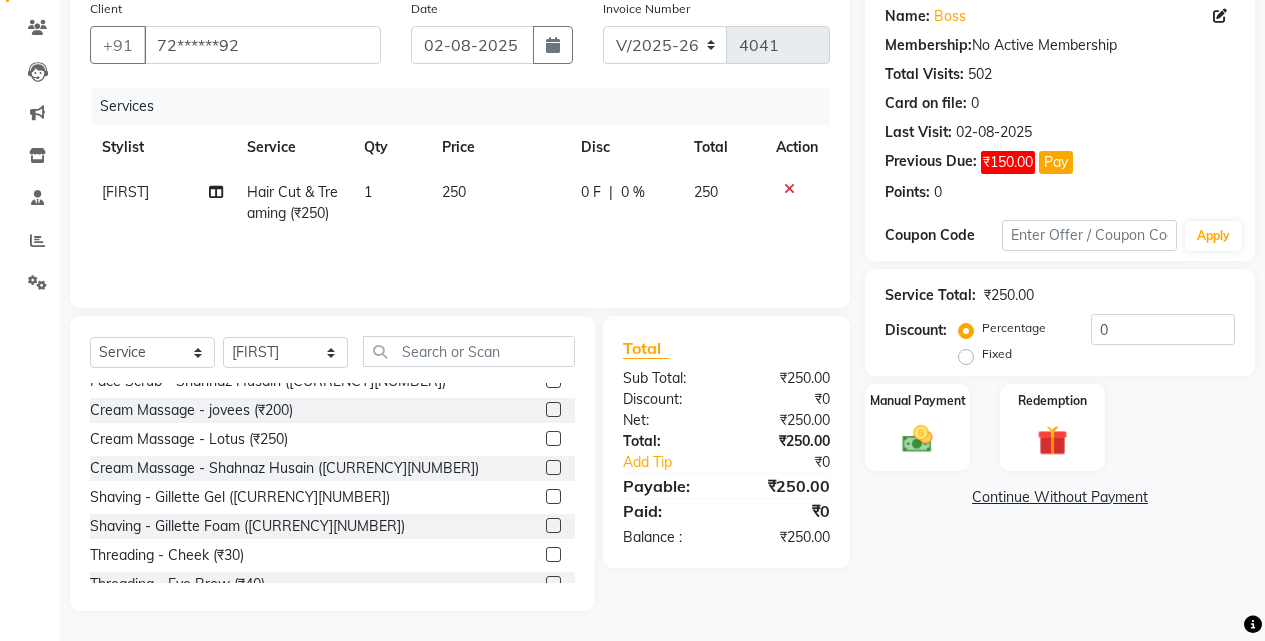scroll, scrollTop: 667, scrollLeft: 0, axis: vertical 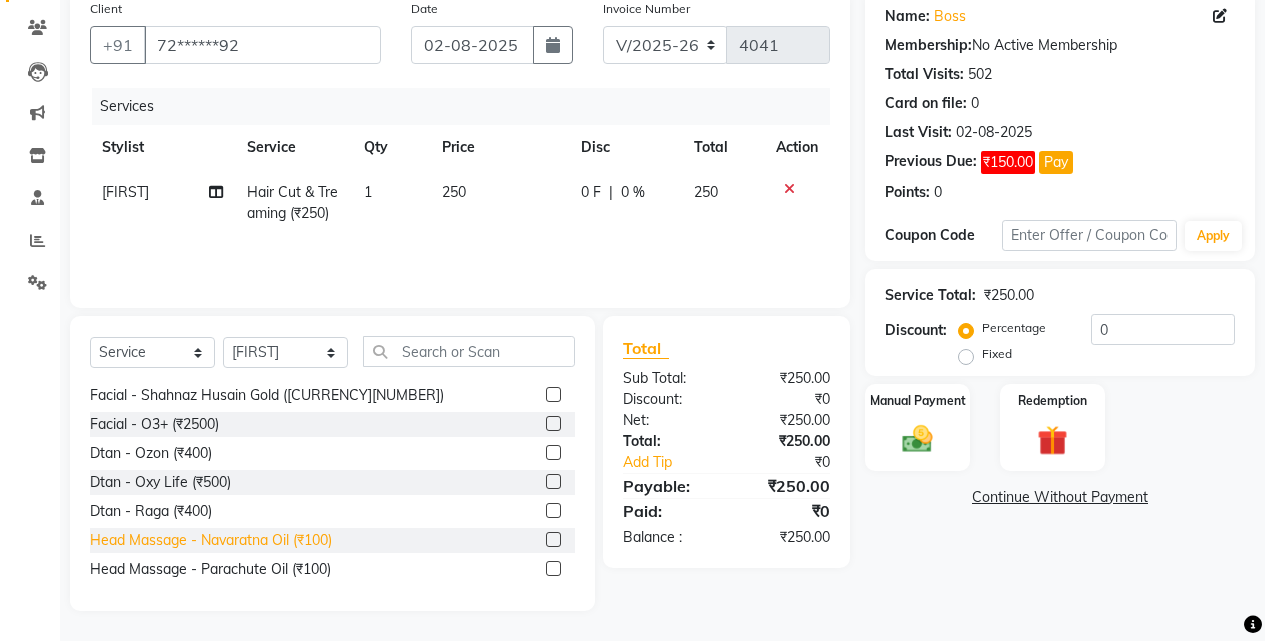 click on "Head Massage - Navaratna Oil (₹100)" 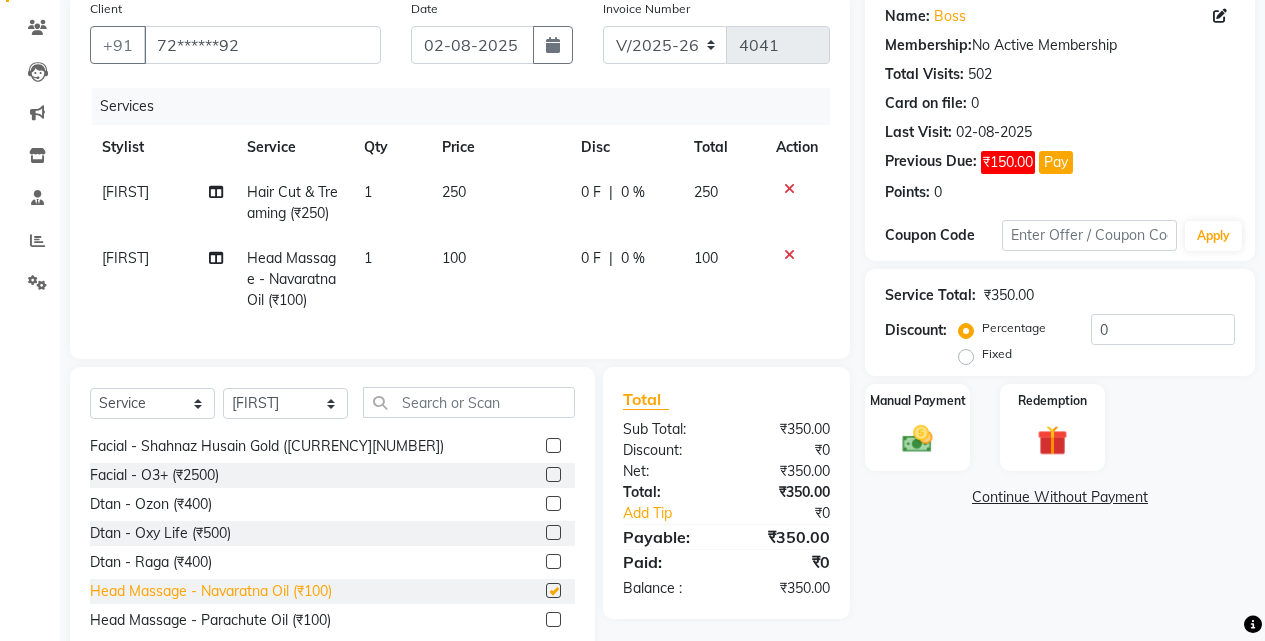checkbox on "false" 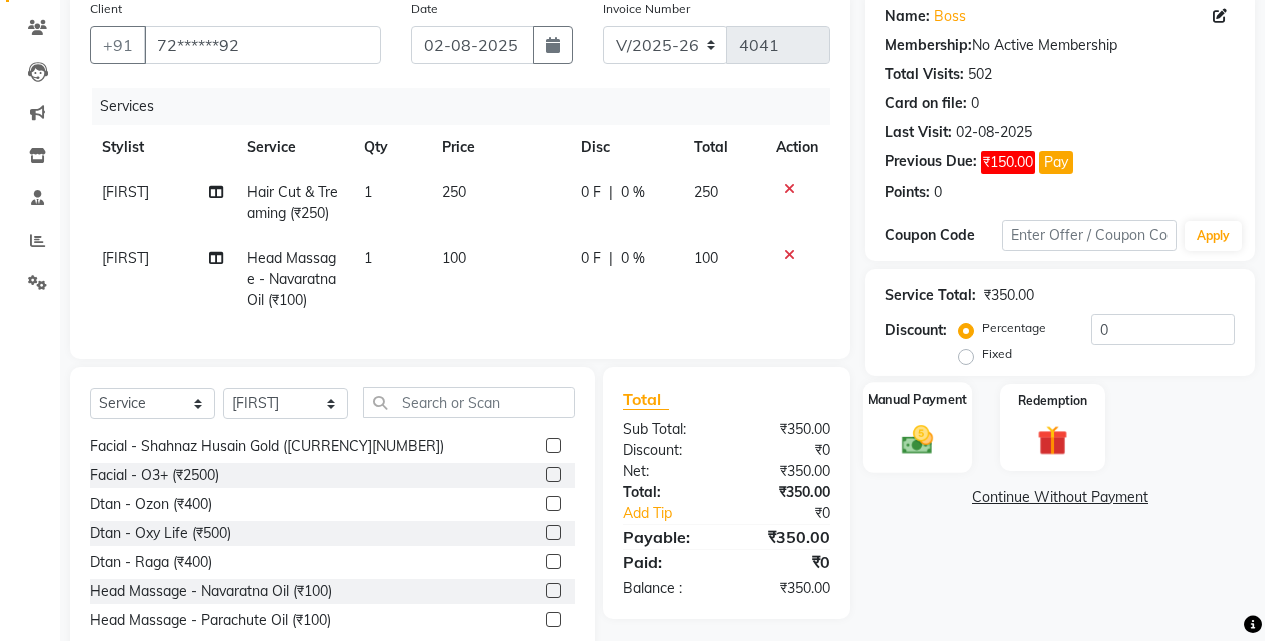 click on "Manual Payment" 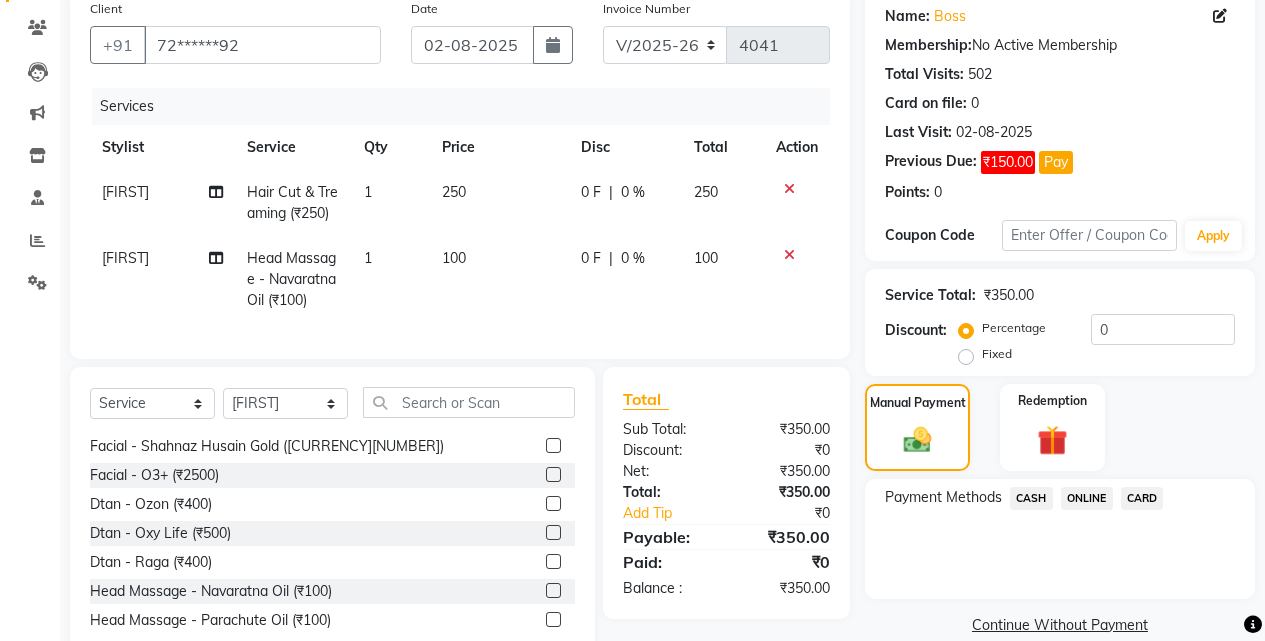 click on "ONLINE" 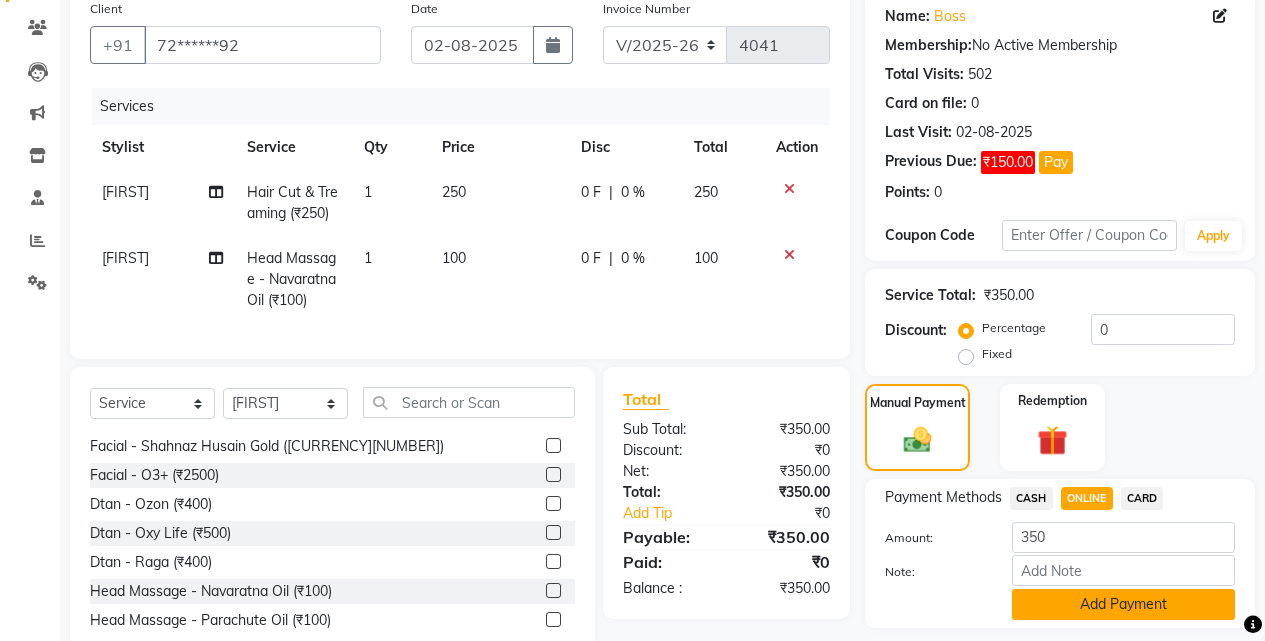 click on "Add Payment" 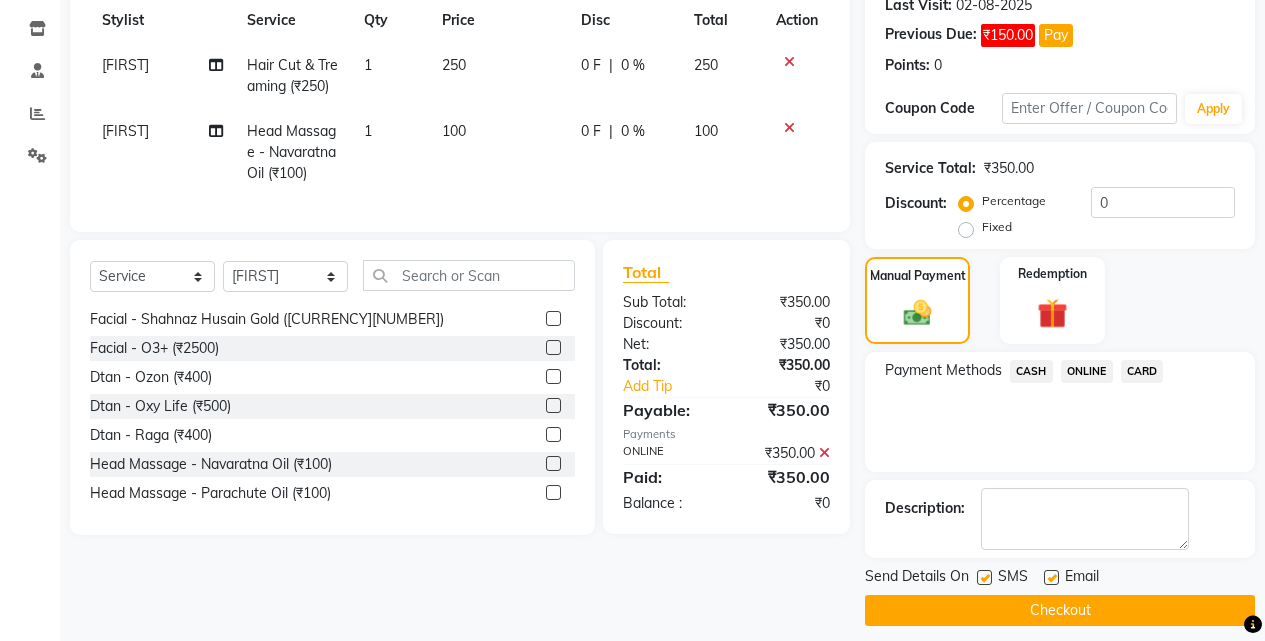 scroll, scrollTop: 302, scrollLeft: 0, axis: vertical 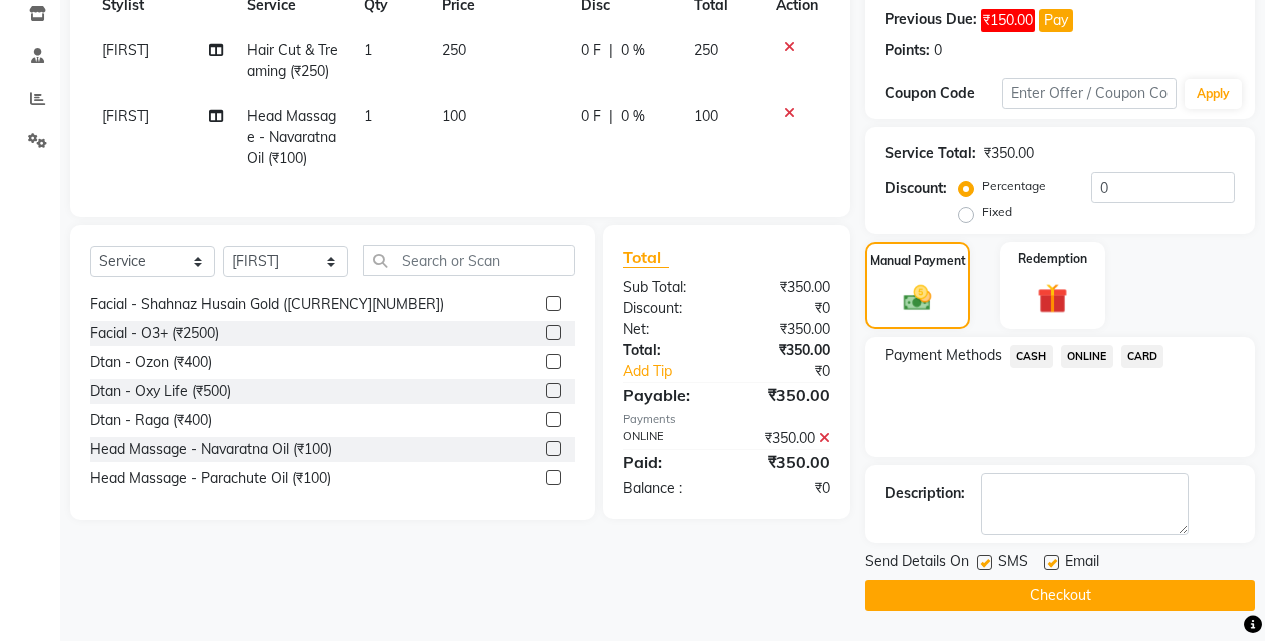 click on "Checkout" 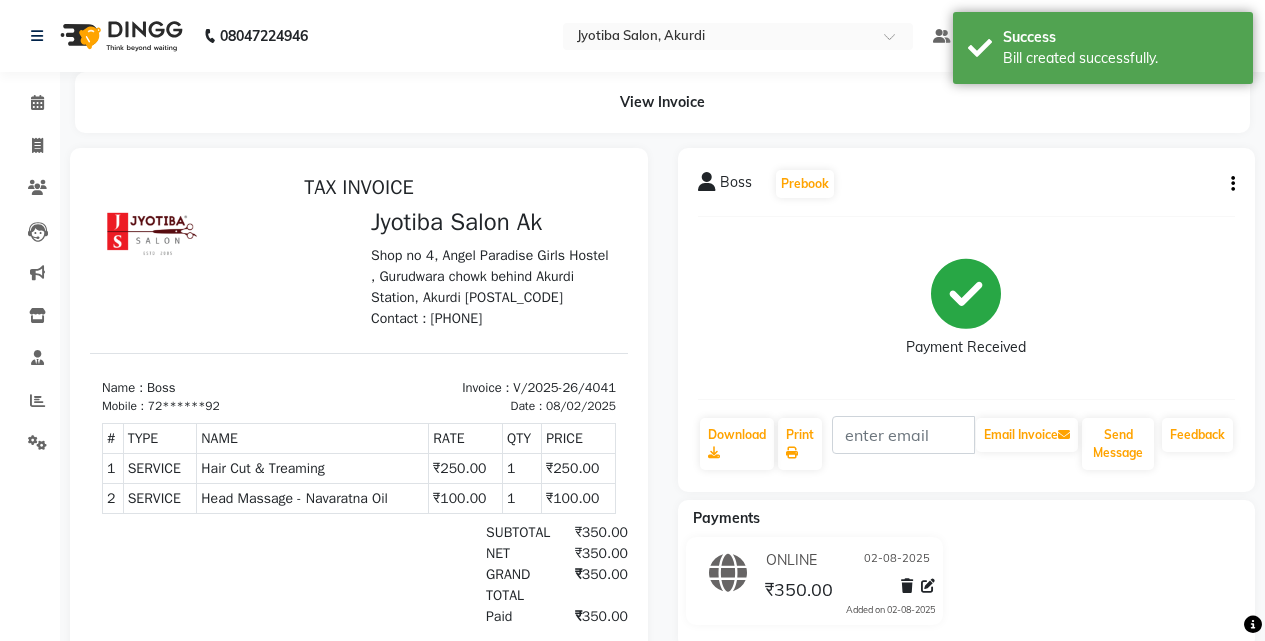 scroll, scrollTop: 0, scrollLeft: 0, axis: both 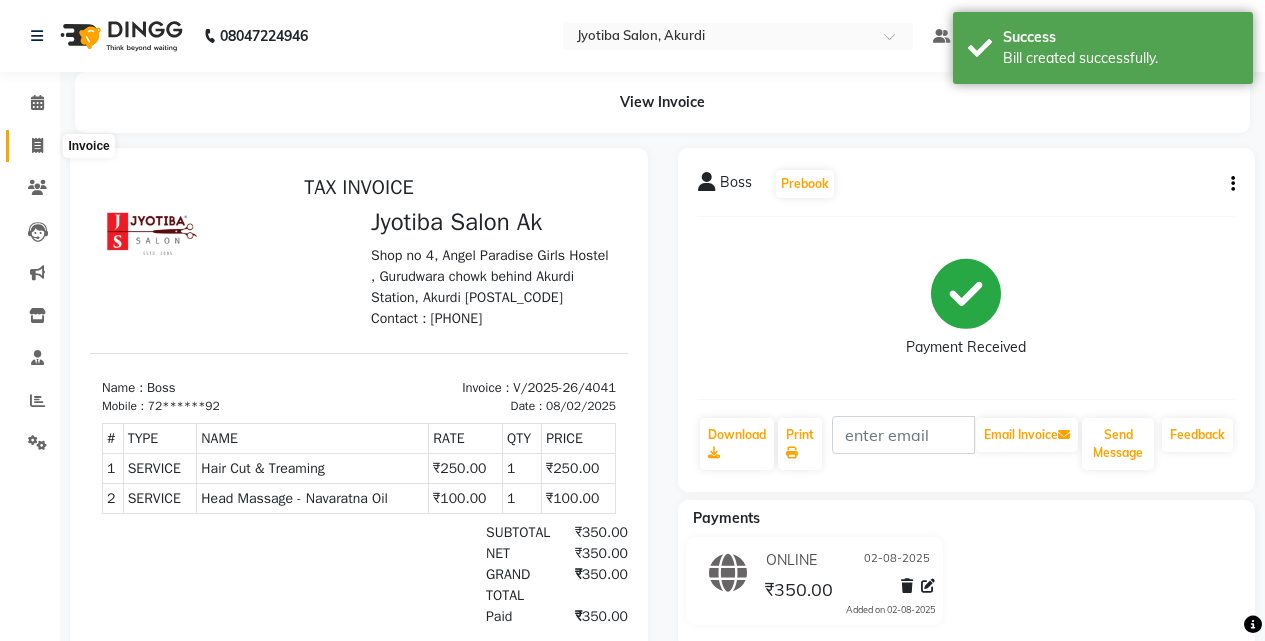 click 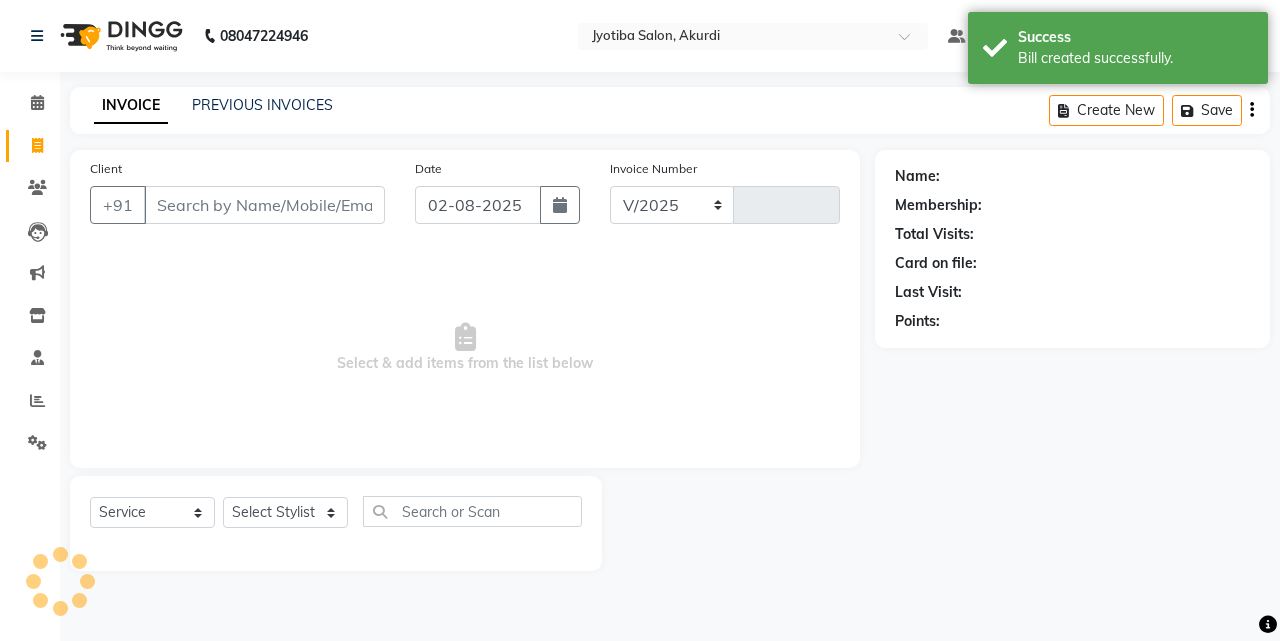 select on "557" 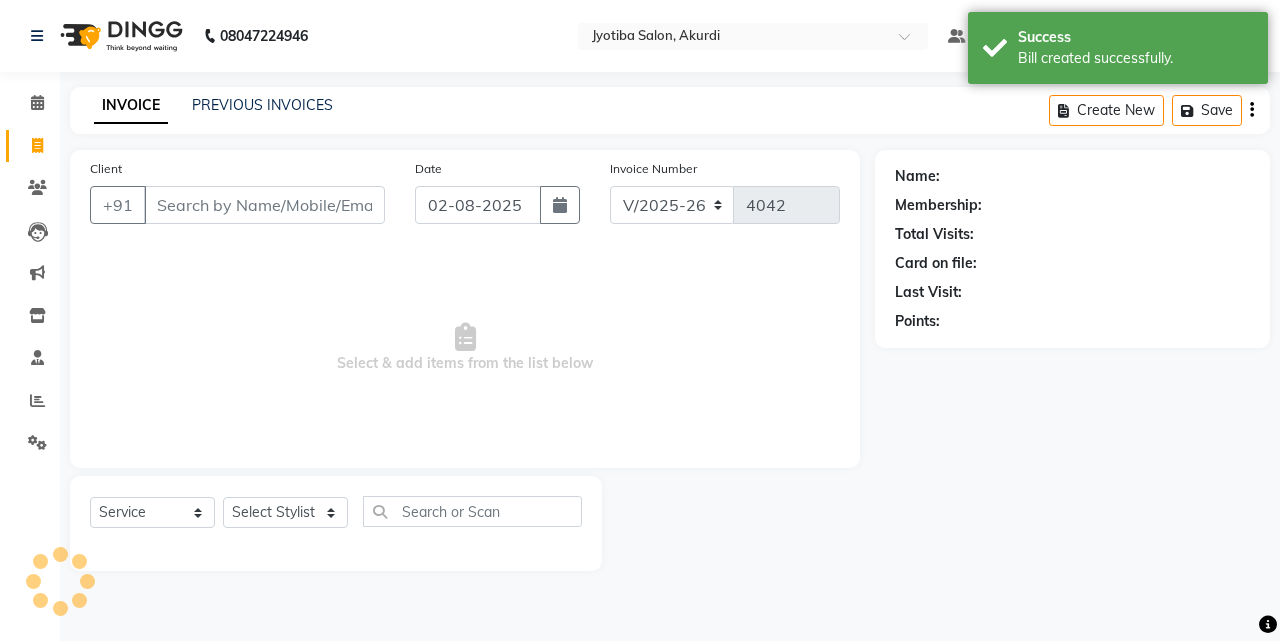 click on "Client" at bounding box center (264, 205) 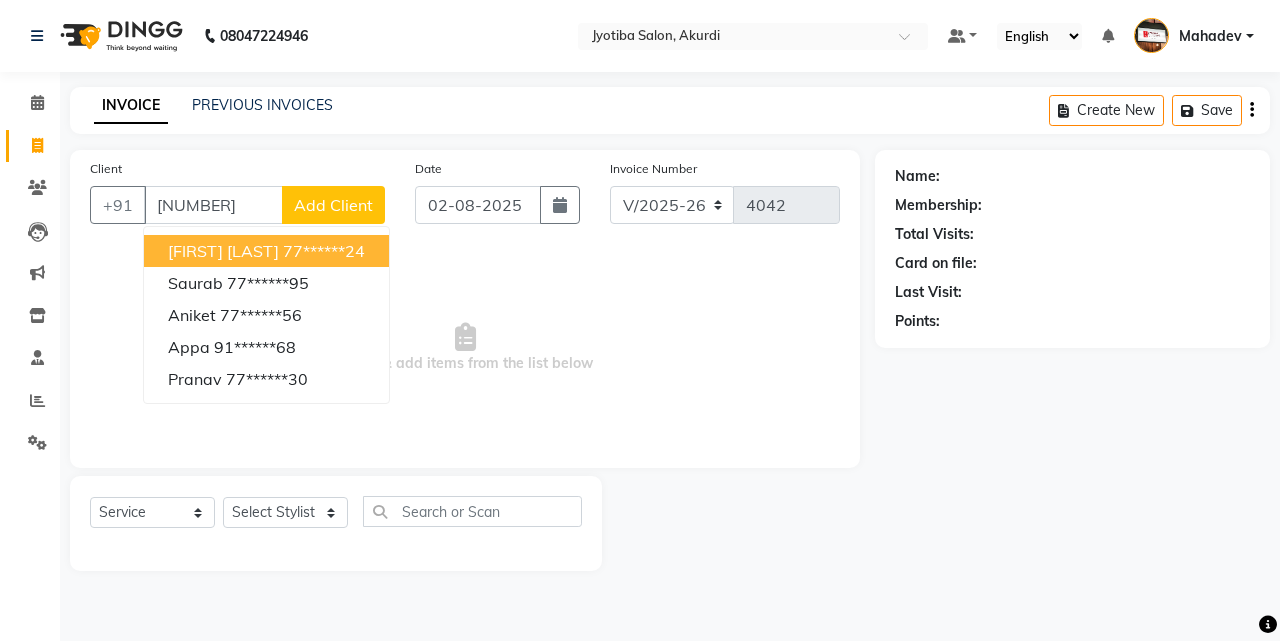 click on "[FIRST] [LAST]  [NUMBER]" at bounding box center (266, 251) 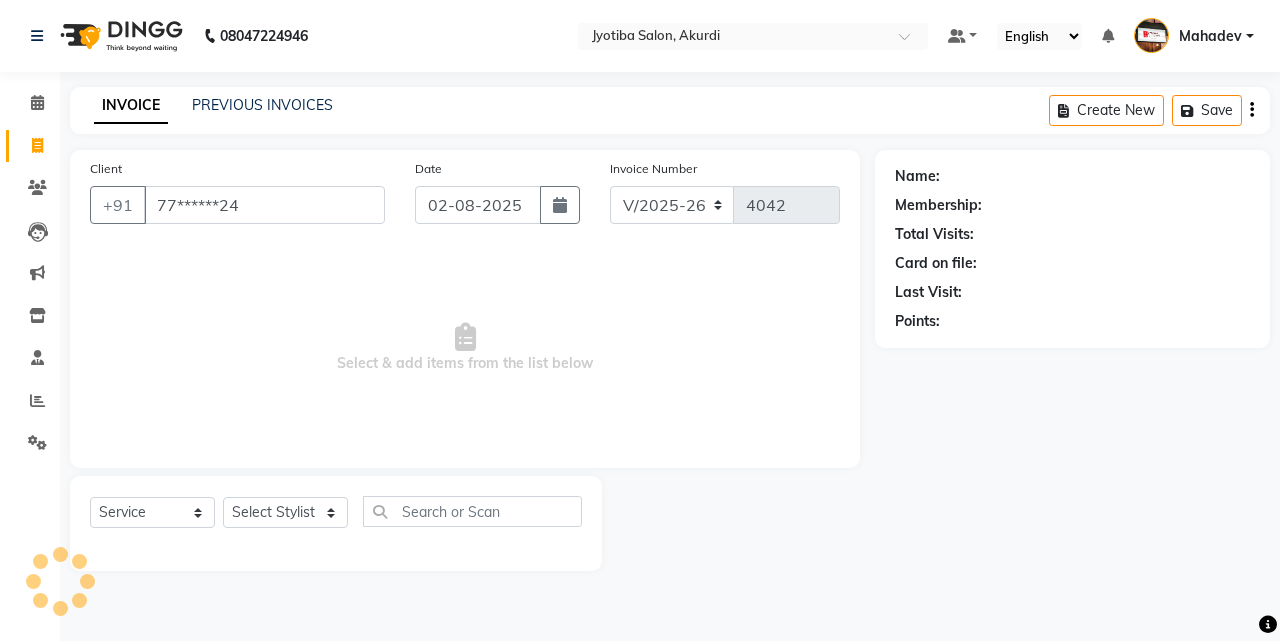 type on "77******24" 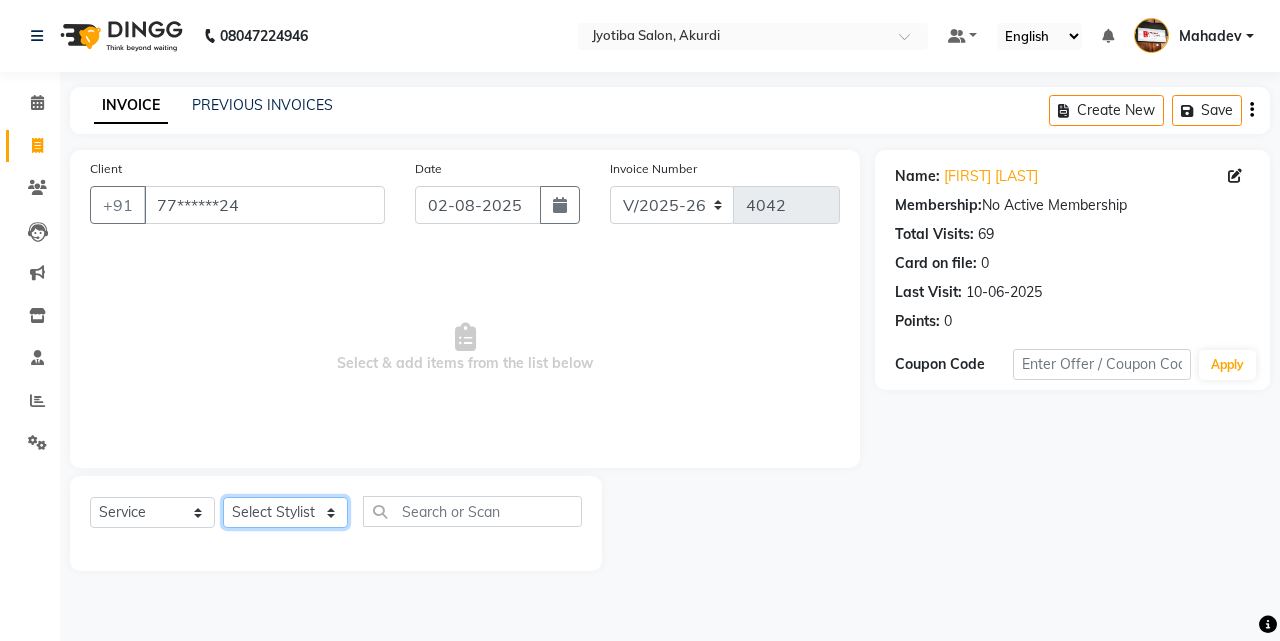 click on "Select Stylist [FIRST] [LAST] [FIRST] [LAST] [FIRST] [LAST] [FIRST] [LAST] [FIRST] [FIRST] [LAST] [FIRST] [LAST] [FIRST] [FIRST]" 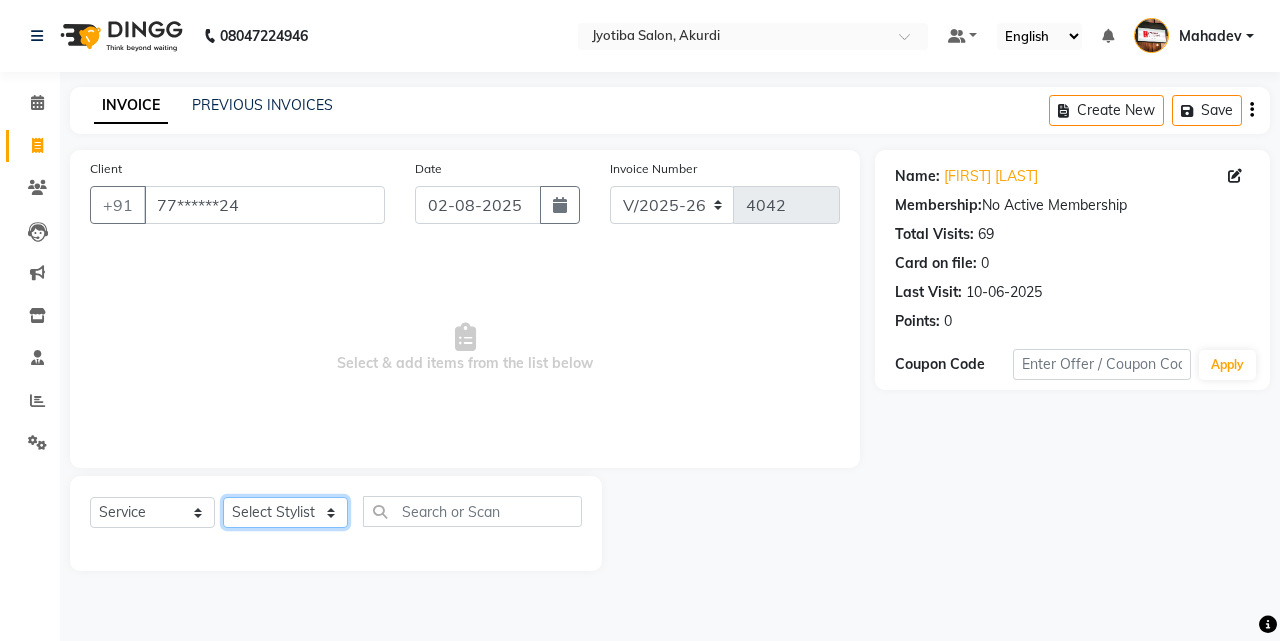 select on "7216" 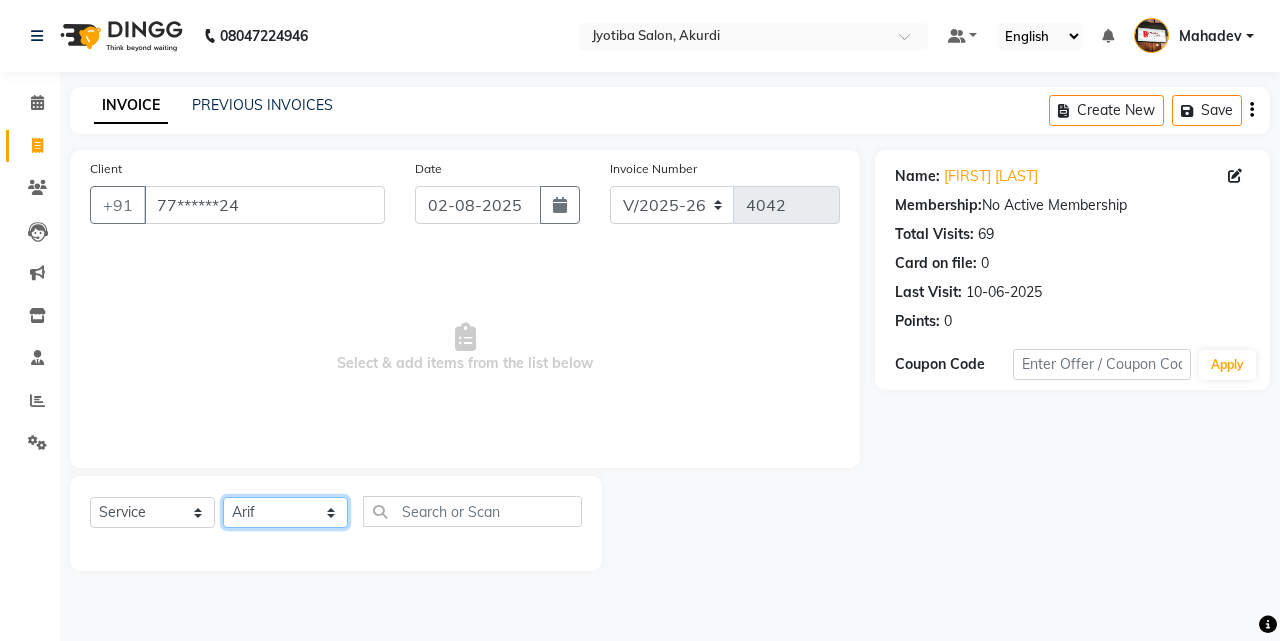 click on "Select Stylist [FIRST] [LAST] [FIRST] [LAST] [FIRST] [LAST] [FIRST] [LAST] [FIRST] [FIRST] [LAST] [FIRST] [LAST] [FIRST] [FIRST]" 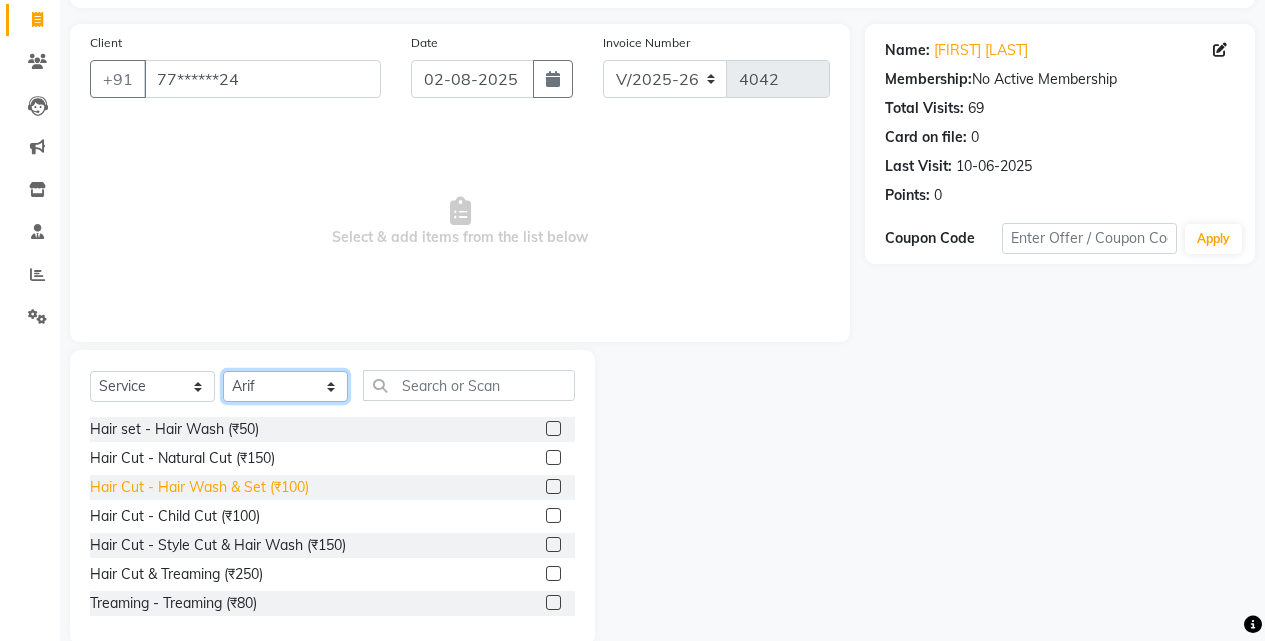 scroll, scrollTop: 160, scrollLeft: 0, axis: vertical 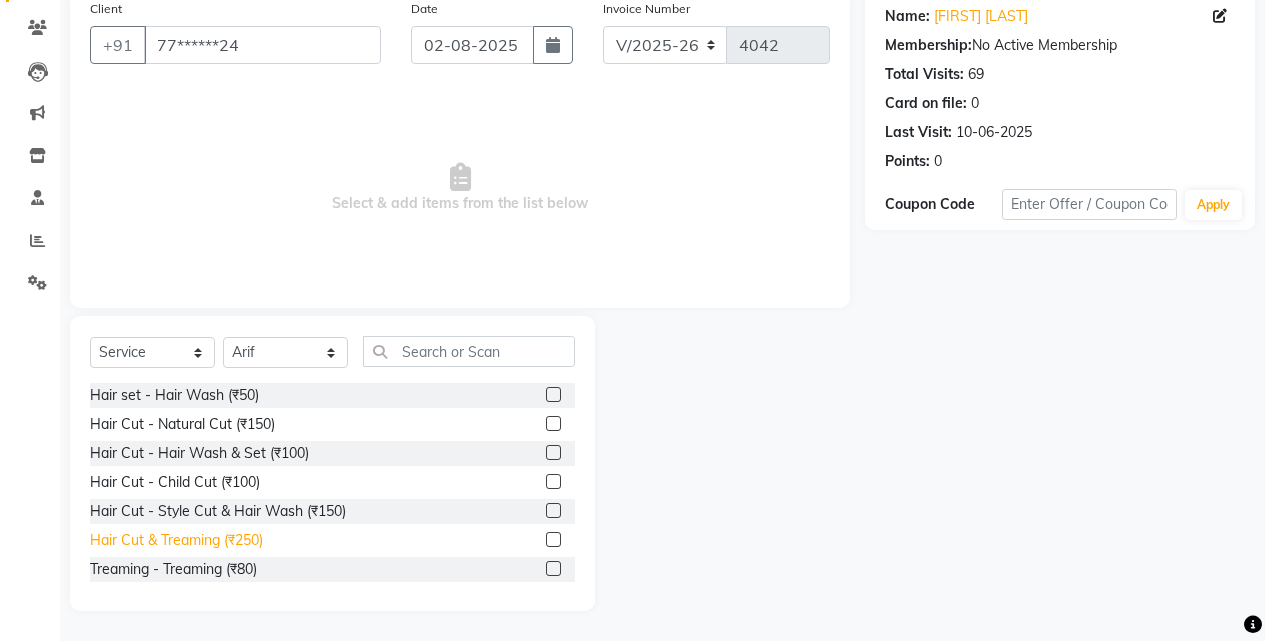 click on "Hair Cut & Treaming  (₹250)" 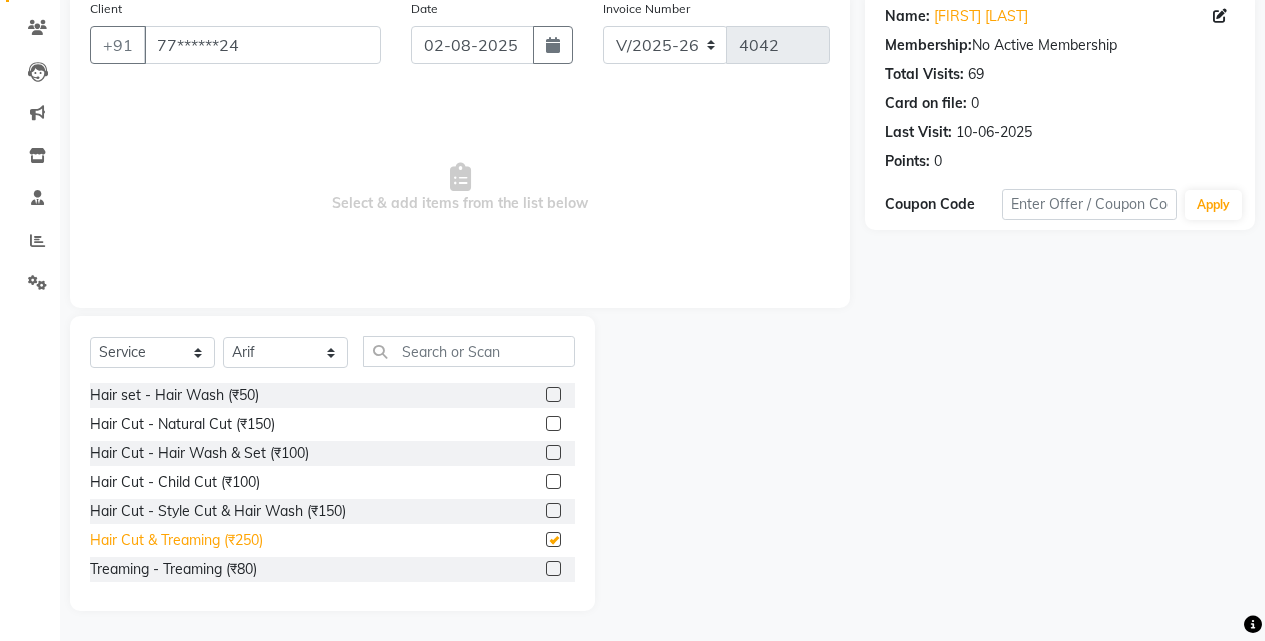 checkbox on "false" 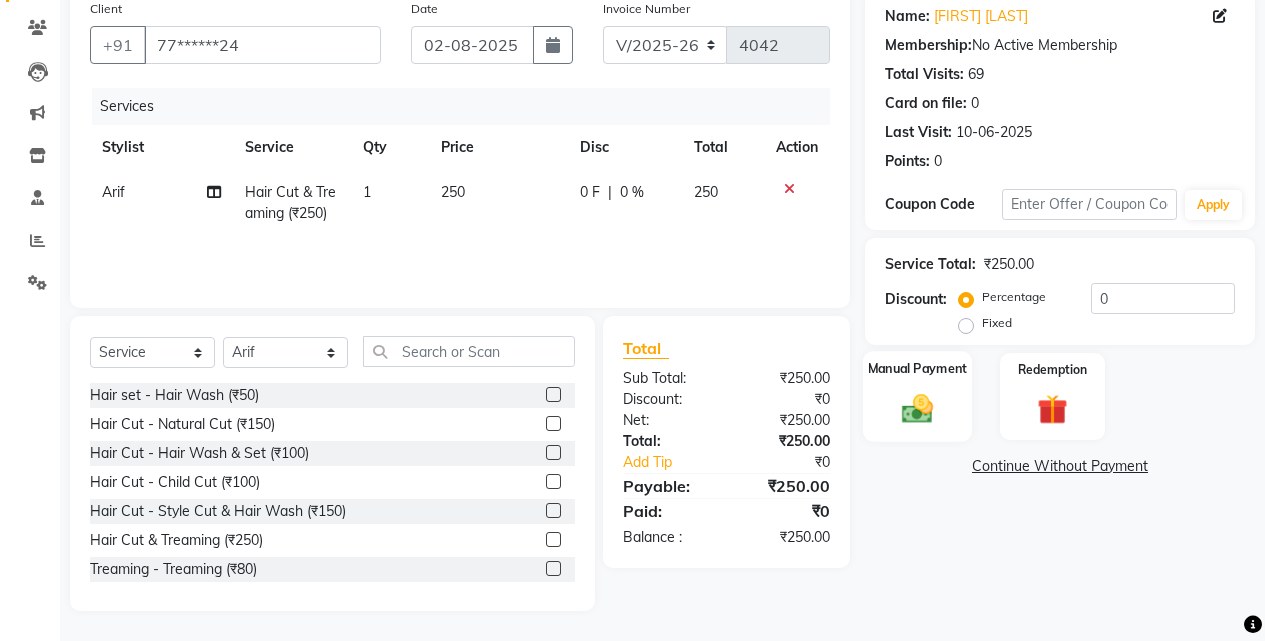 click on "Manual Payment" 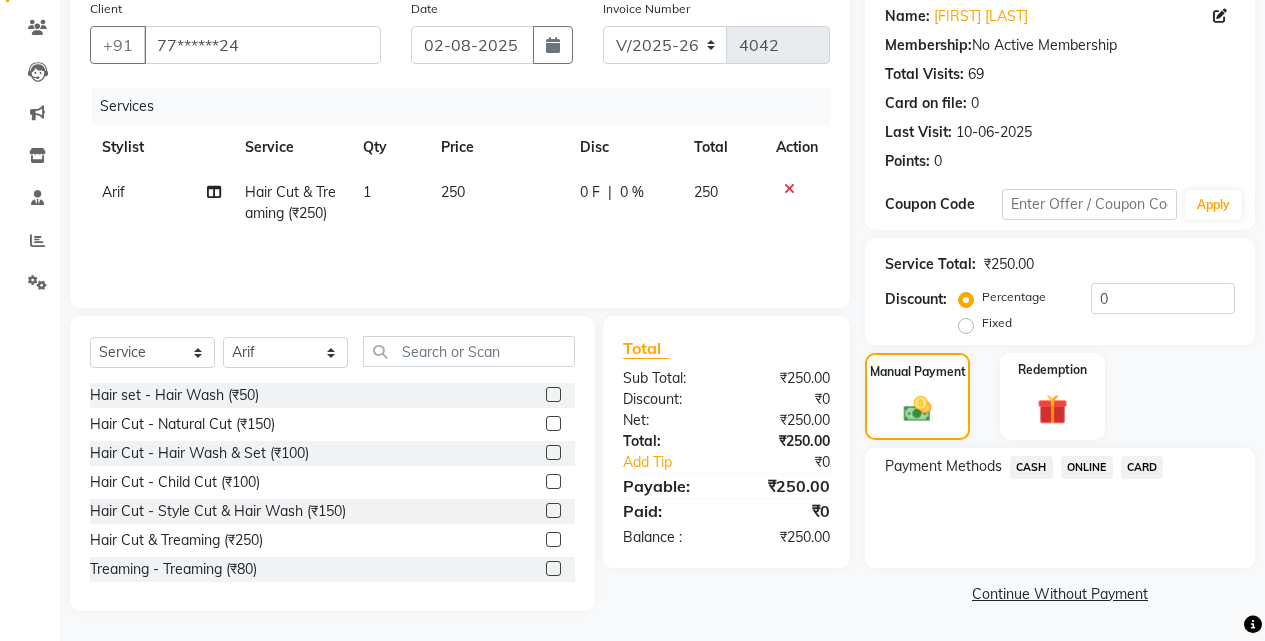 drag, startPoint x: 1085, startPoint y: 463, endPoint x: 1085, endPoint y: 474, distance: 11 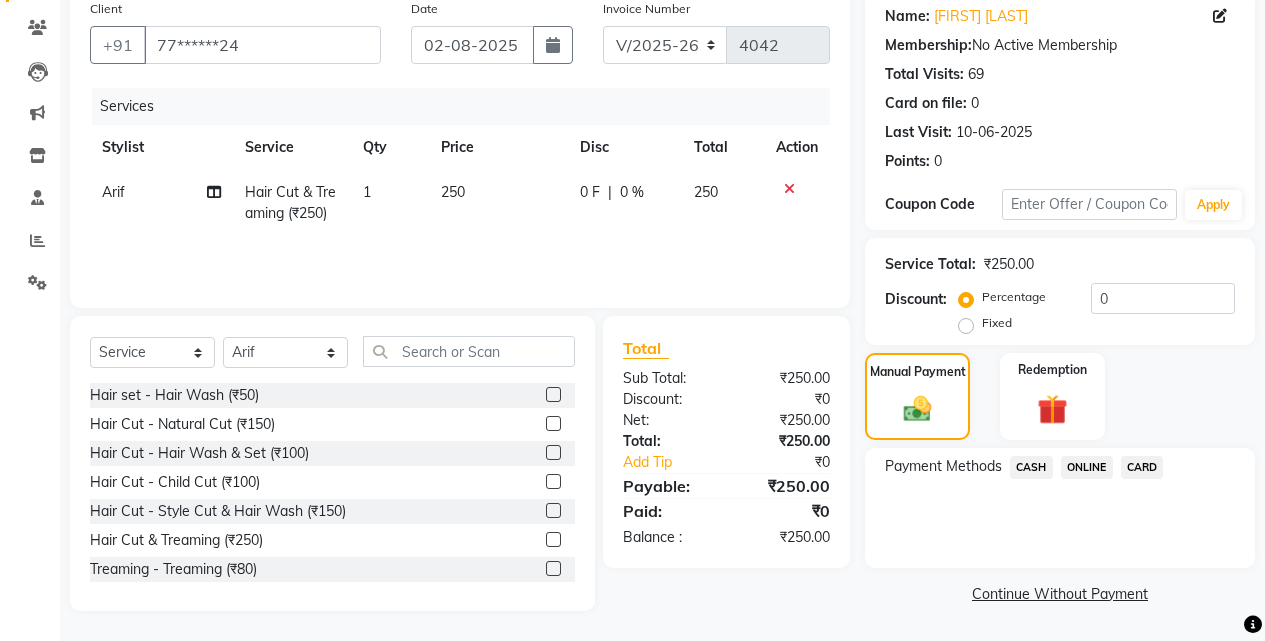 click on "ONLINE" 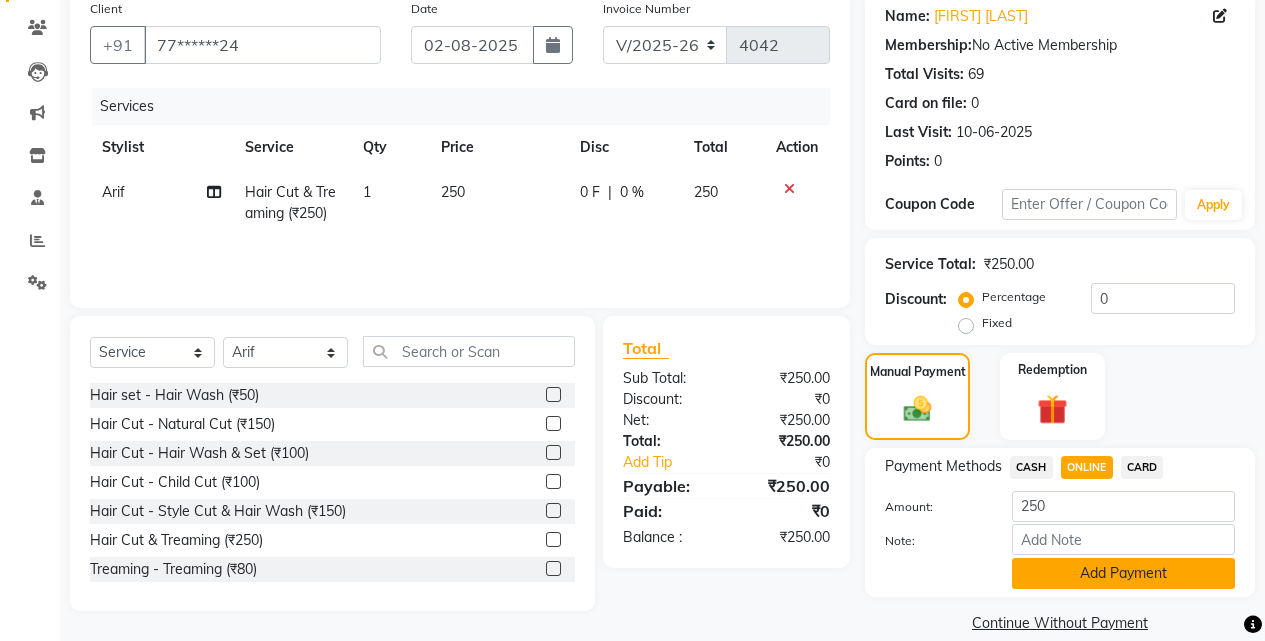 click on "Add Payment" 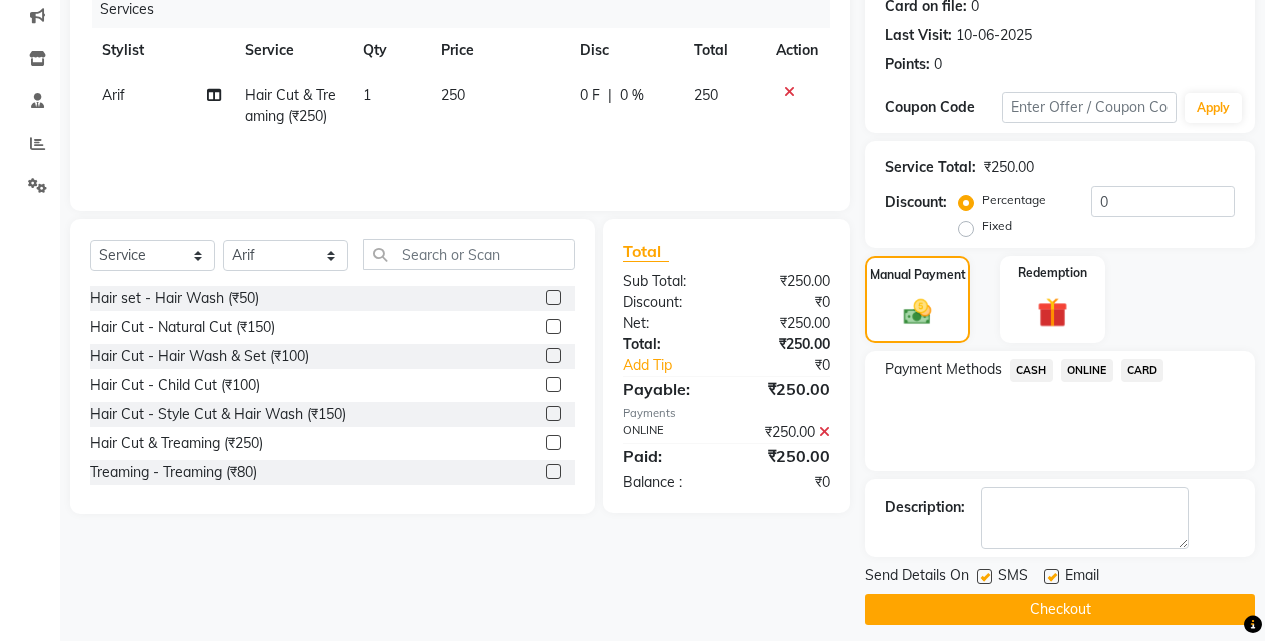 scroll, scrollTop: 271, scrollLeft: 0, axis: vertical 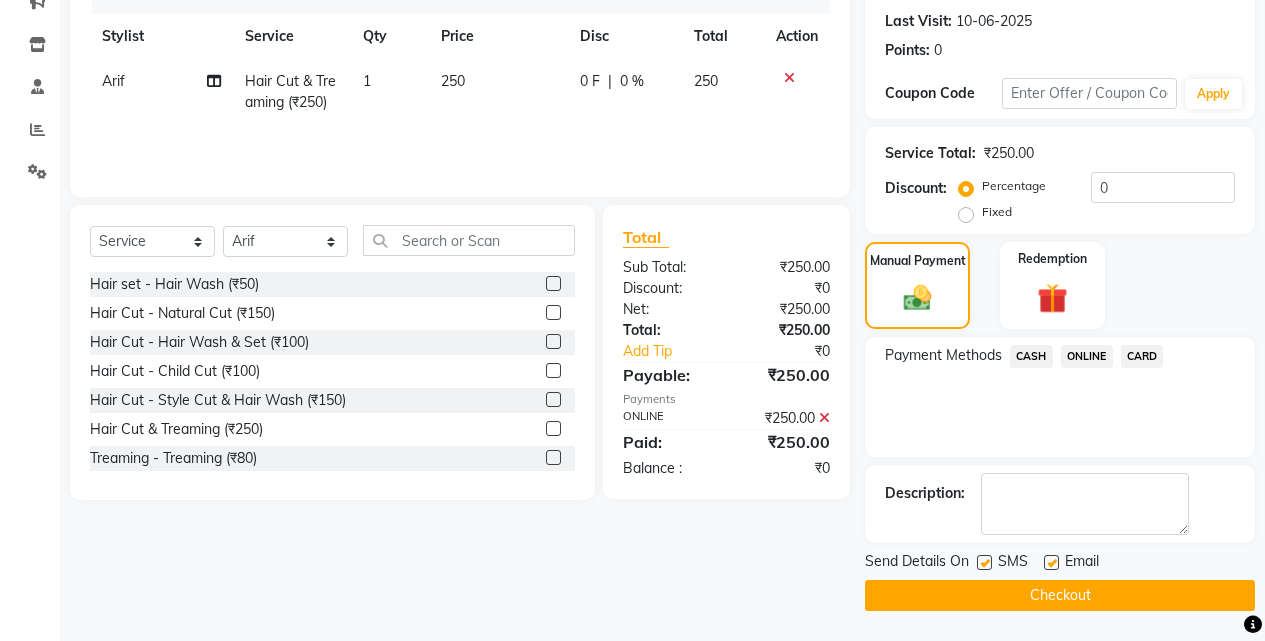 click on "Checkout" 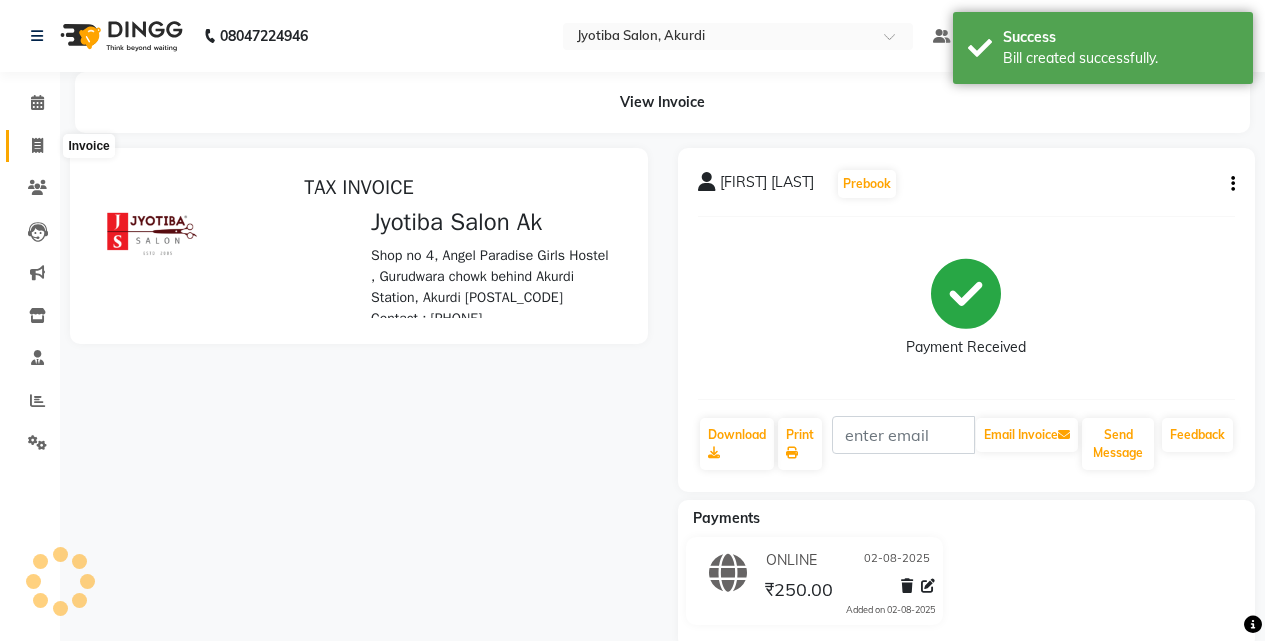 scroll, scrollTop: 0, scrollLeft: 0, axis: both 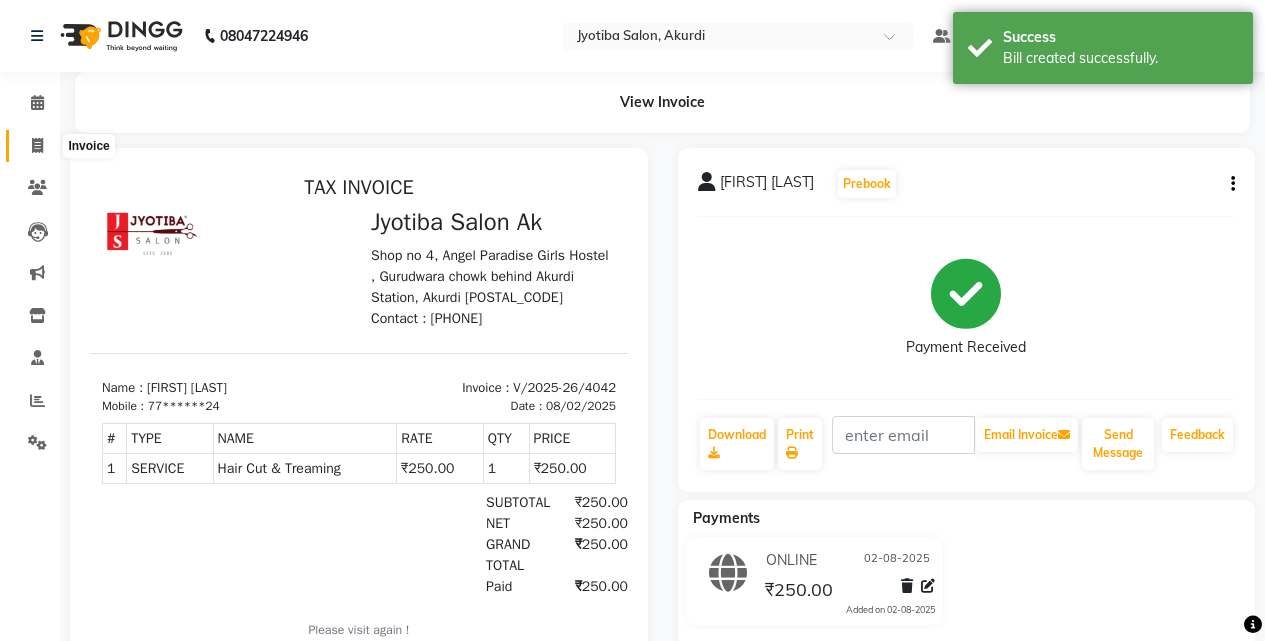 click 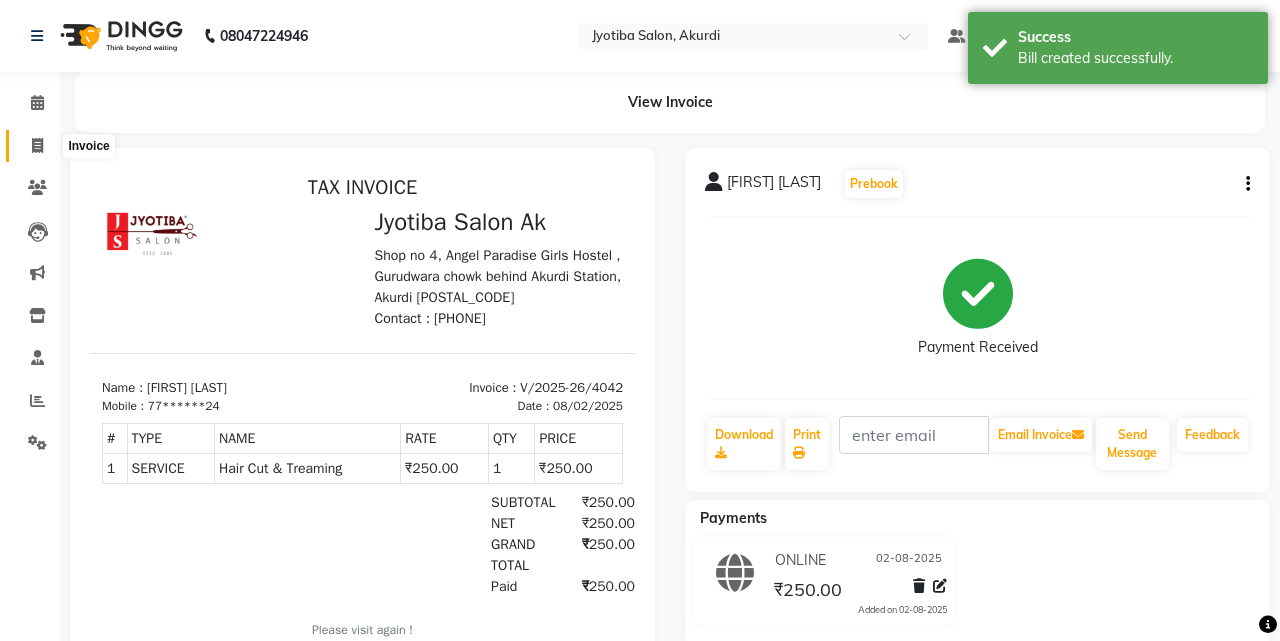 select on "service" 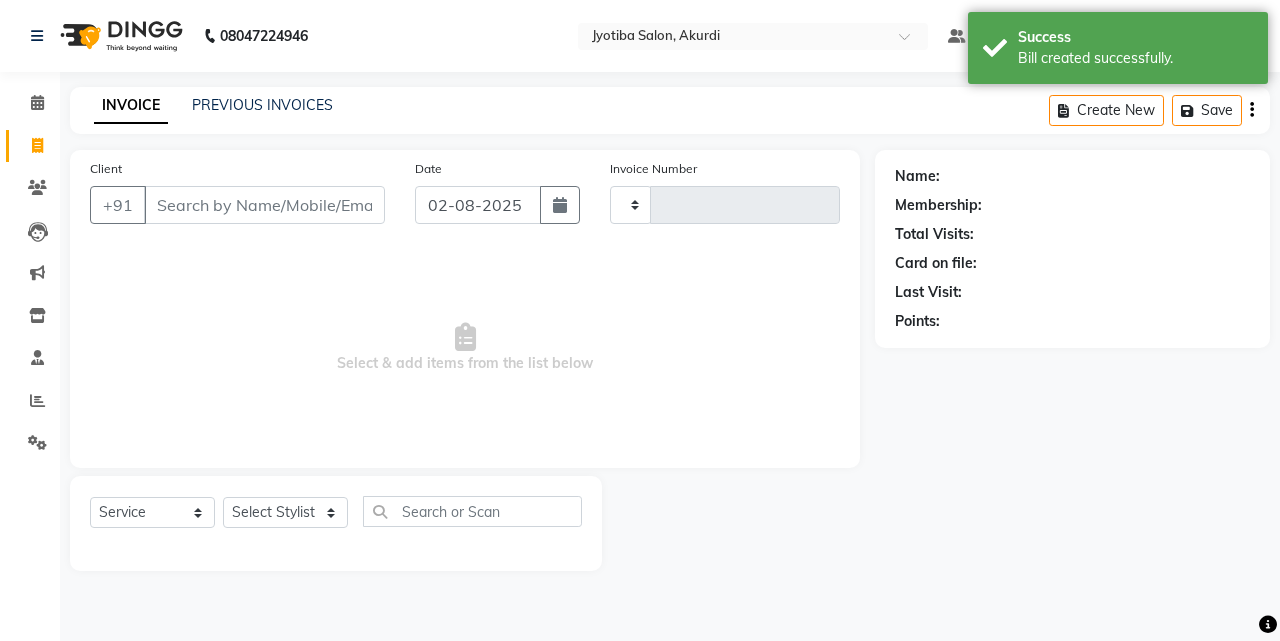 type on "4043" 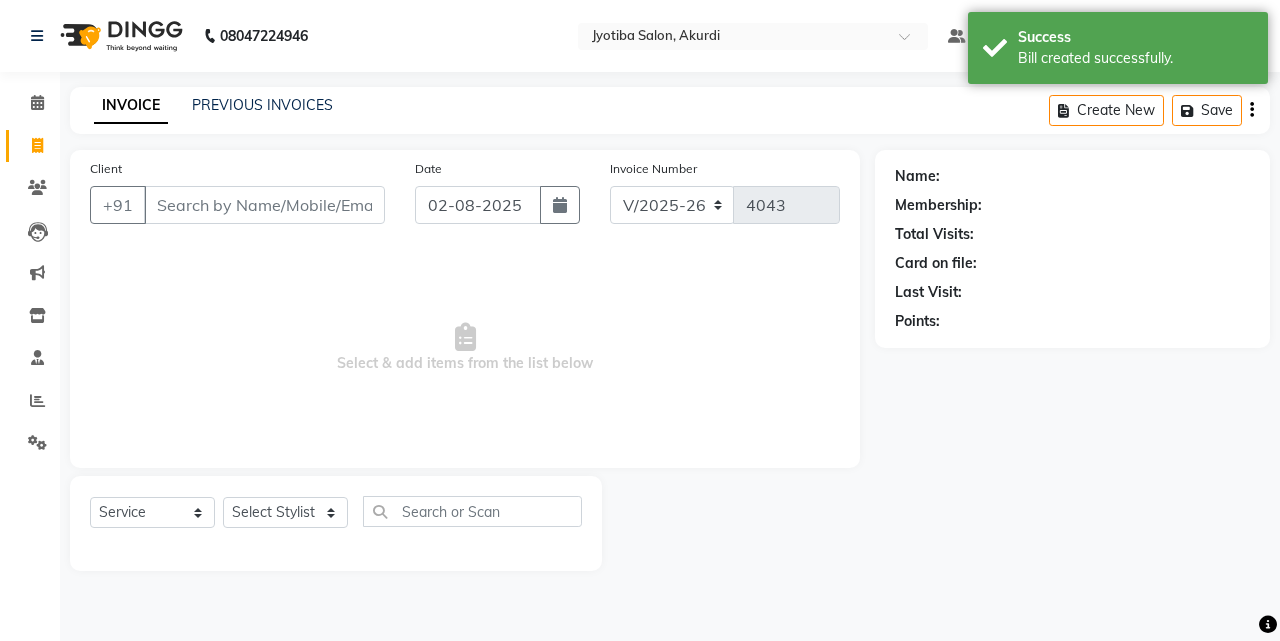 drag, startPoint x: 204, startPoint y: 188, endPoint x: 204, endPoint y: 217, distance: 29 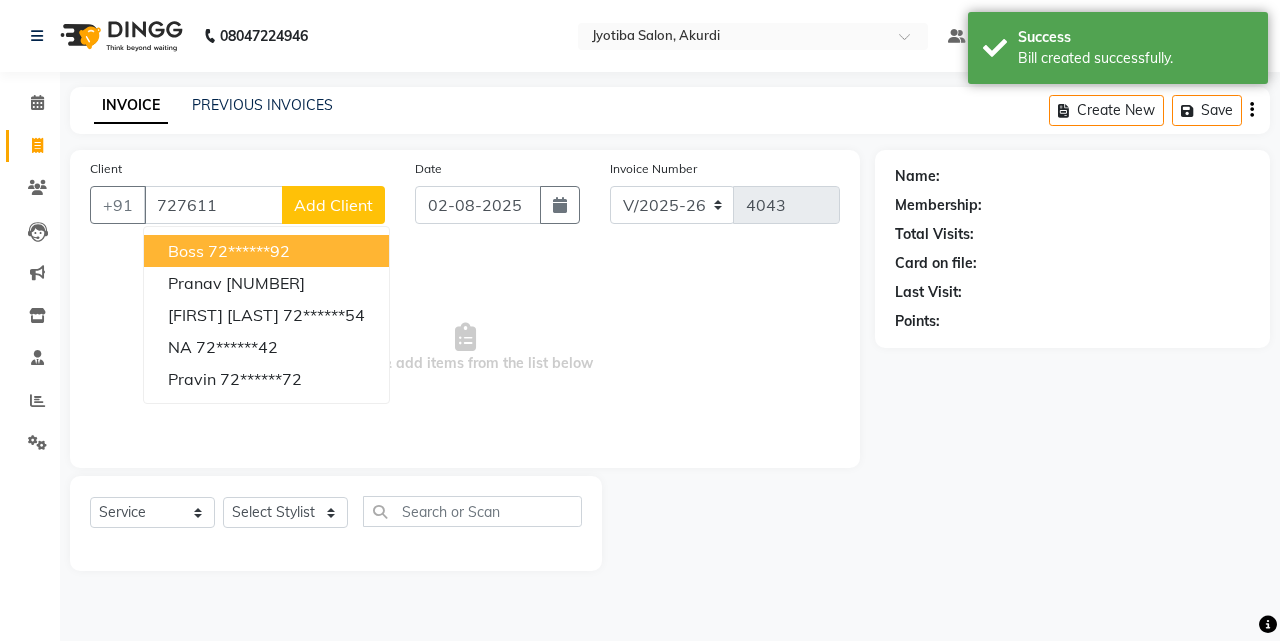 click on "72******92" at bounding box center [249, 251] 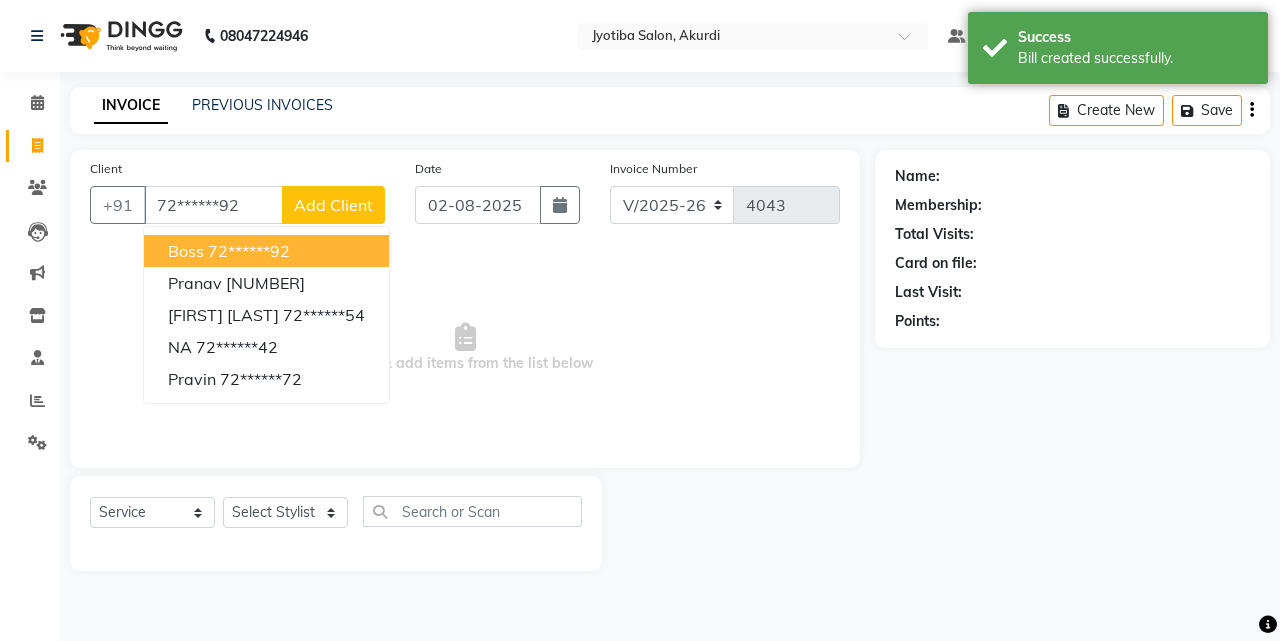type on "72******92" 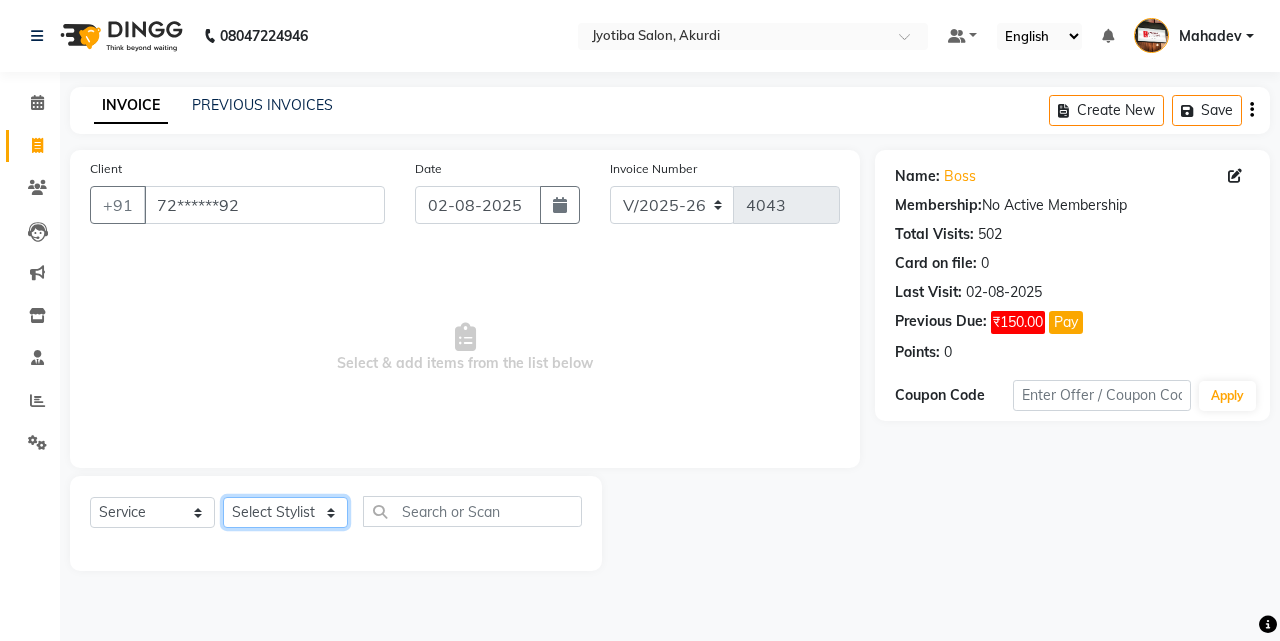 click on "Select Stylist [FIRST] [LAST] [FIRST] [LAST] [FIRST] [LAST] [FIRST] [LAST] [FIRST] [FIRST] [LAST] [FIRST] [LAST] [FIRST] [FIRST]" 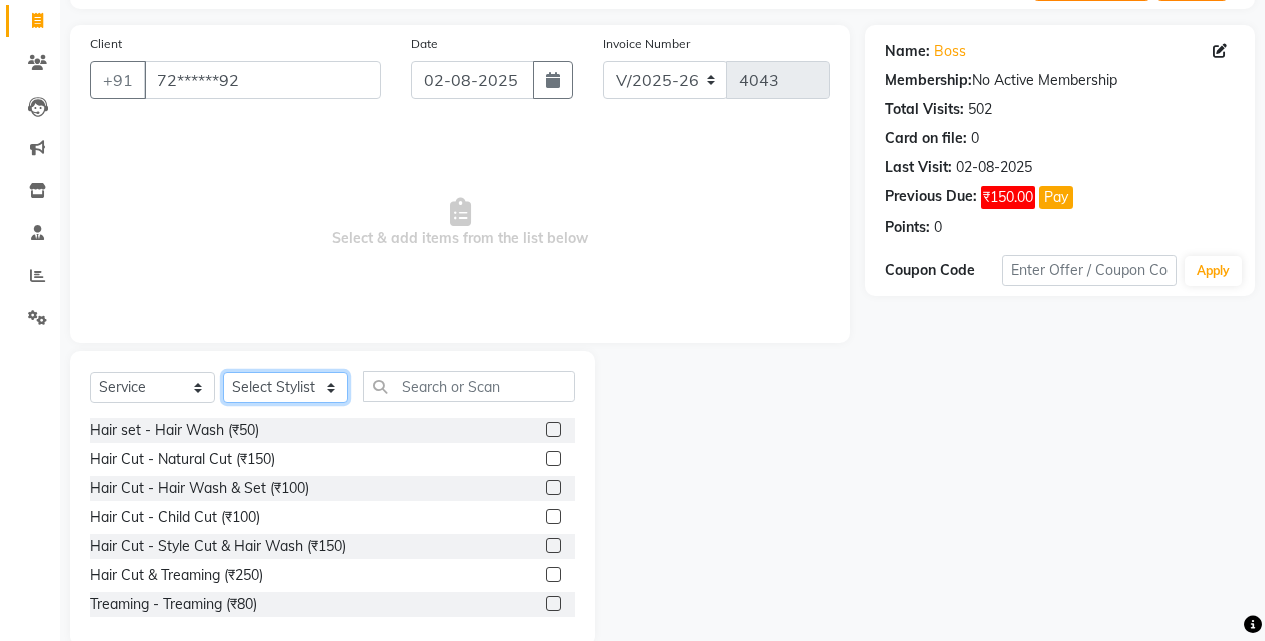 scroll, scrollTop: 160, scrollLeft: 0, axis: vertical 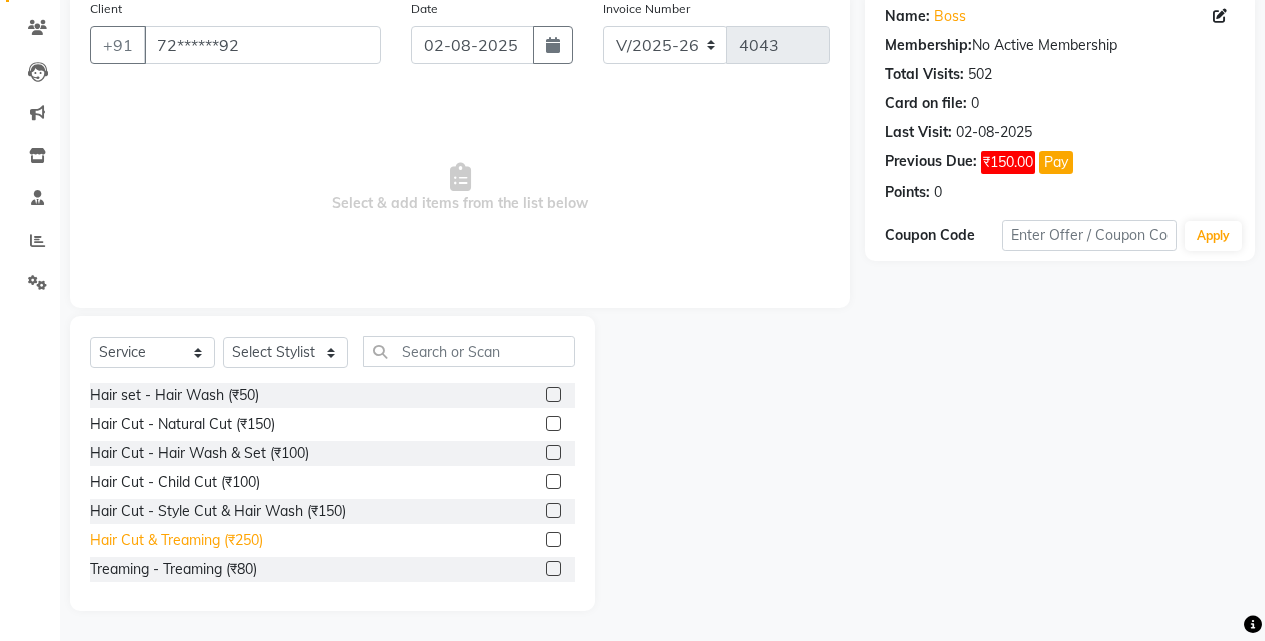 click on "Hair Cut & Treaming  (₹250)" 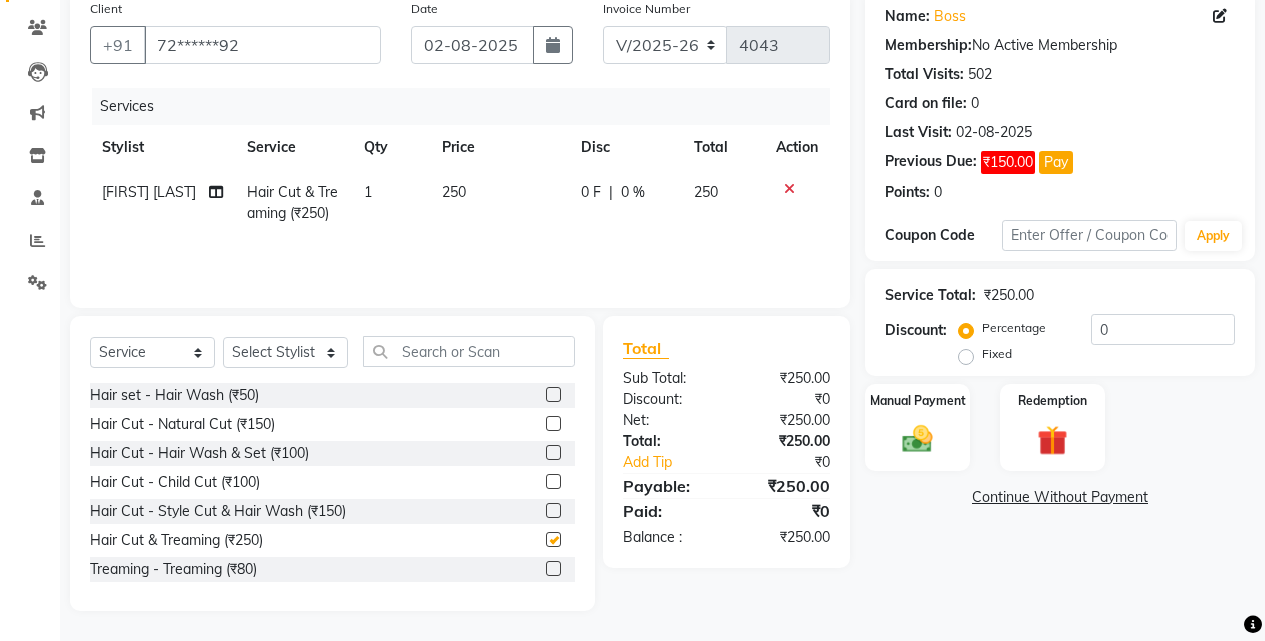 checkbox on "false" 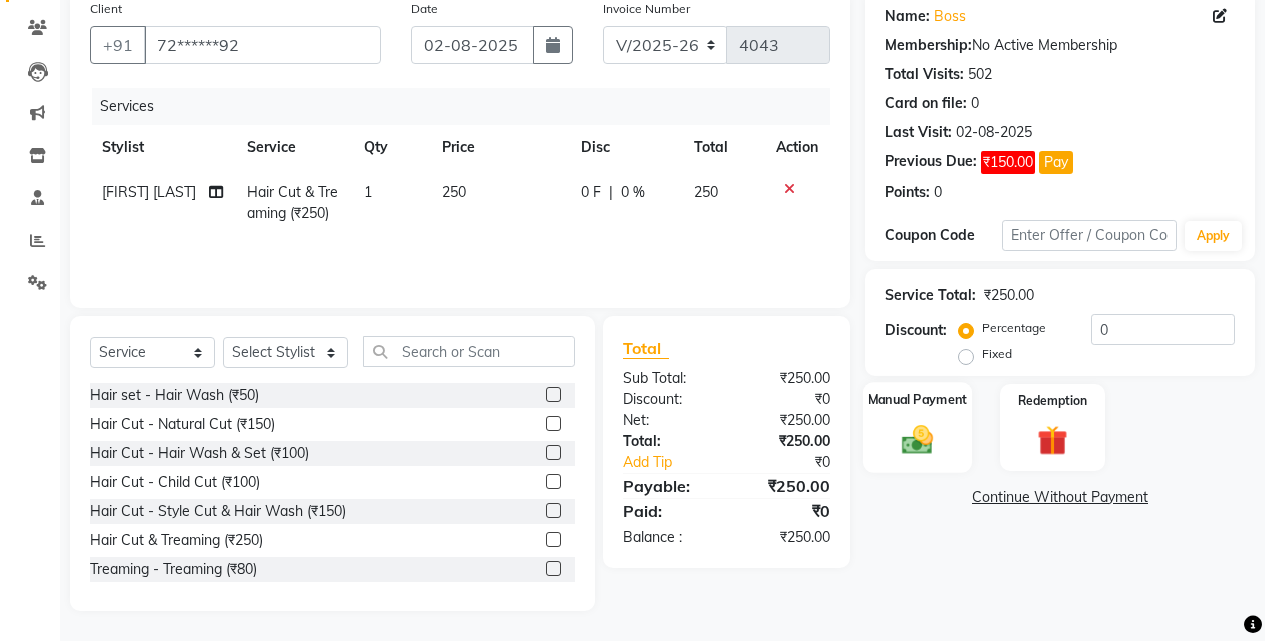 click 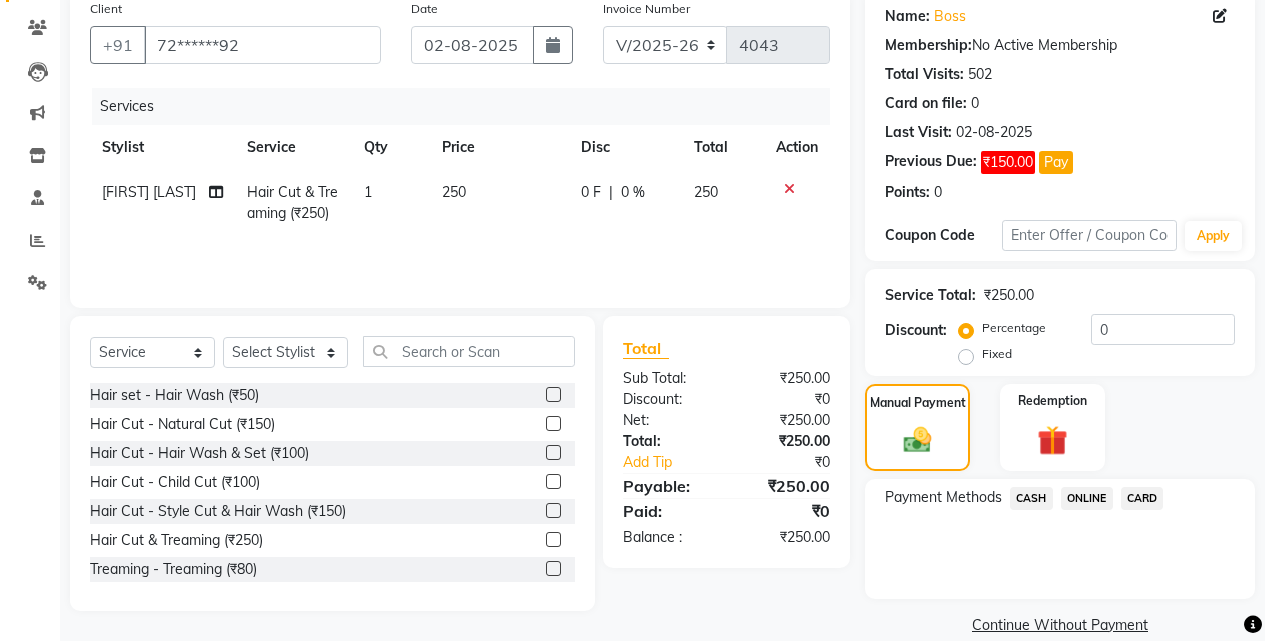 click on "ONLINE" 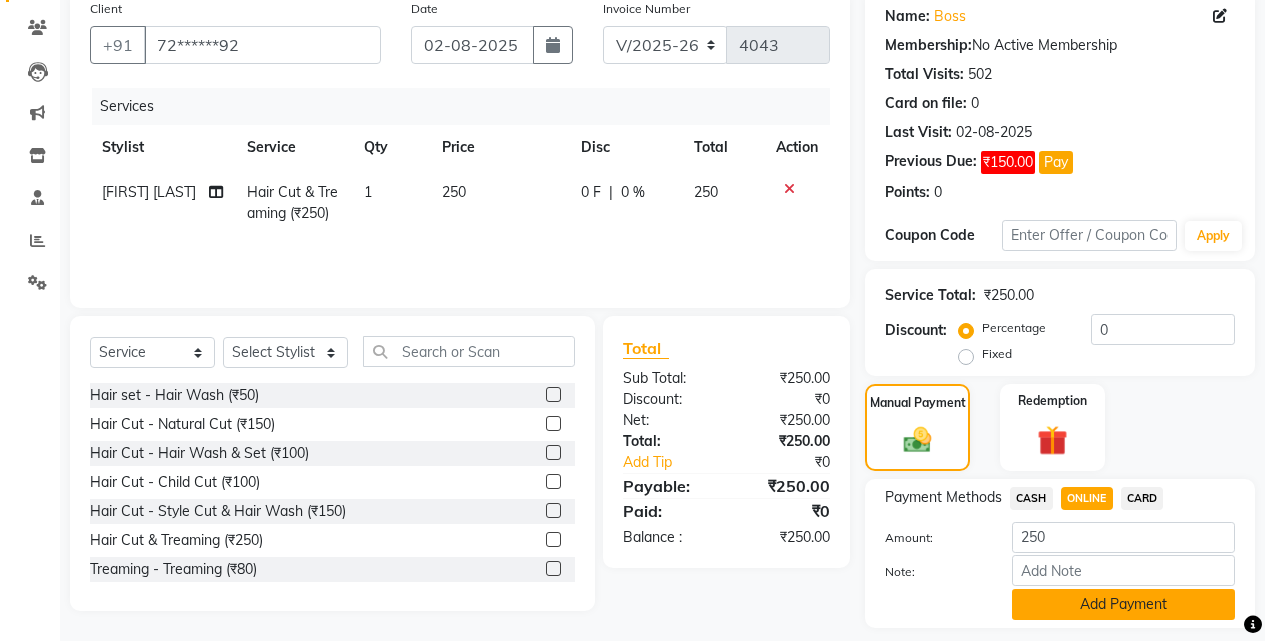 click on "Add Payment" 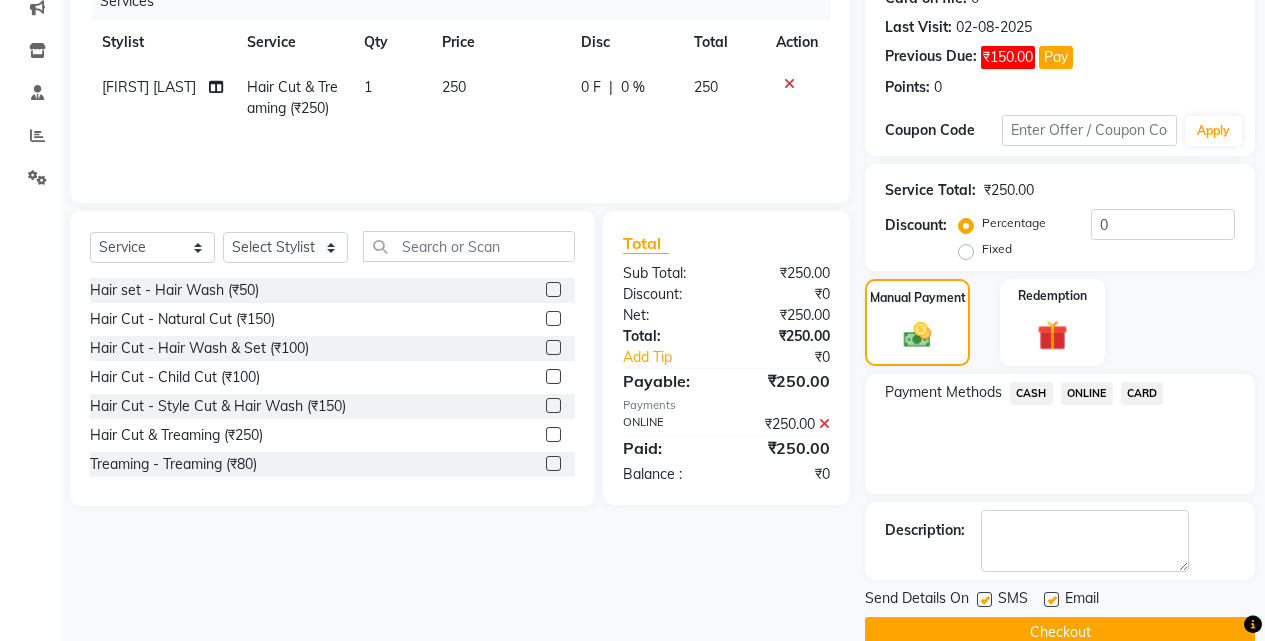 scroll, scrollTop: 302, scrollLeft: 0, axis: vertical 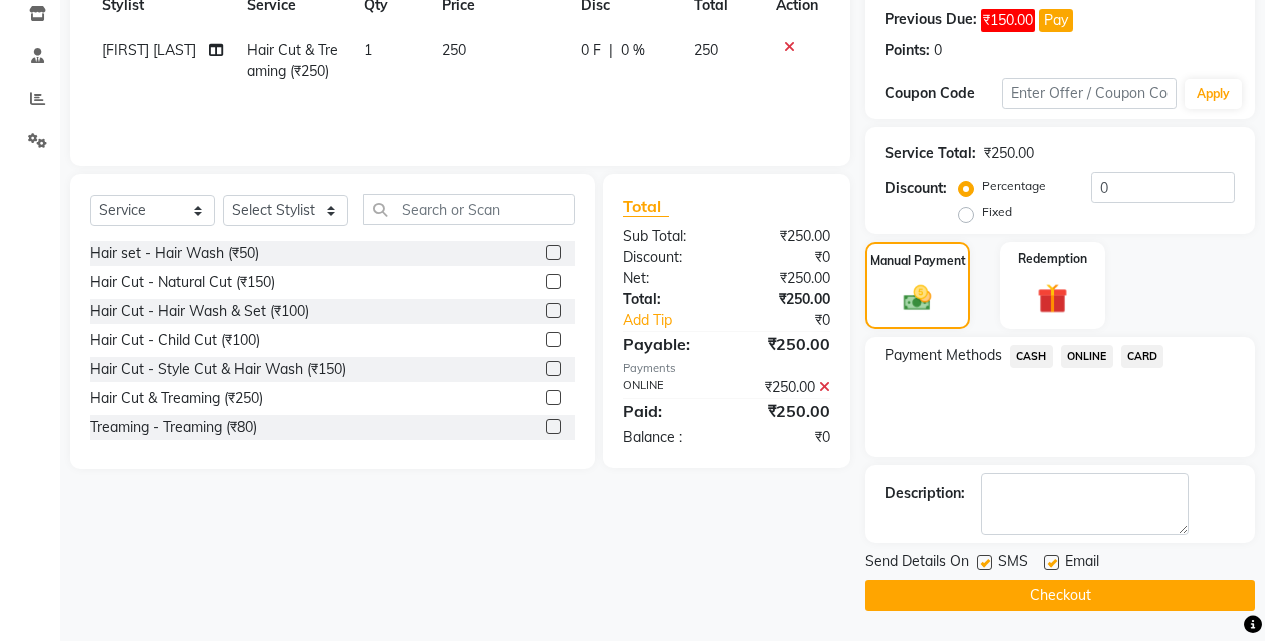 click on "Checkout" 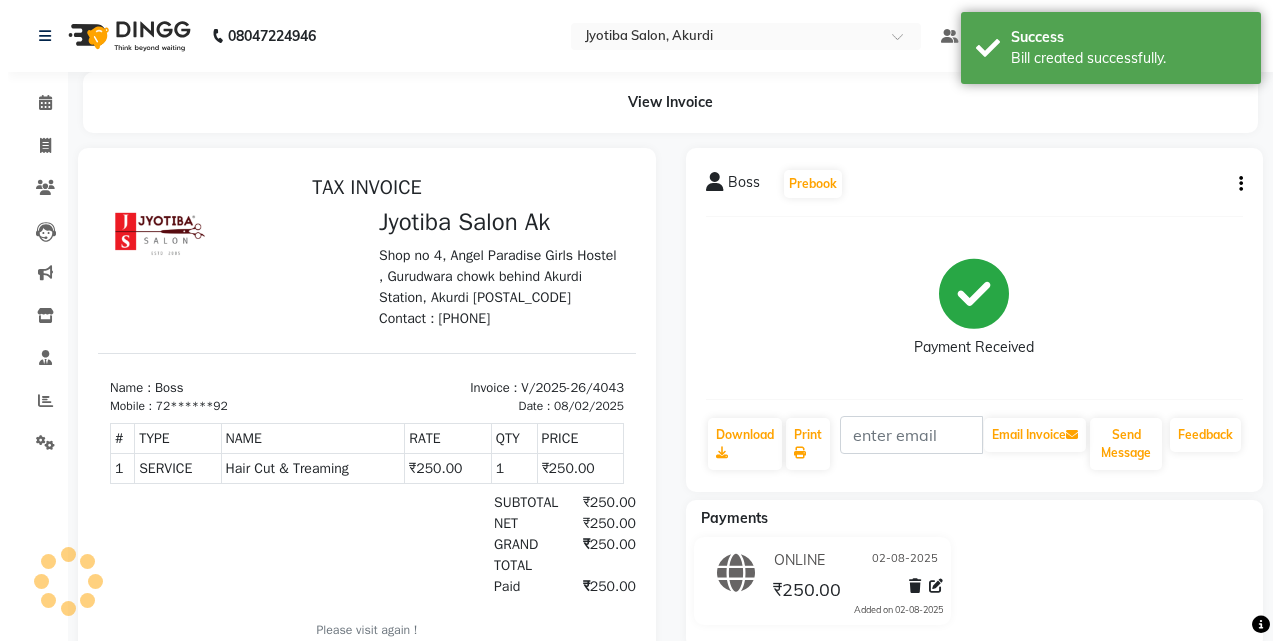 scroll, scrollTop: 0, scrollLeft: 0, axis: both 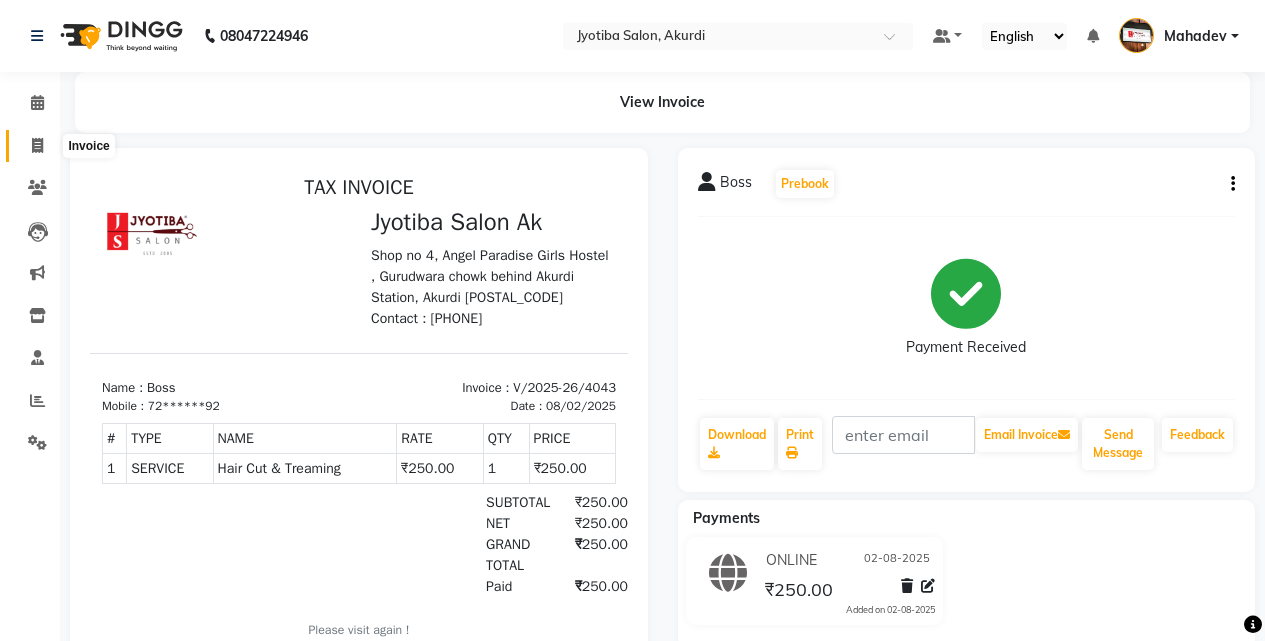 click 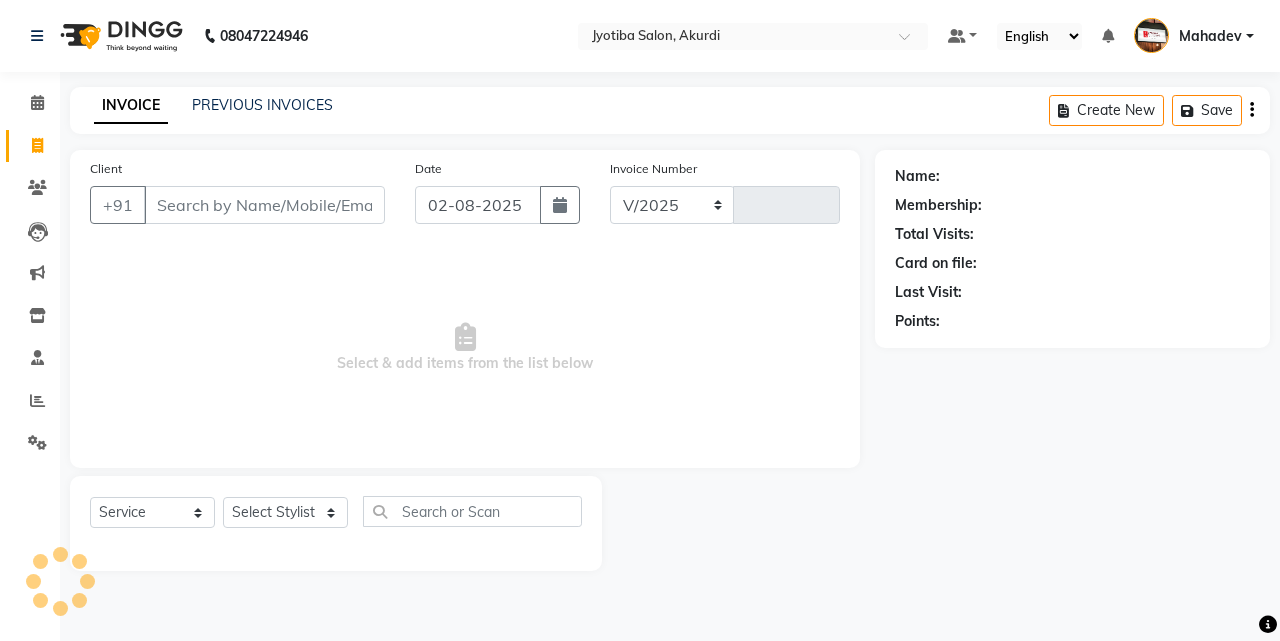 select on "557" 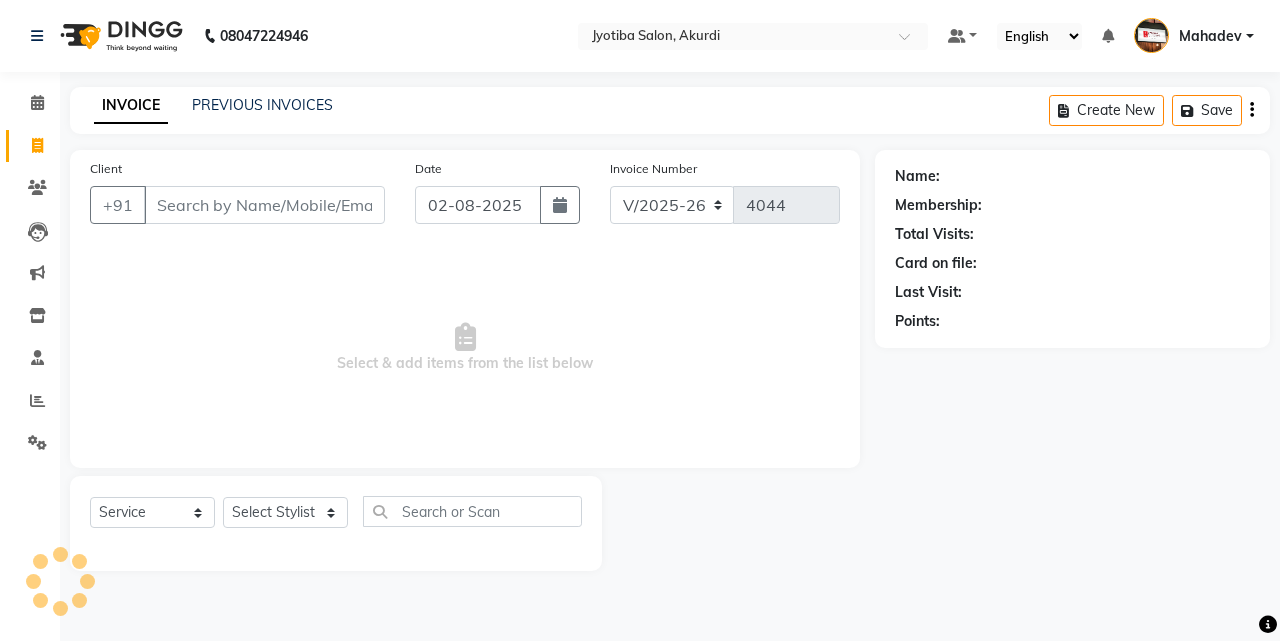 click on "Client" at bounding box center [264, 205] 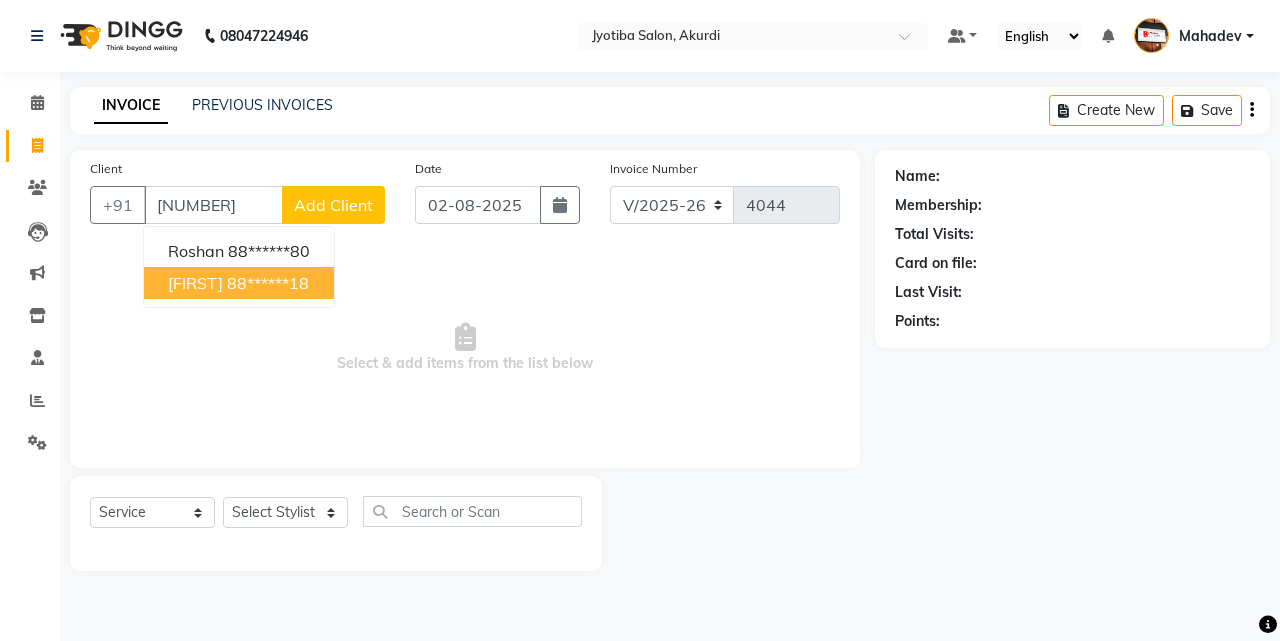 click on "Select & add items from the list below" at bounding box center [465, 348] 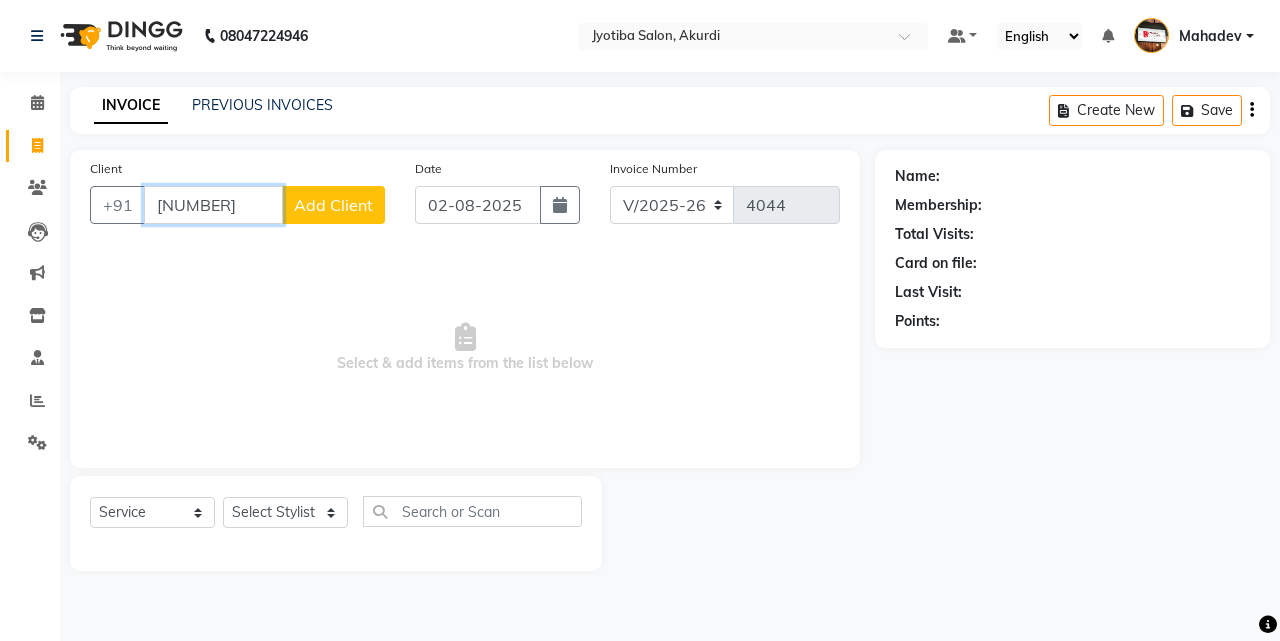 click on "[NUMBER]" at bounding box center (213, 205) 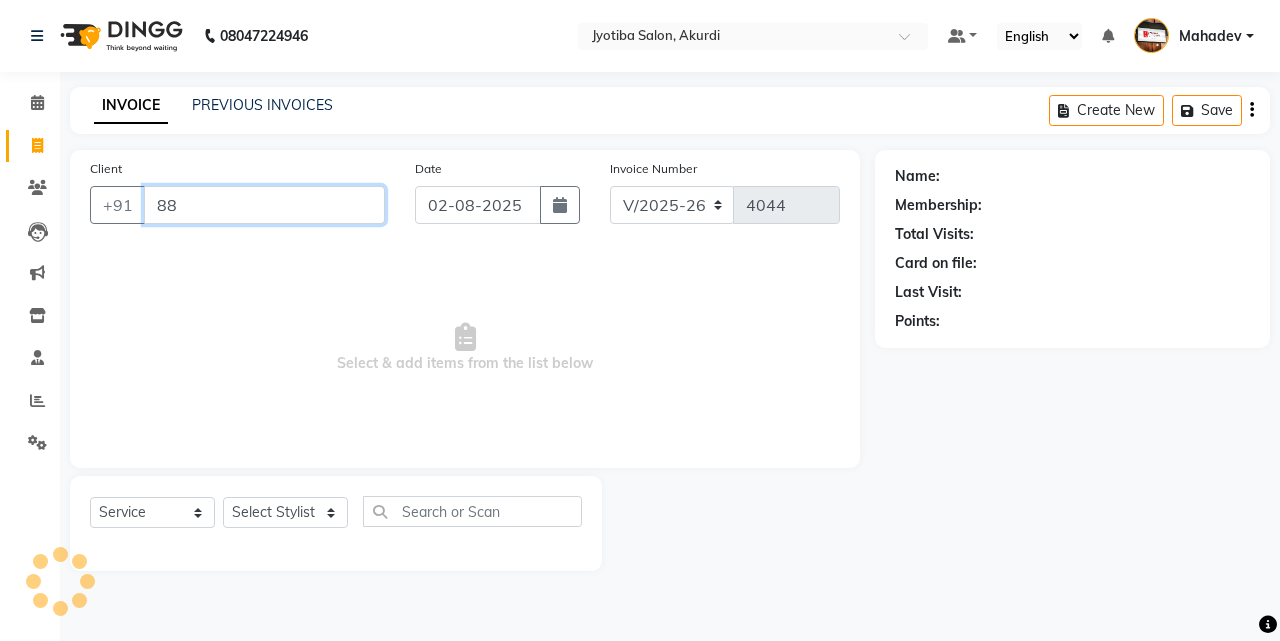 type on "8" 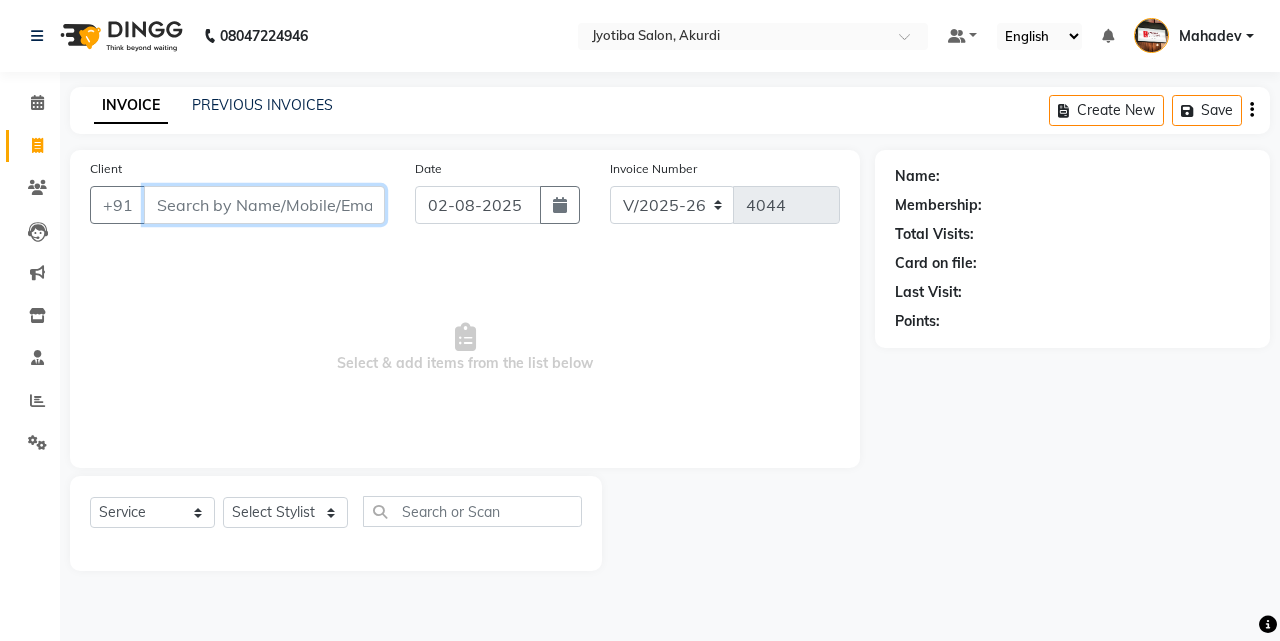 click on "Client" at bounding box center [264, 205] 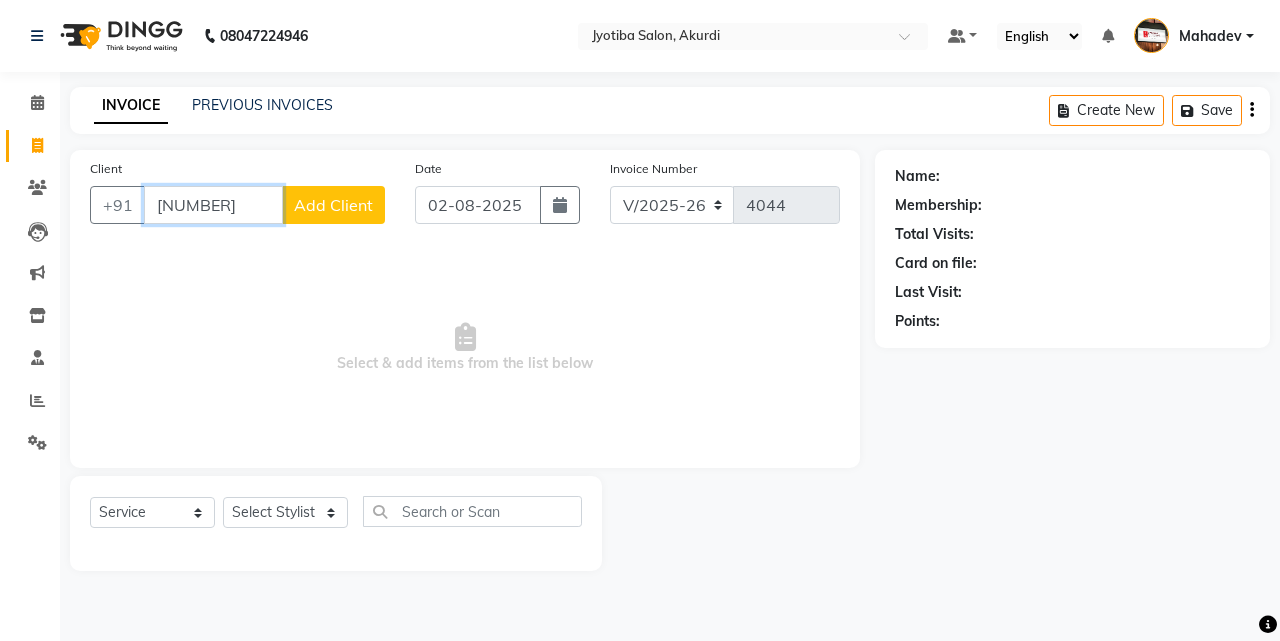 type on "[NUMBER]" 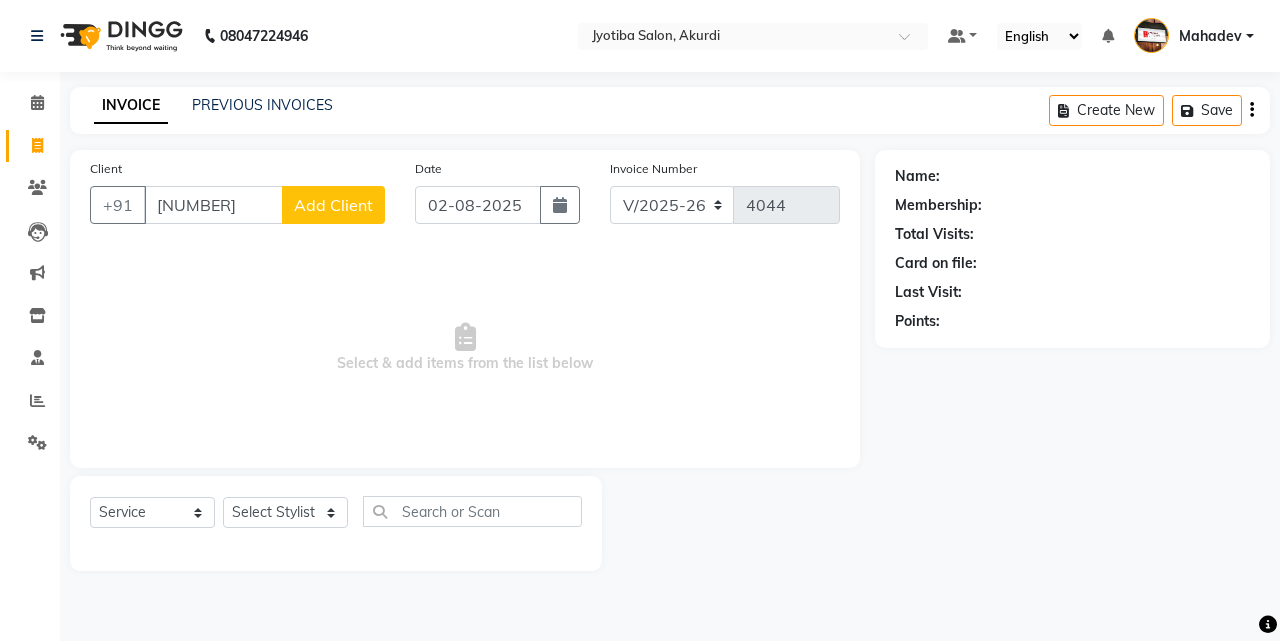 click on "Add Client" 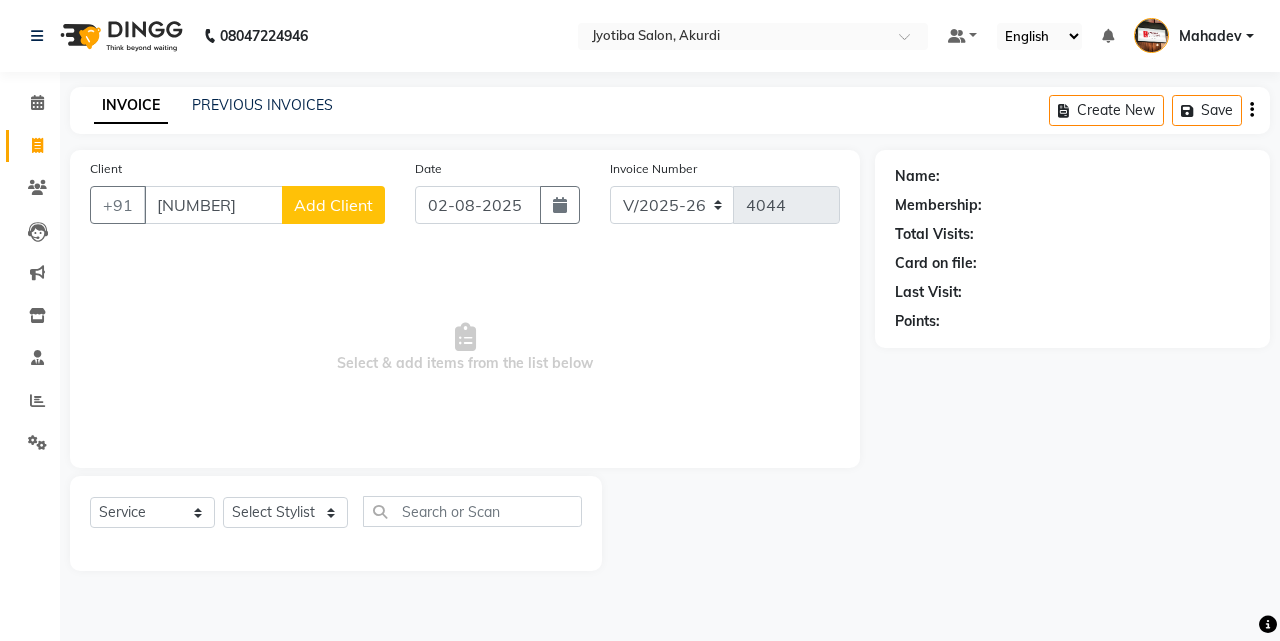 select on "22" 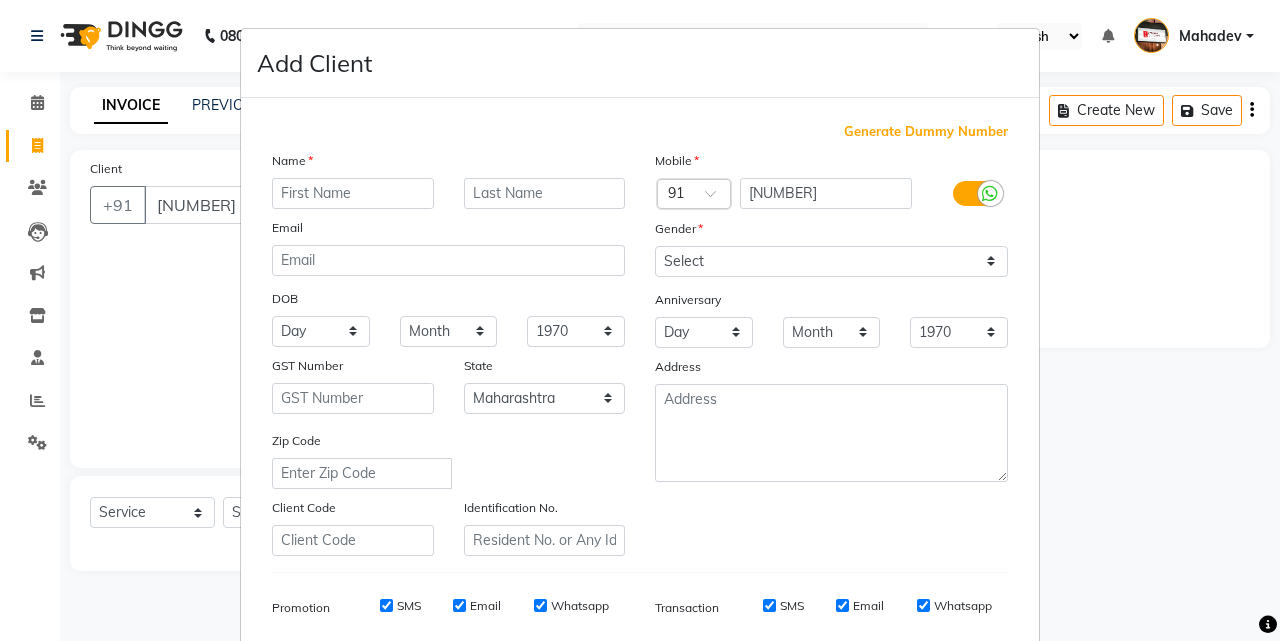click at bounding box center (353, 193) 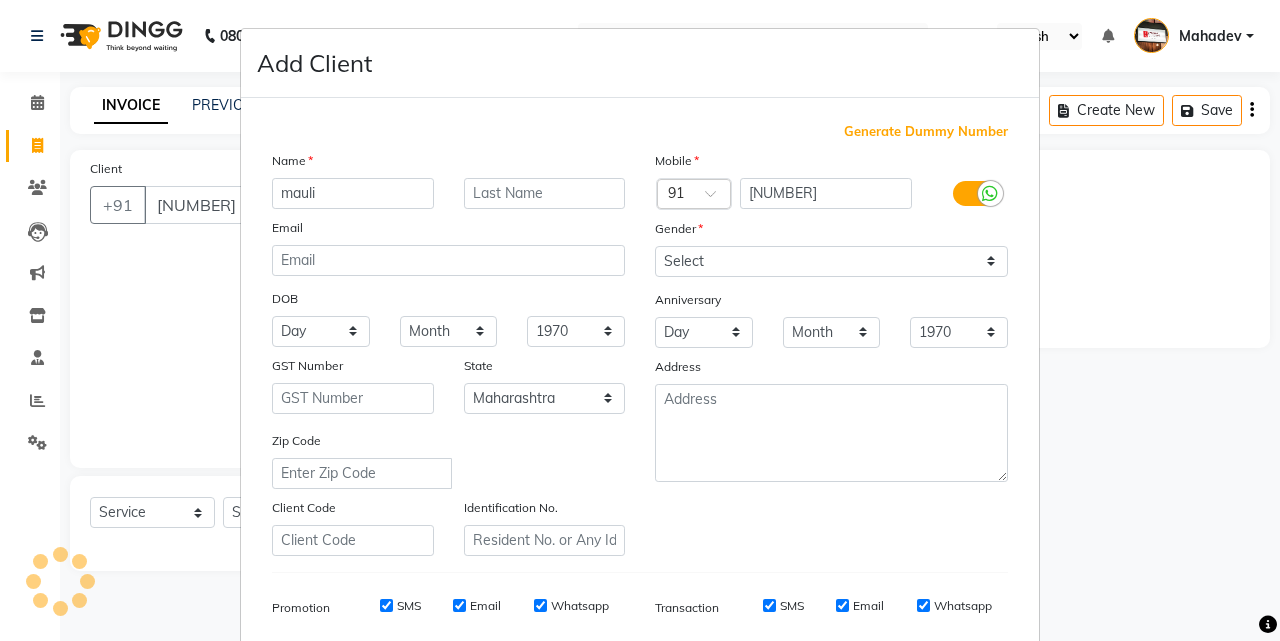 type on "mauli" 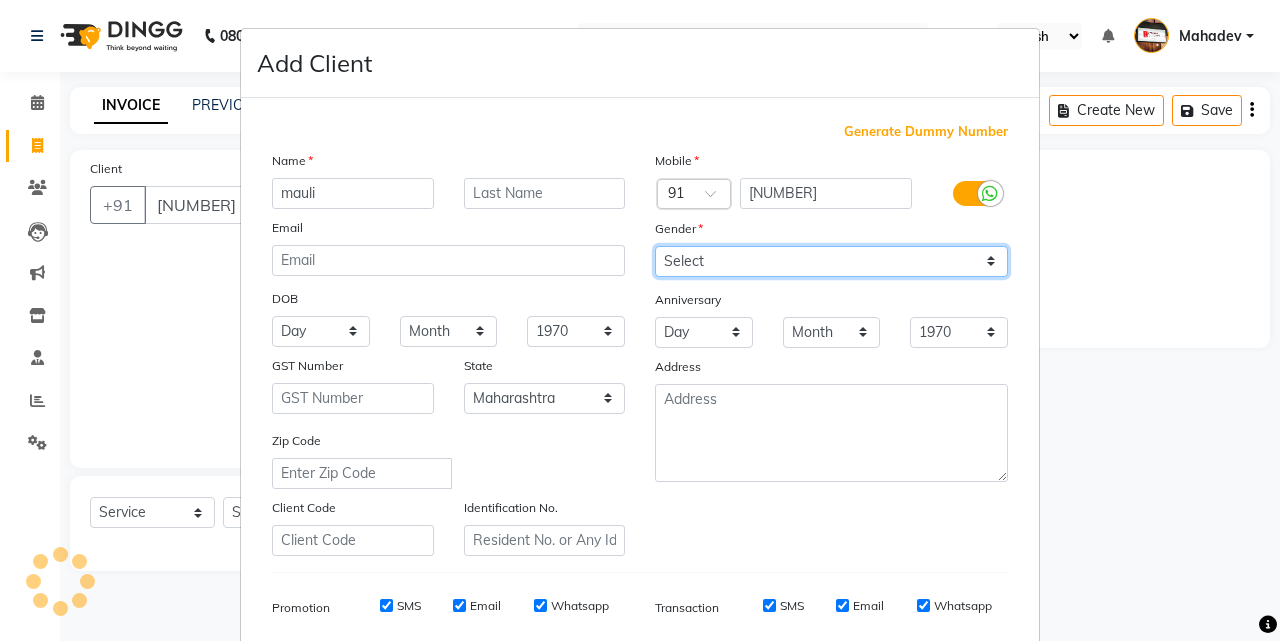click on "Select Male Female Other Prefer Not To Say" at bounding box center [831, 261] 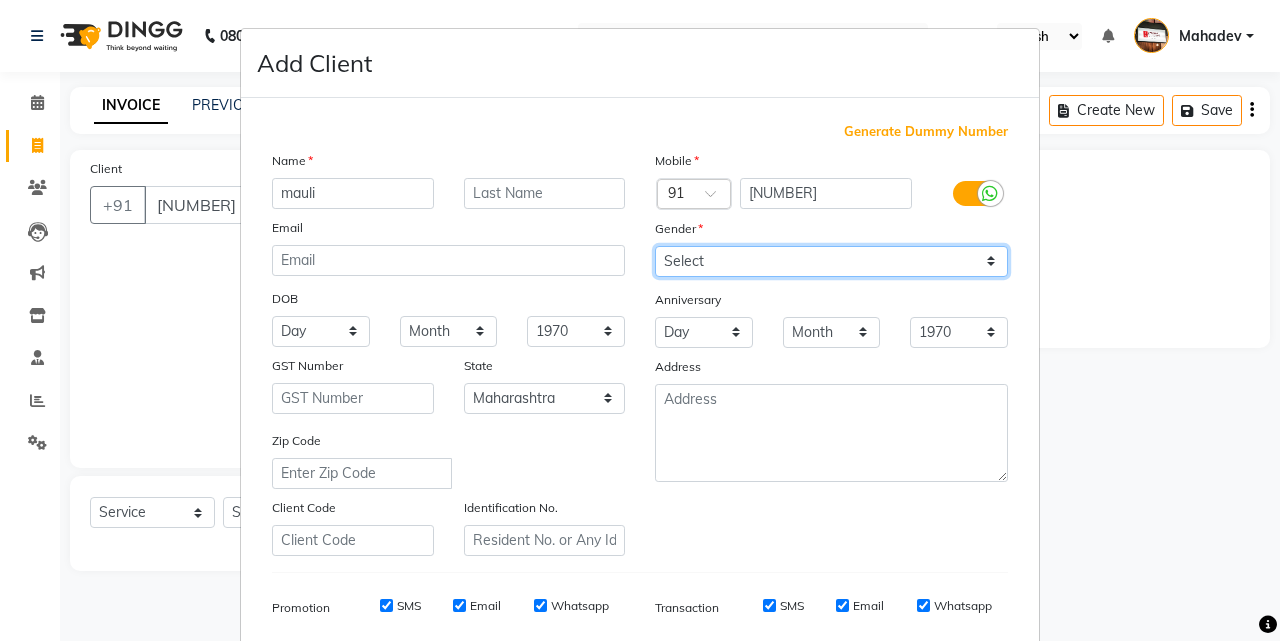 select on "male" 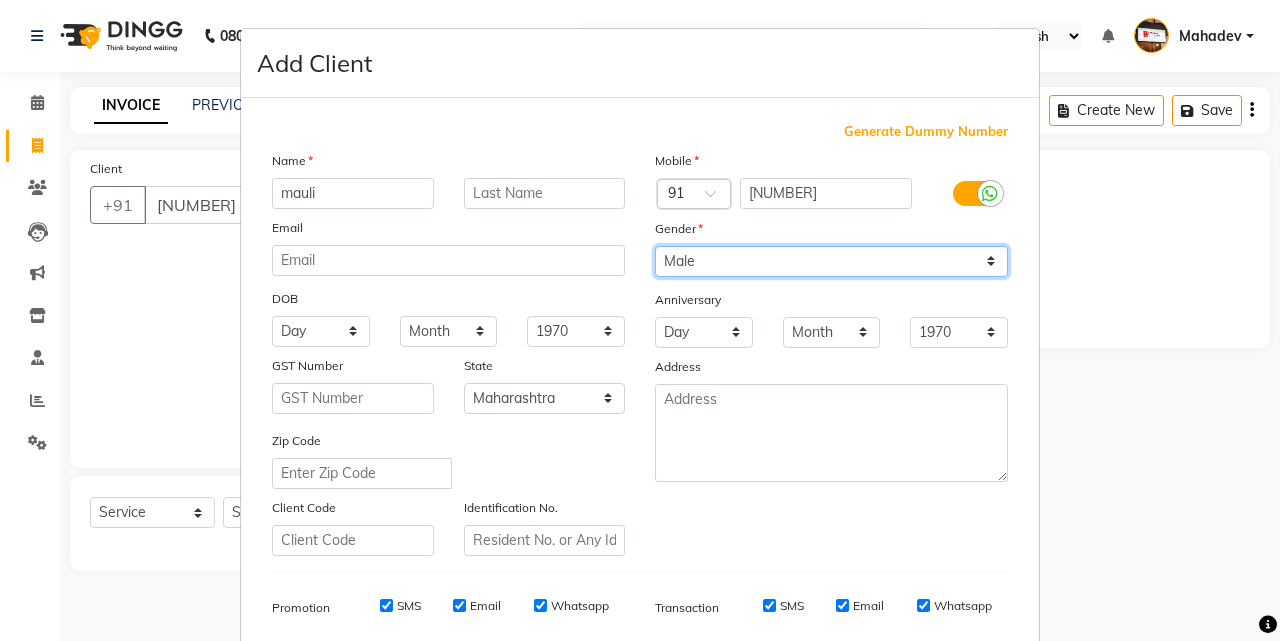 click on "Select Male Female Other Prefer Not To Say" at bounding box center (831, 261) 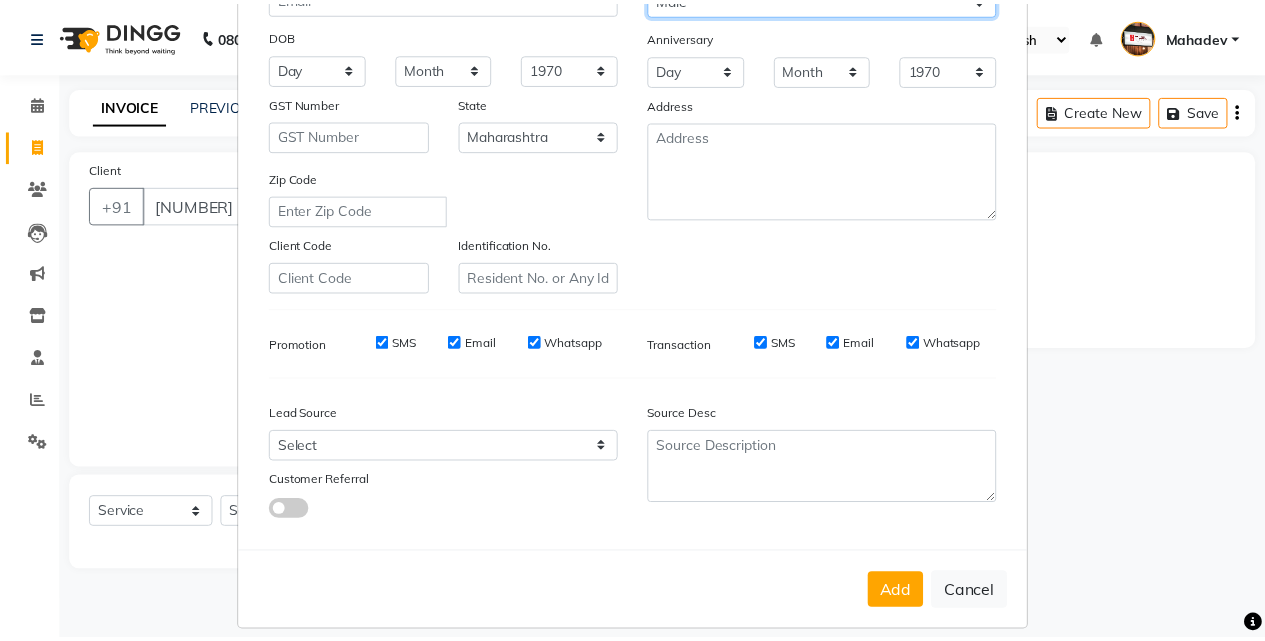 scroll, scrollTop: 282, scrollLeft: 0, axis: vertical 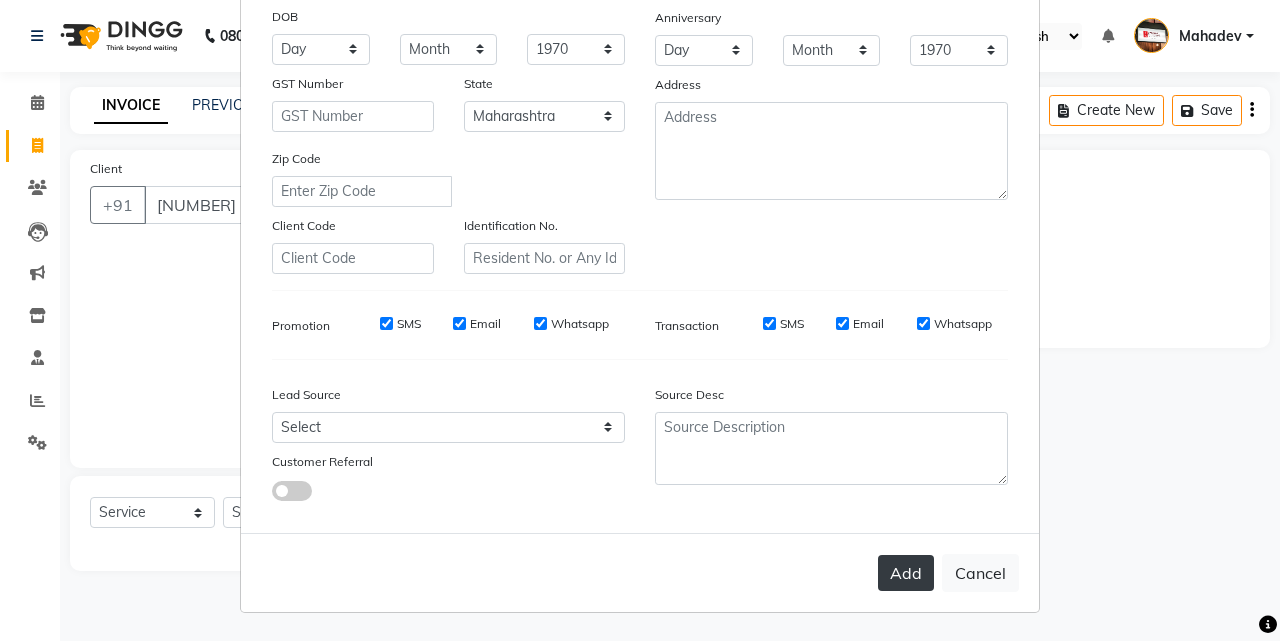 click on "Add" at bounding box center [906, 573] 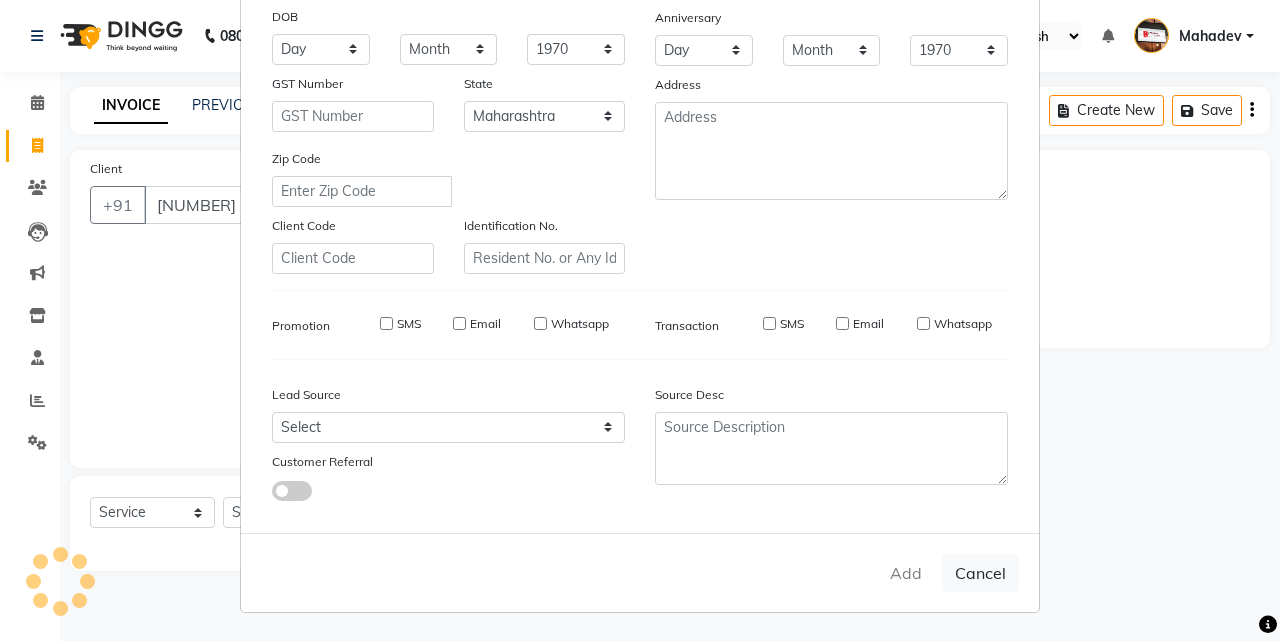 type on "80******93" 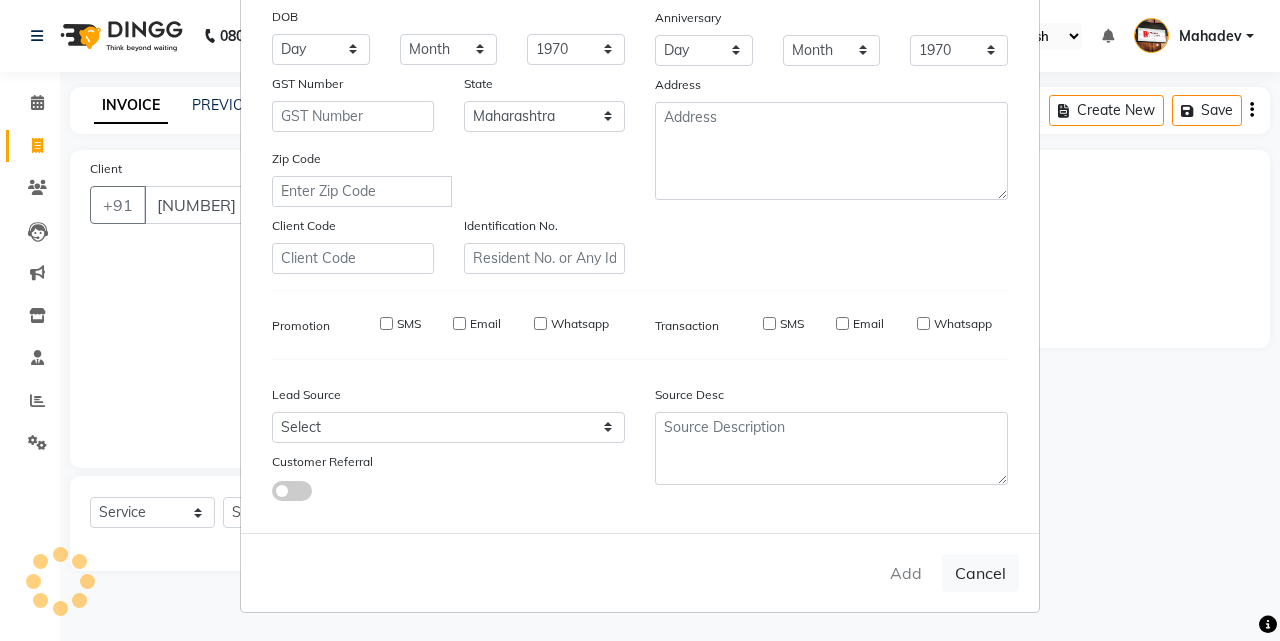 type 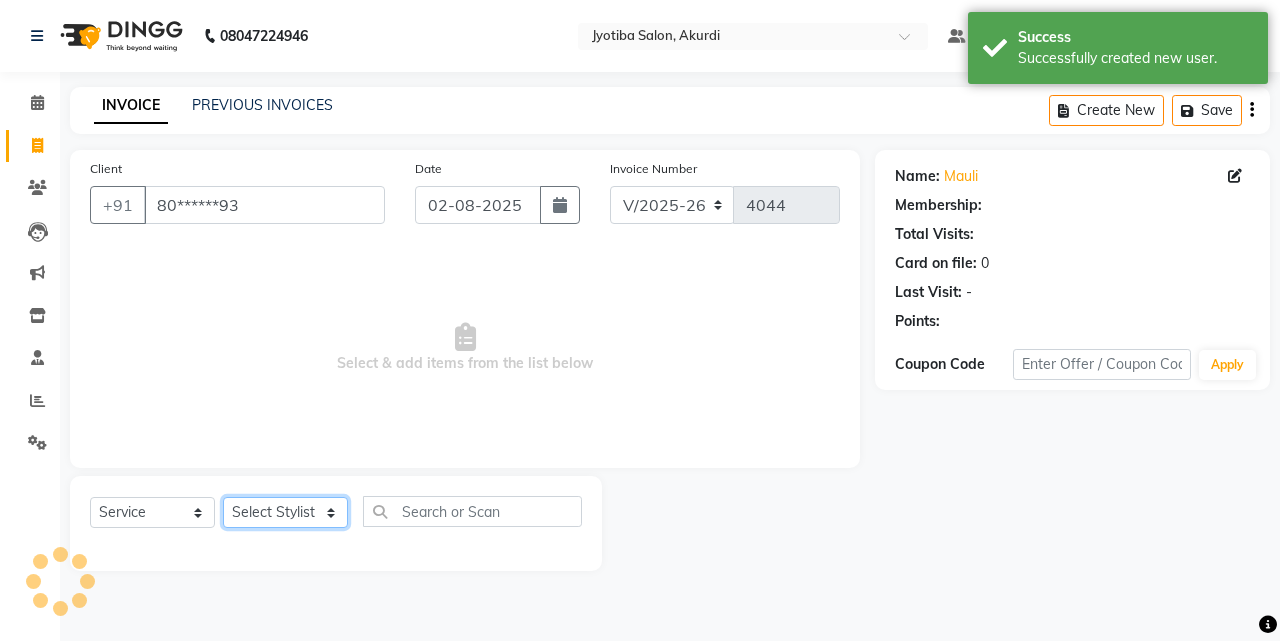 click on "Select Stylist [FIRST] [LAST] [FIRST] [LAST] [FIRST] [LAST] [FIRST] [LAST] [FIRST] [FIRST] [LAST] [FIRST] [LAST] [FIRST] [FIRST]" 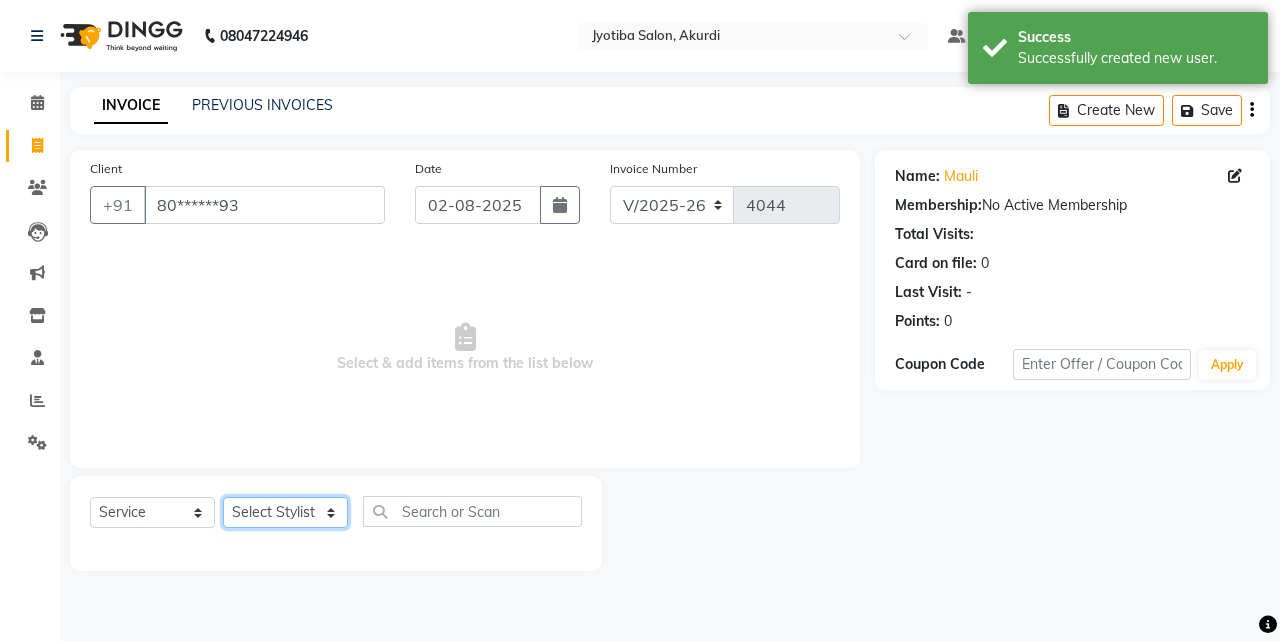 select on "79628" 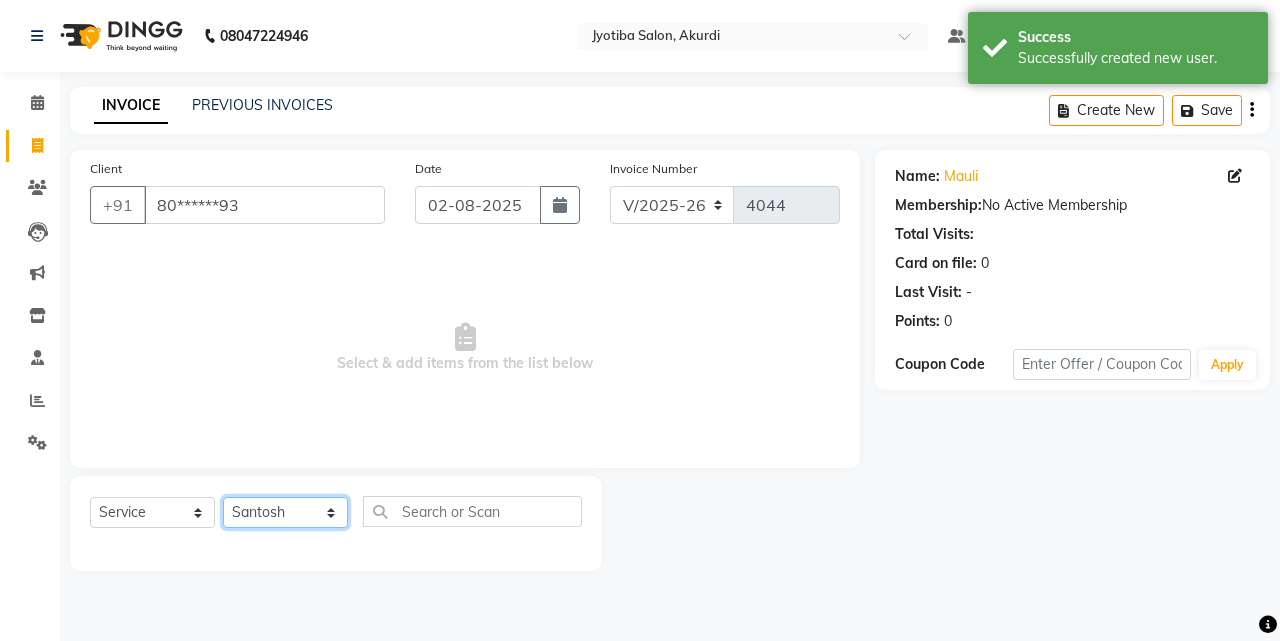 click on "Select Stylist [FIRST] [LAST] [FIRST] [LAST] [FIRST] [LAST] [FIRST] [LAST] [FIRST] [FIRST] [LAST] [FIRST] [LAST] [FIRST] [FIRST]" 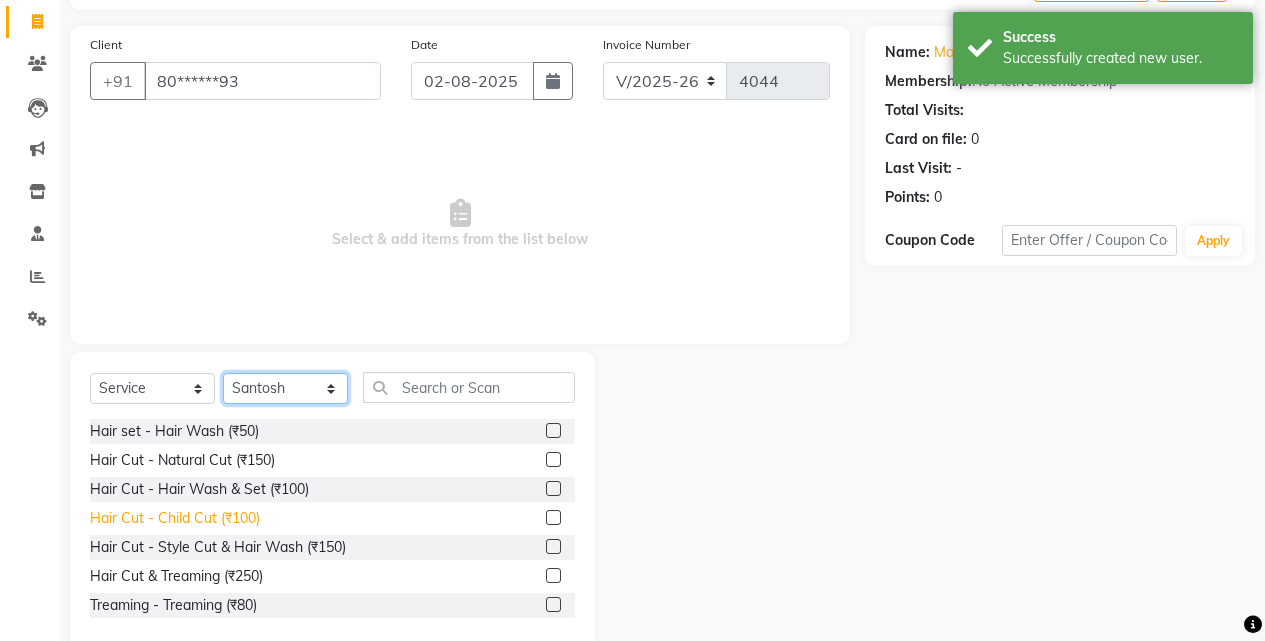 scroll, scrollTop: 160, scrollLeft: 0, axis: vertical 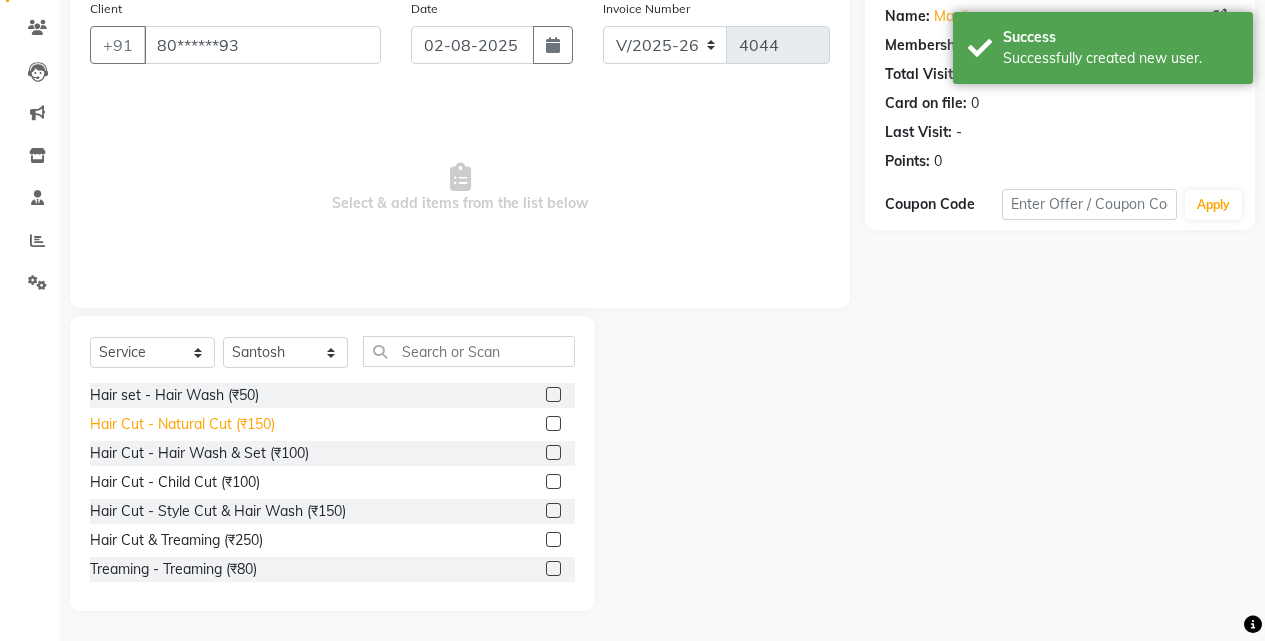 click on "Hair Cut - Natural Cut (₹150)" 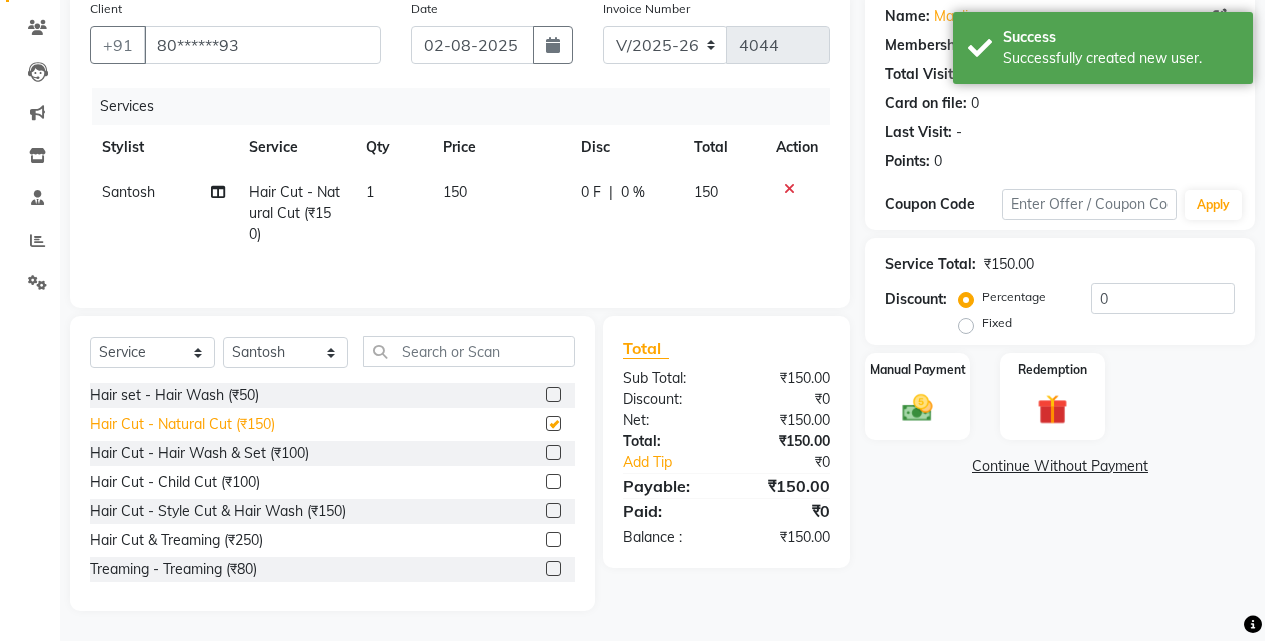 checkbox on "false" 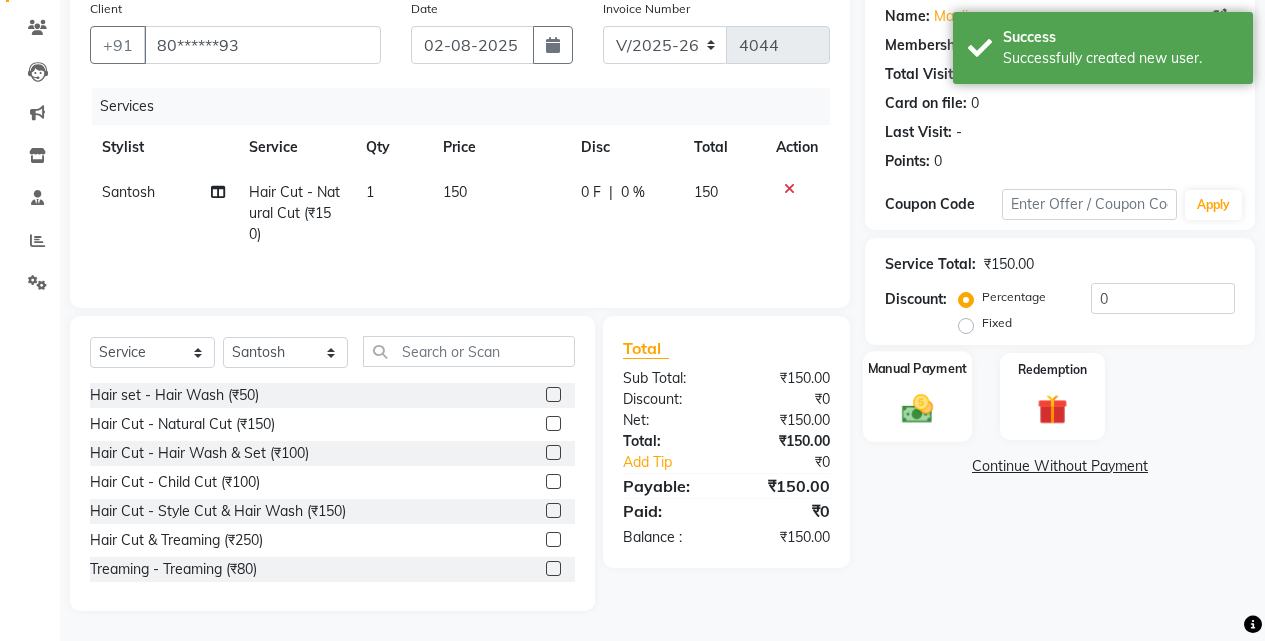 click on "Manual Payment" 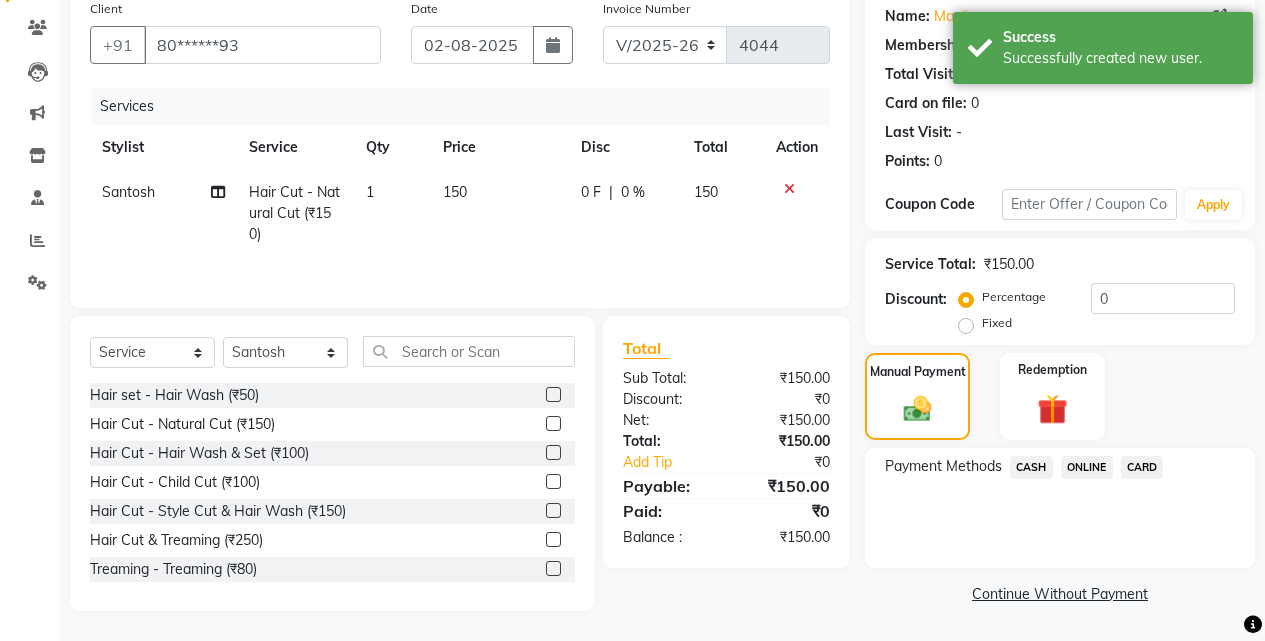 click on "ONLINE" 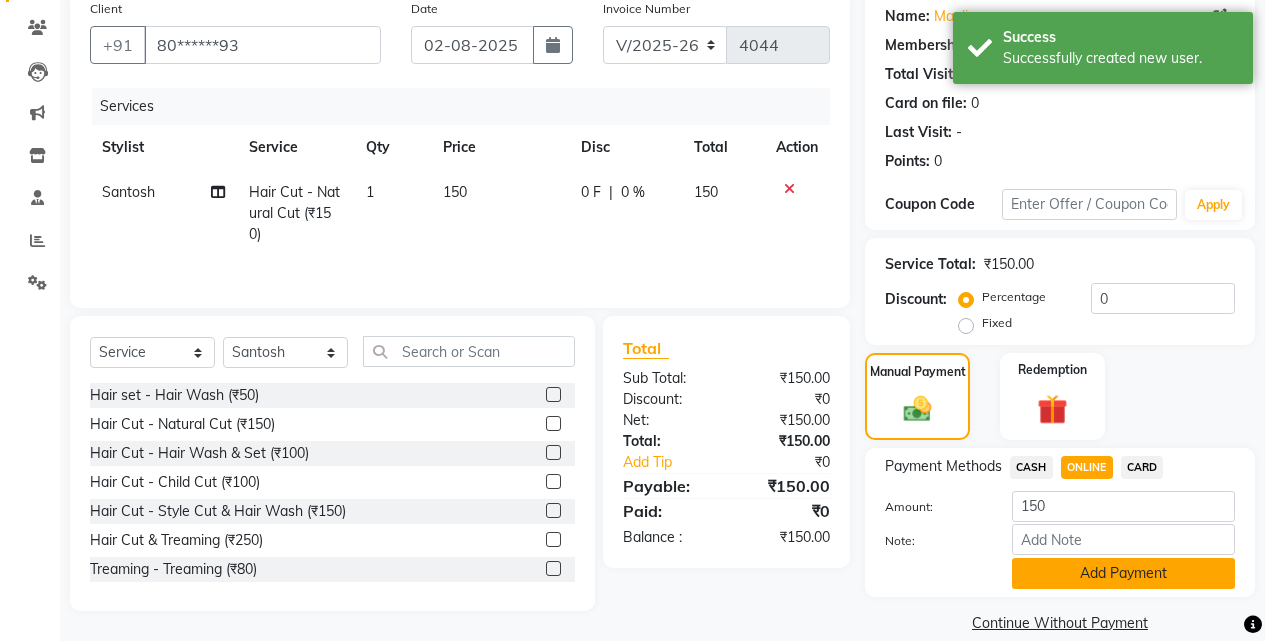 click on "Add Payment" 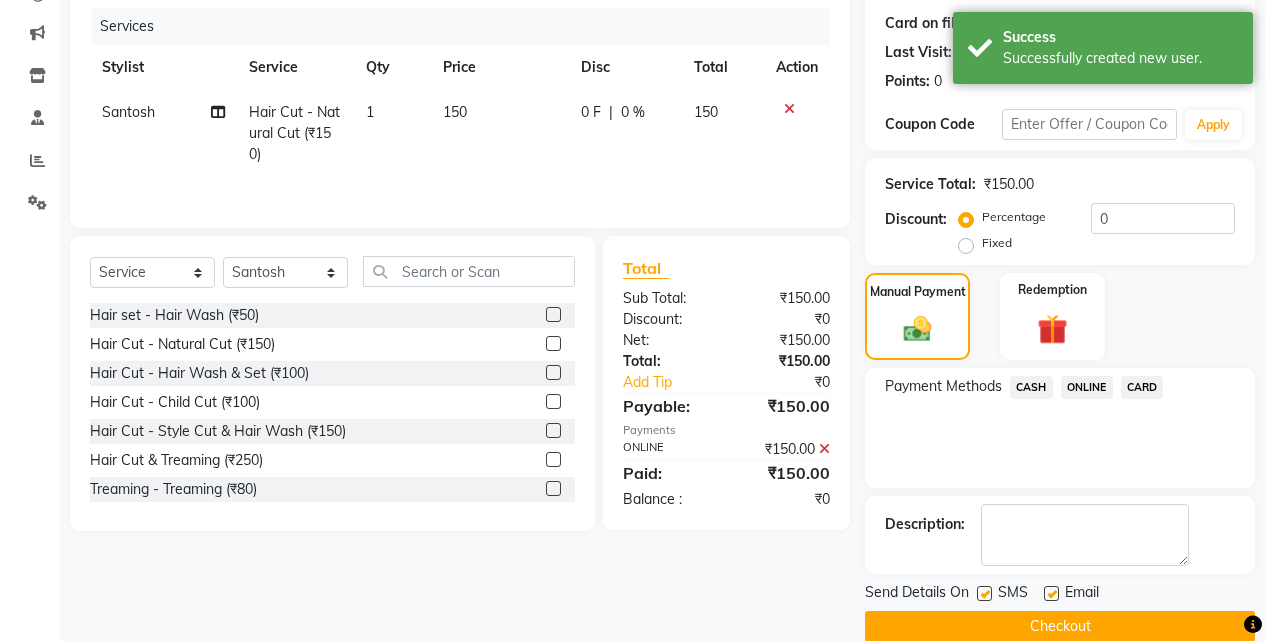 scroll, scrollTop: 271, scrollLeft: 0, axis: vertical 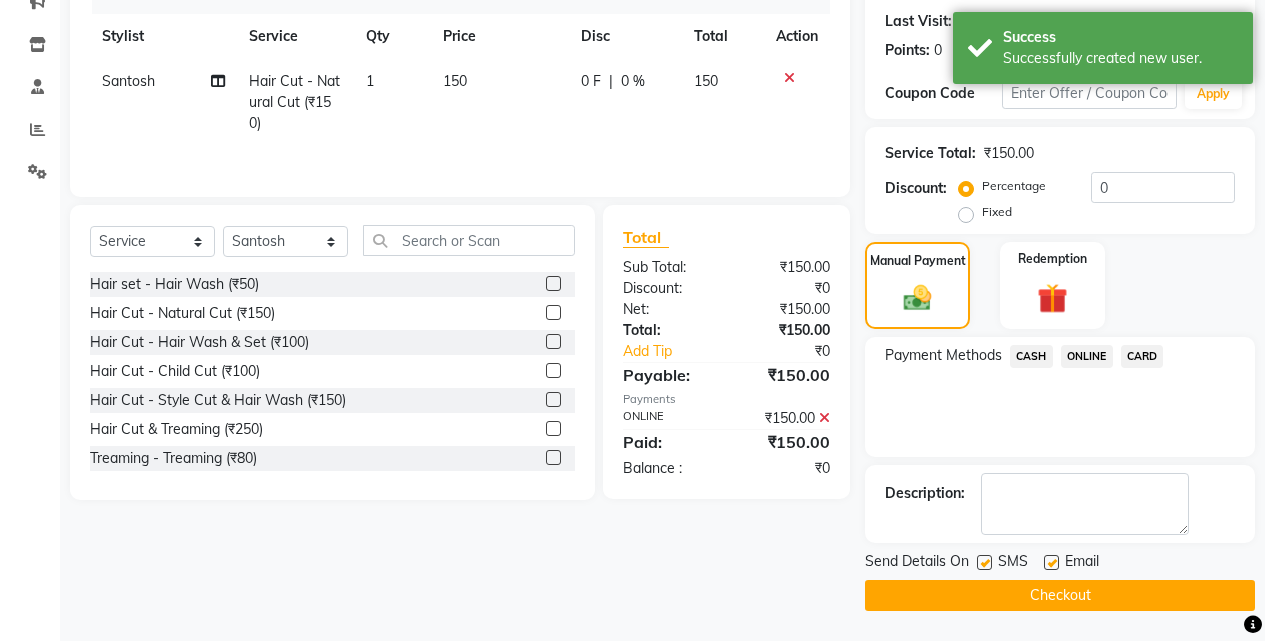 click on "Checkout" 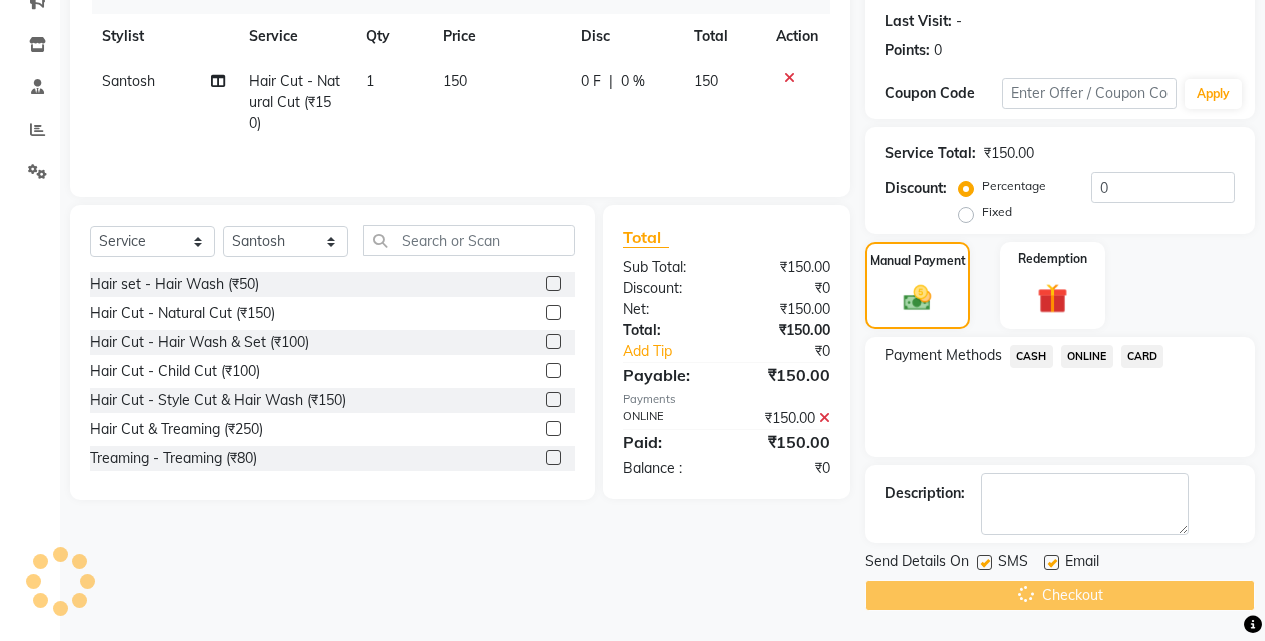 scroll, scrollTop: 0, scrollLeft: 0, axis: both 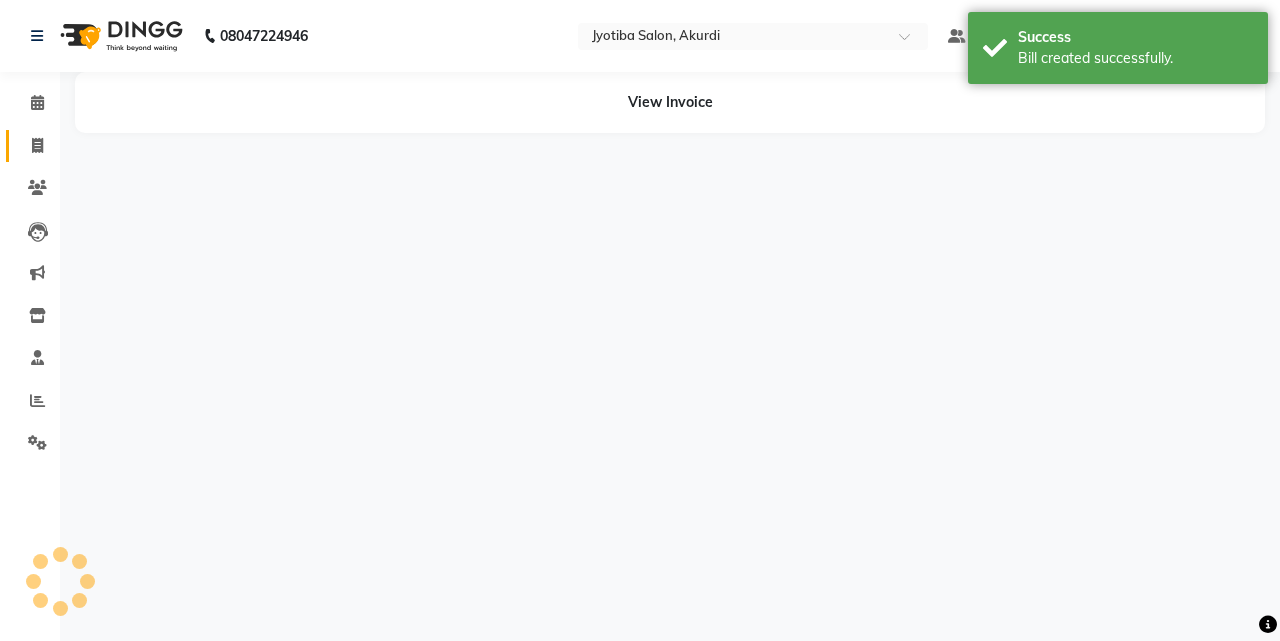 click on "Invoice" 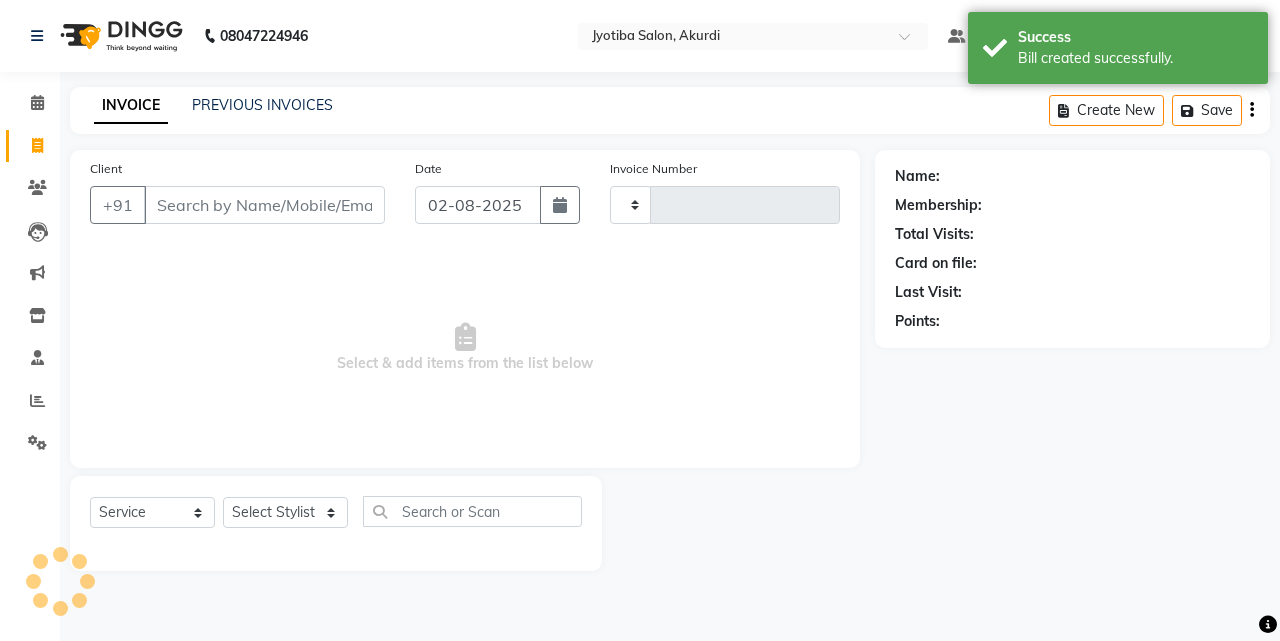 click on "Client" at bounding box center [264, 205] 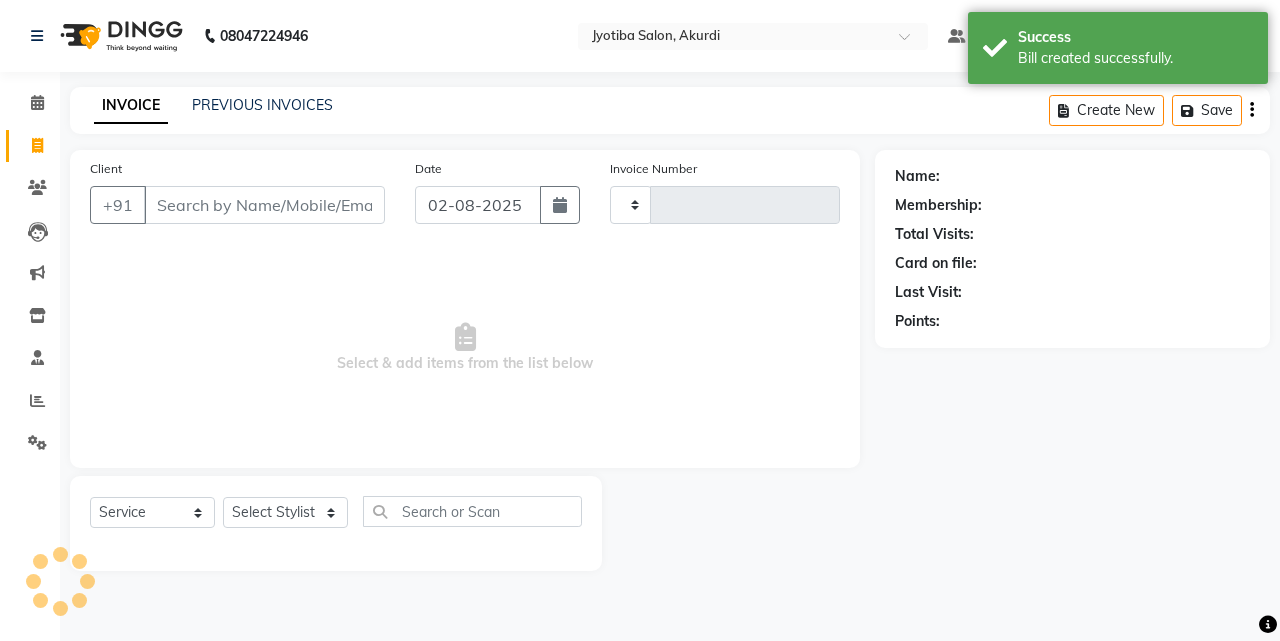 type on "4045" 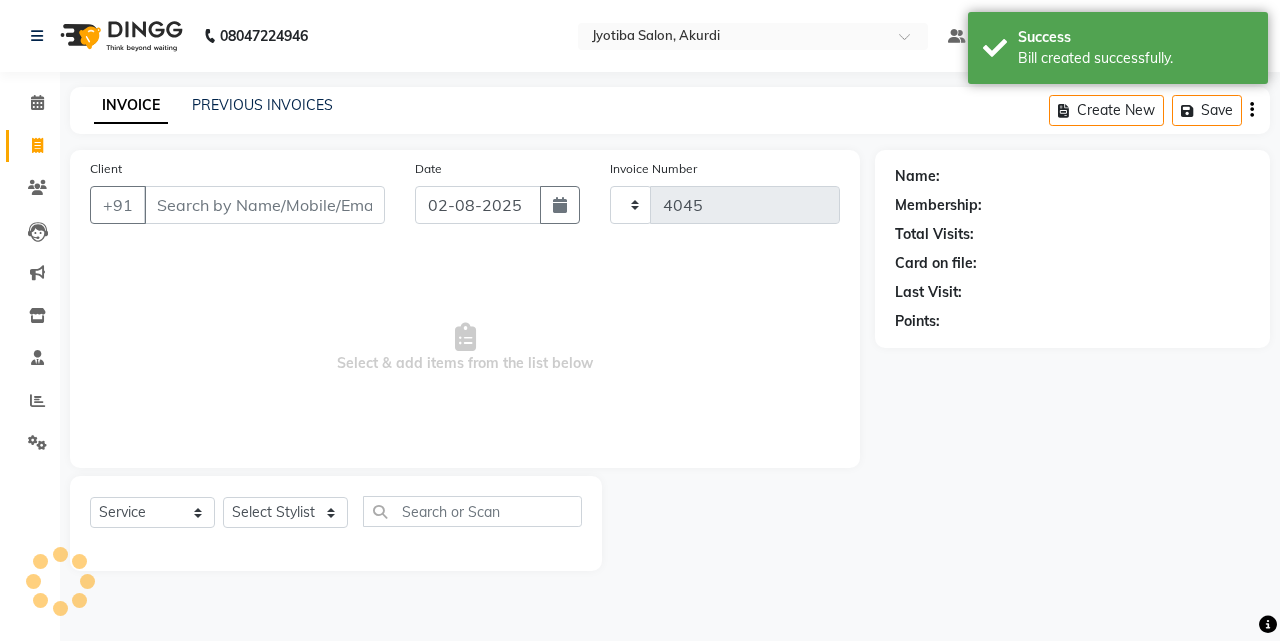 select on "557" 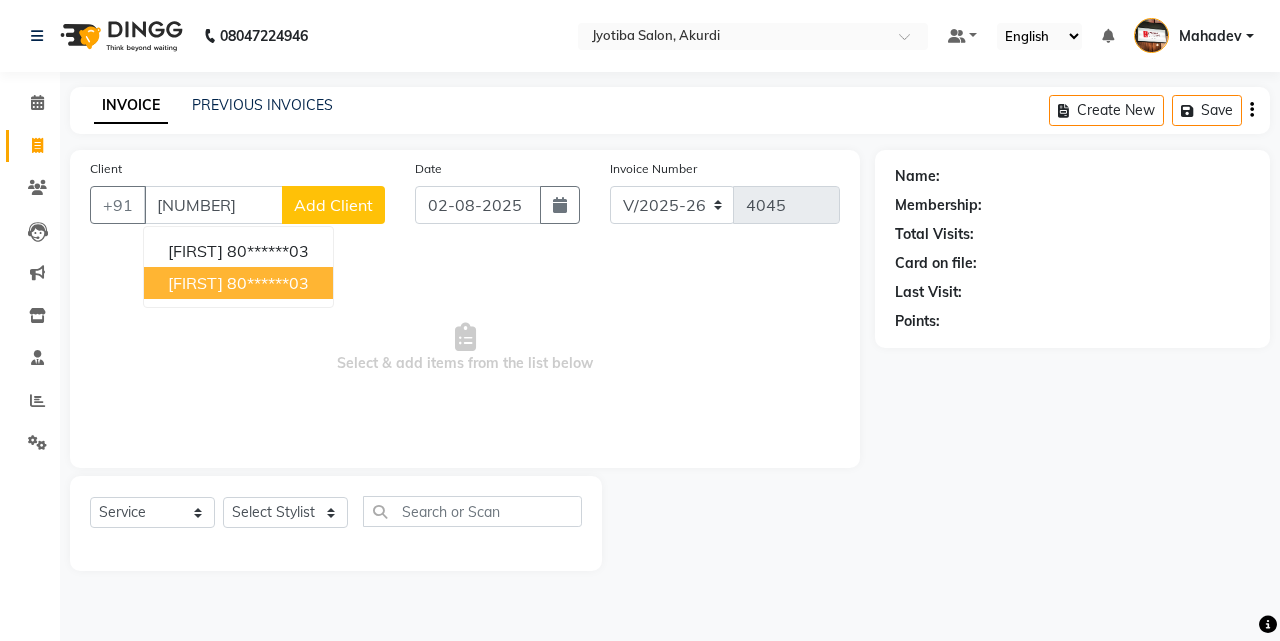 click on "80******03" at bounding box center [268, 283] 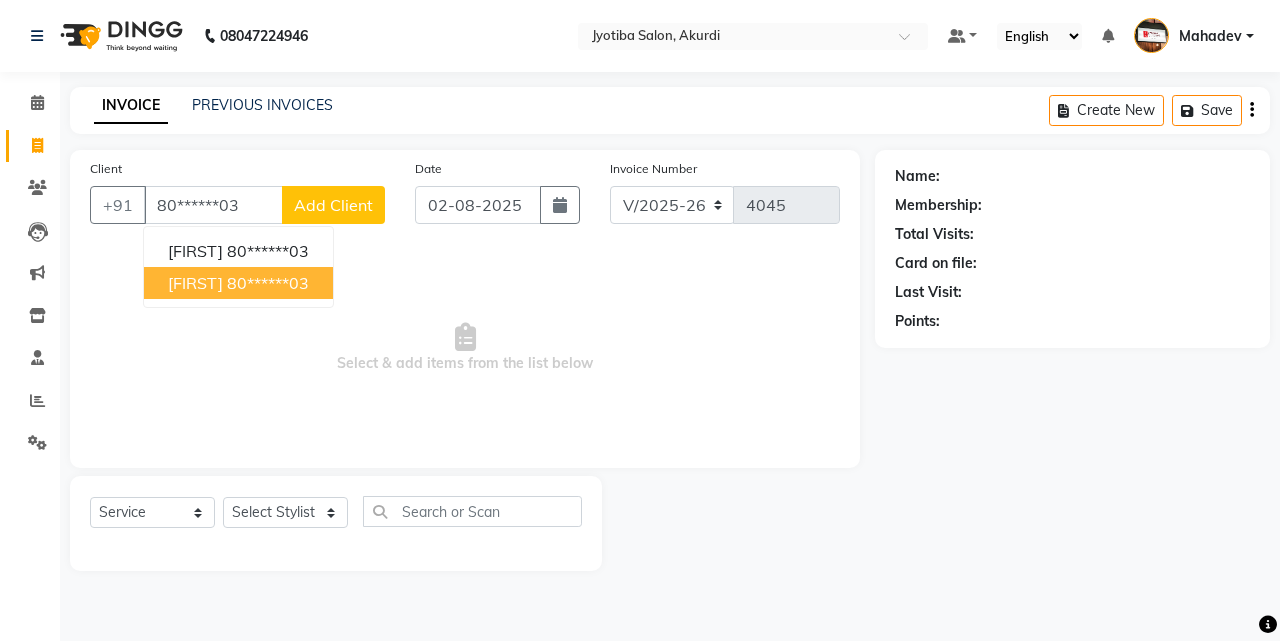 type on "80******03" 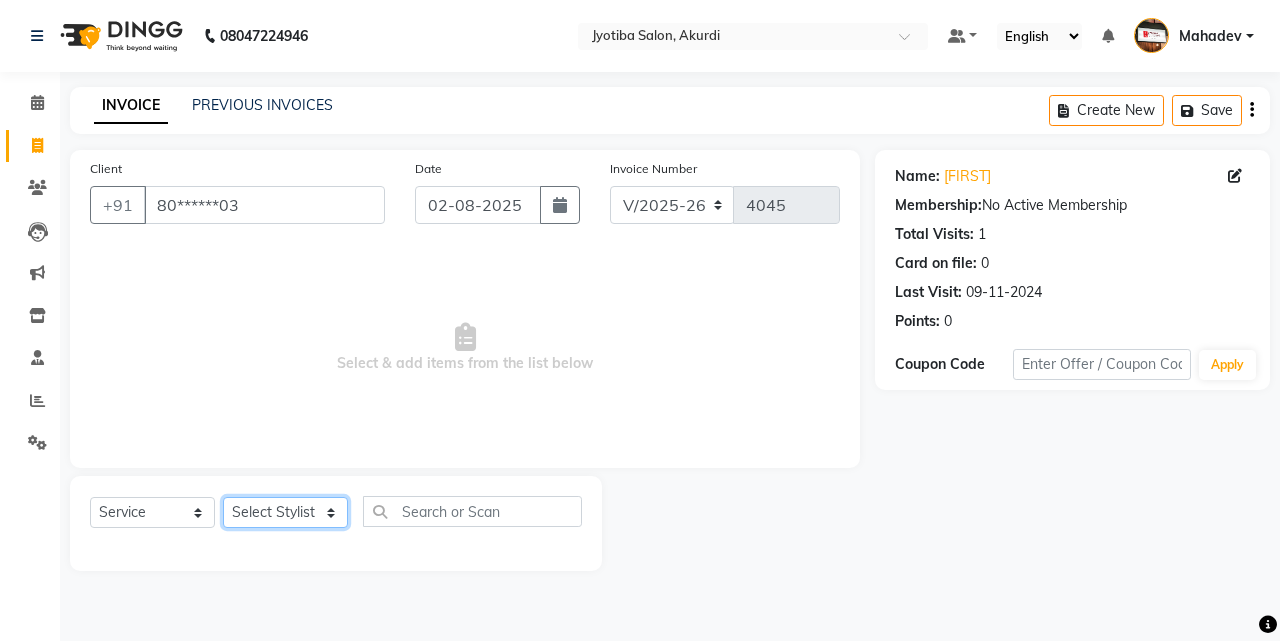 click on "Select Stylist [FIRST] [LAST] [FIRST] [LAST] [FIRST] [LAST] [FIRST] [LAST] [FIRST] [FIRST] [LAST] [FIRST] [LAST] [FIRST] [FIRST]" 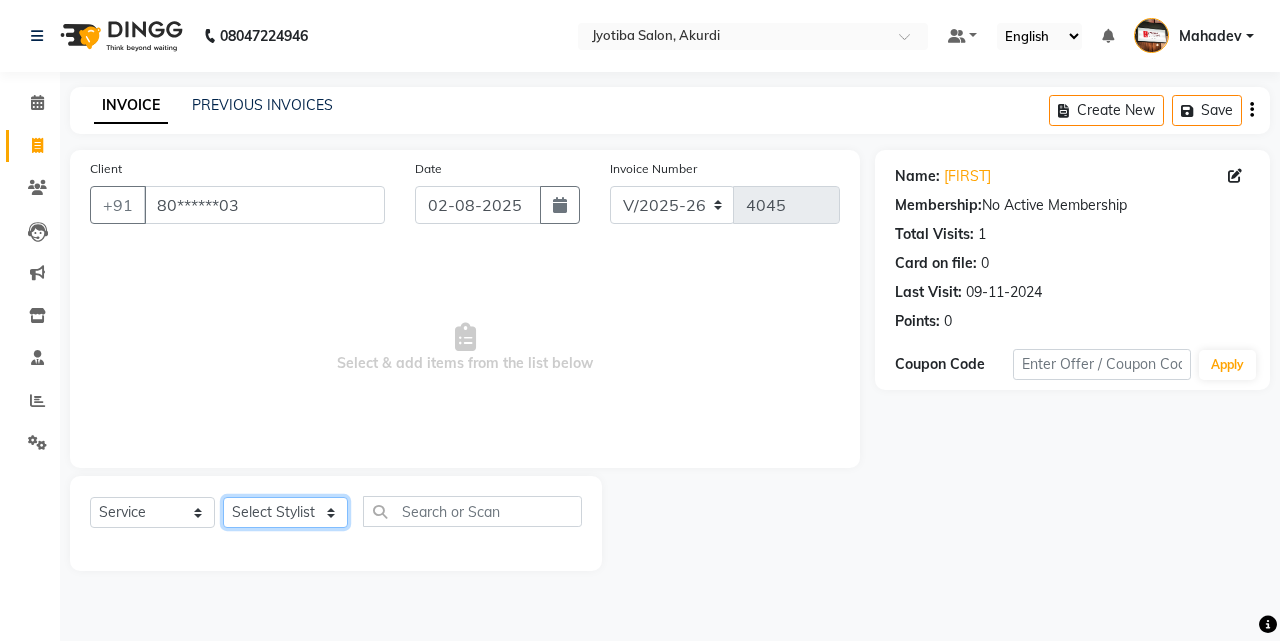 select on "[NUMBER]" 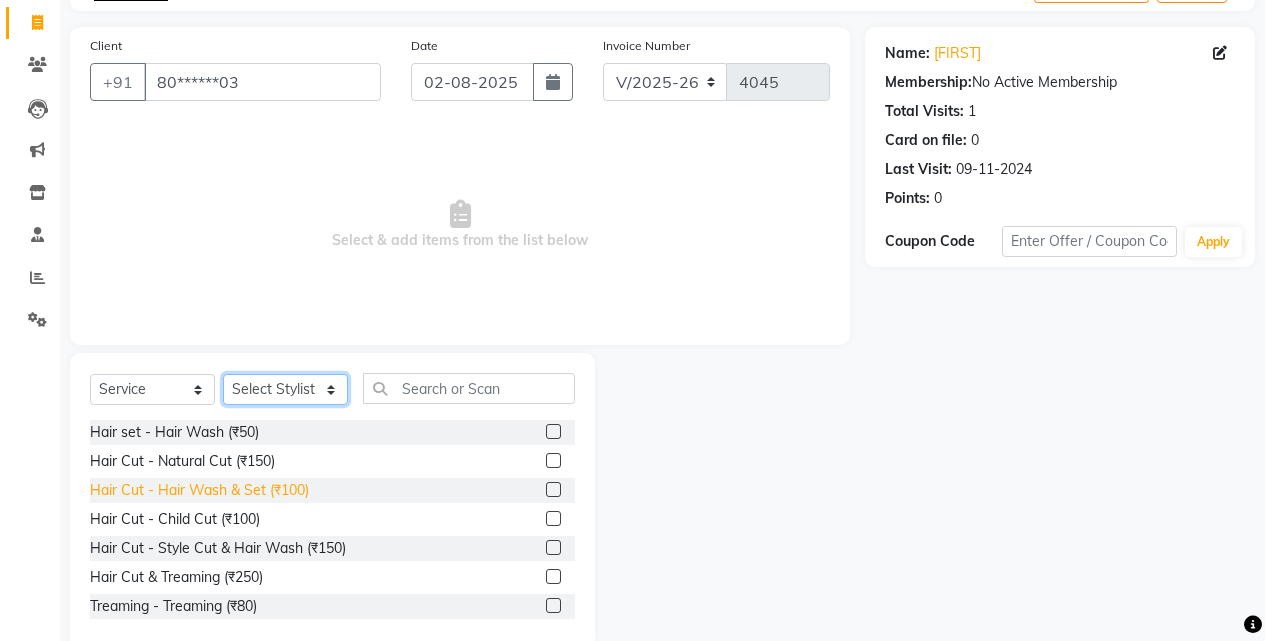scroll, scrollTop: 160, scrollLeft: 0, axis: vertical 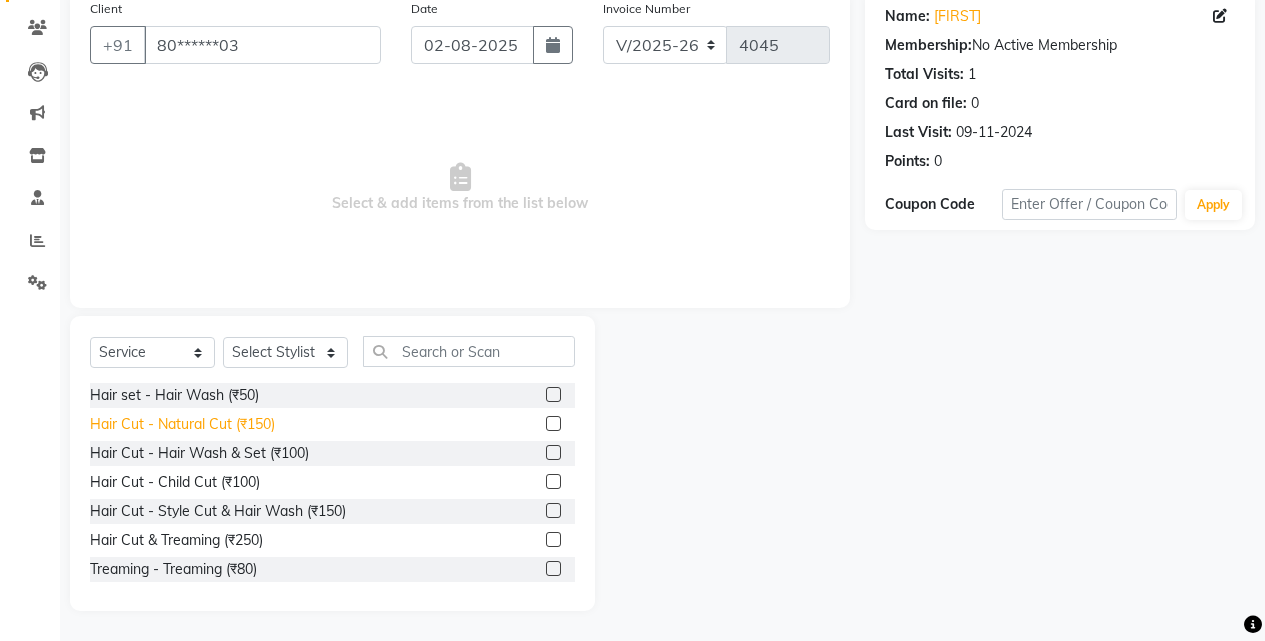 click on "Hair Cut - Natural Cut (₹150)" 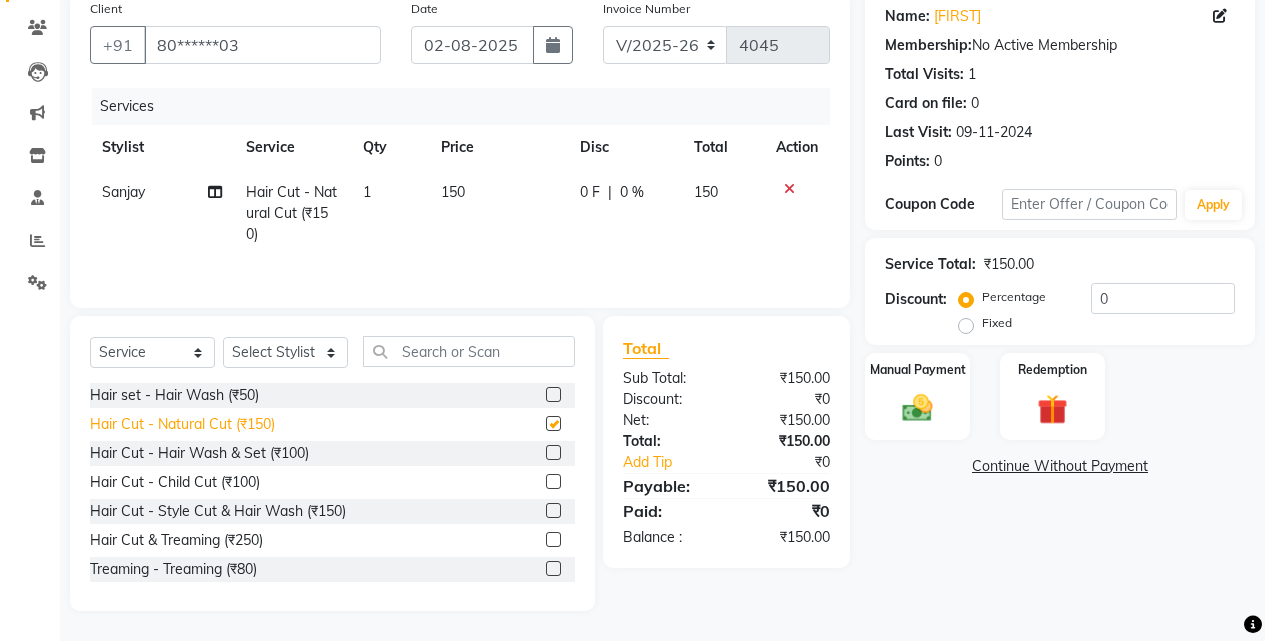 checkbox on "false" 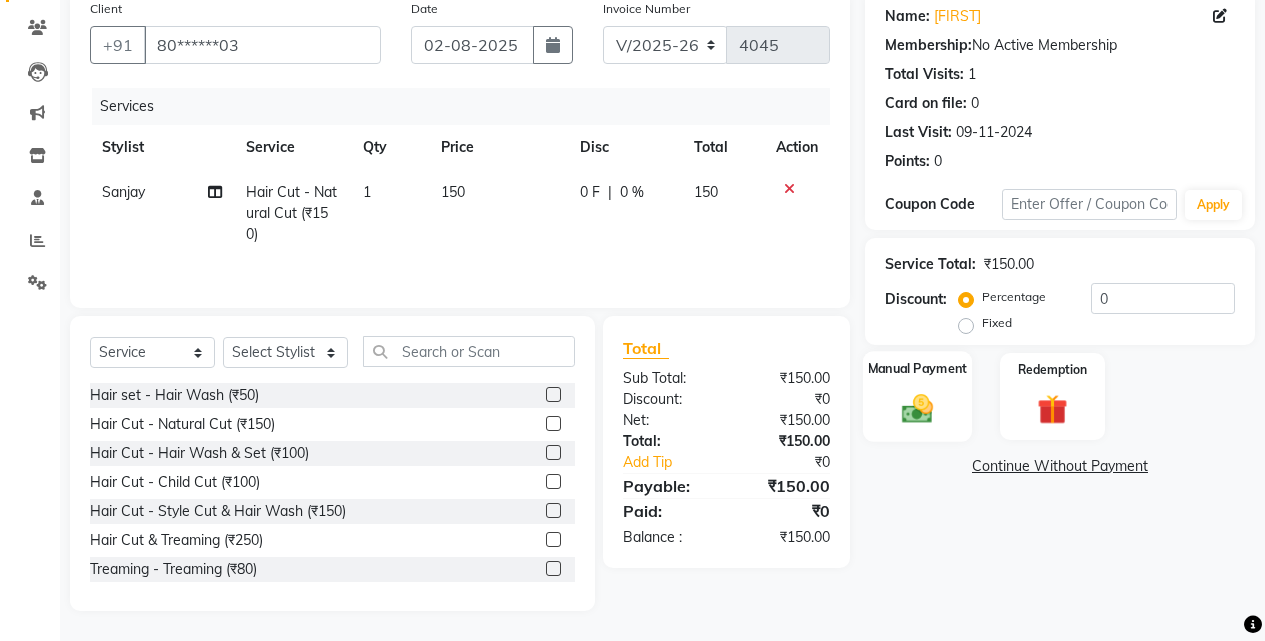click on "Manual Payment" 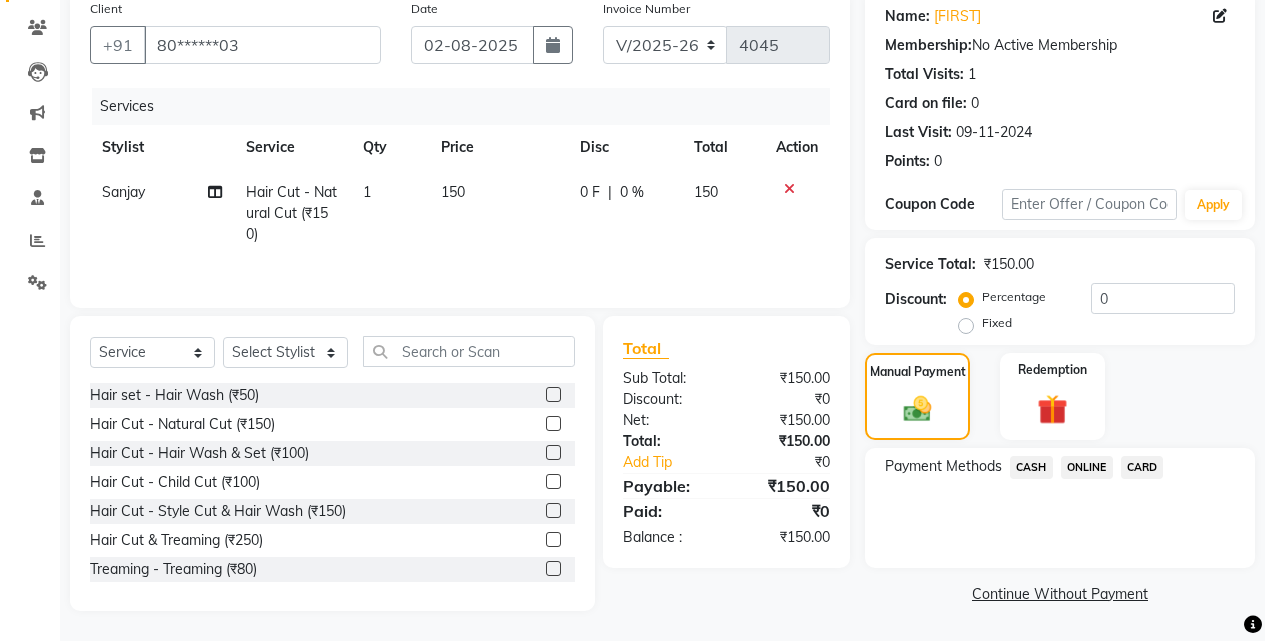 click on "ONLINE" 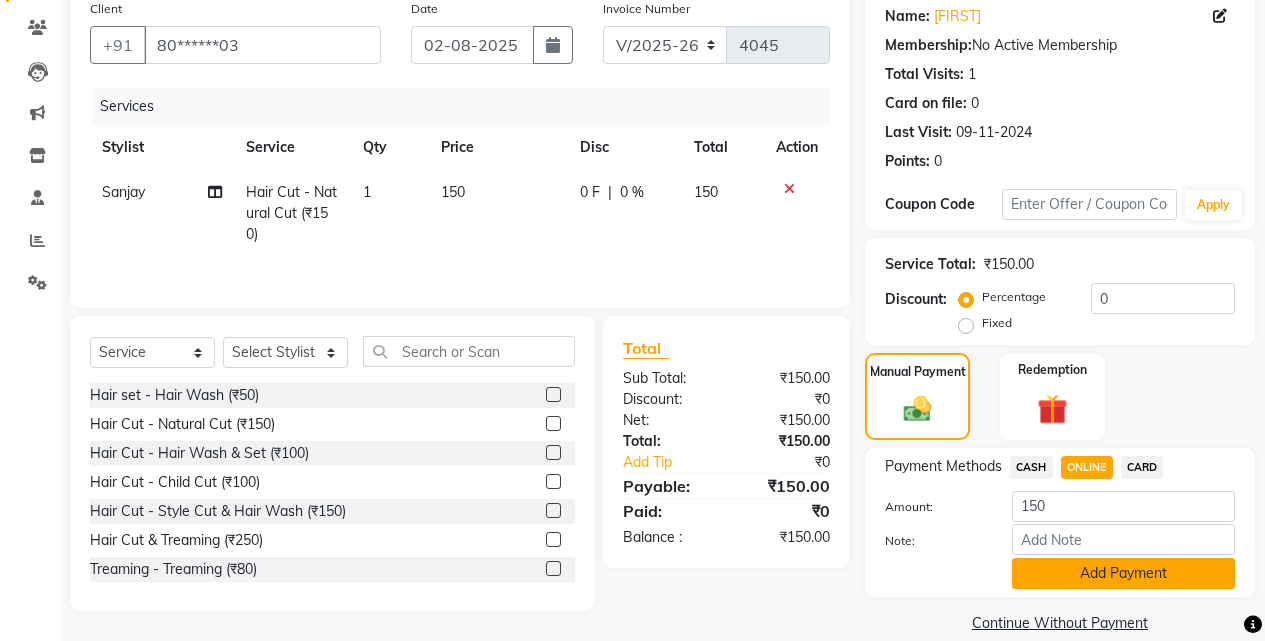 click on "Add Payment" 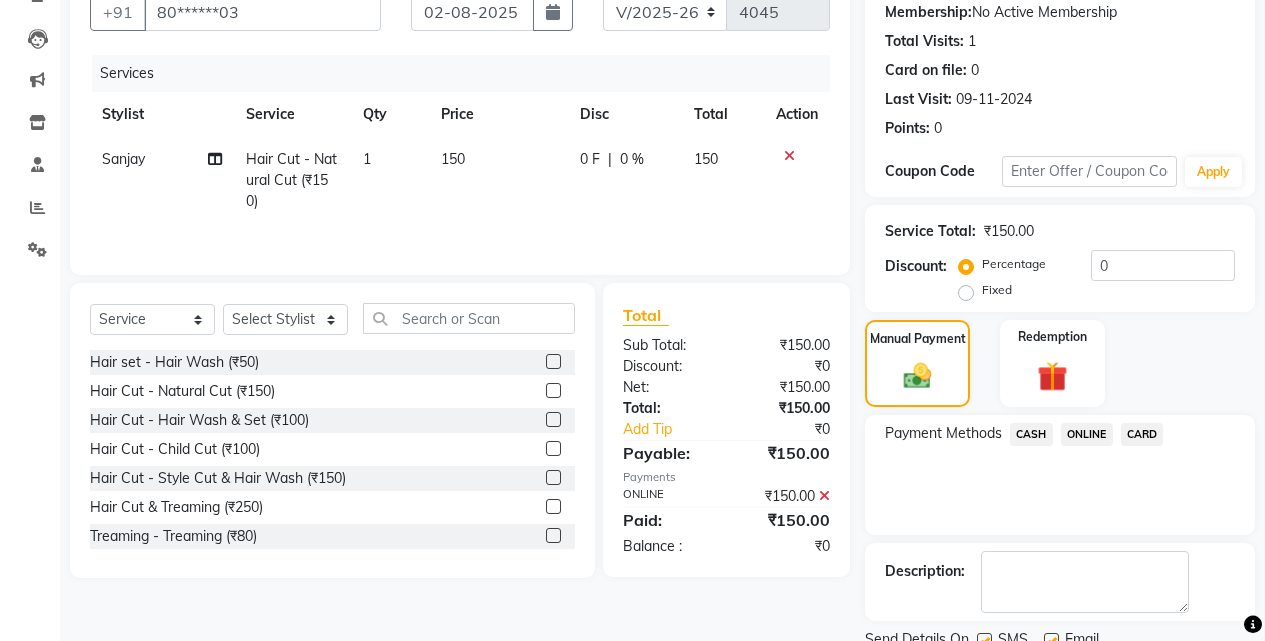scroll, scrollTop: 271, scrollLeft: 0, axis: vertical 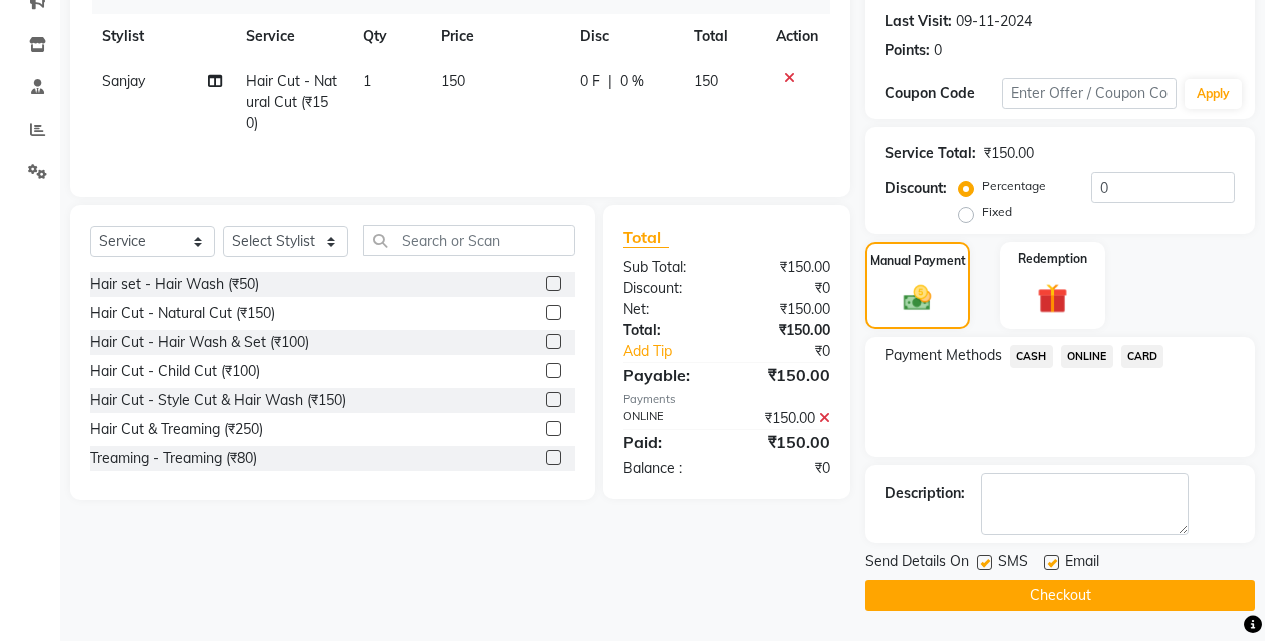 click on "Checkout" 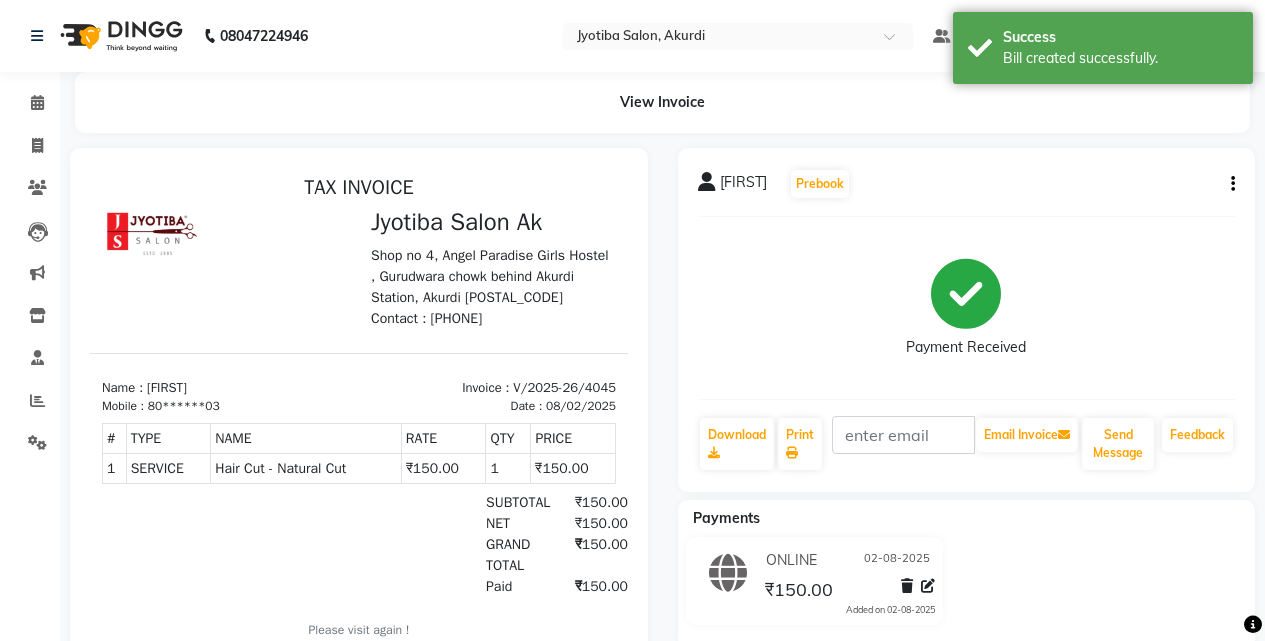 scroll, scrollTop: 0, scrollLeft: 0, axis: both 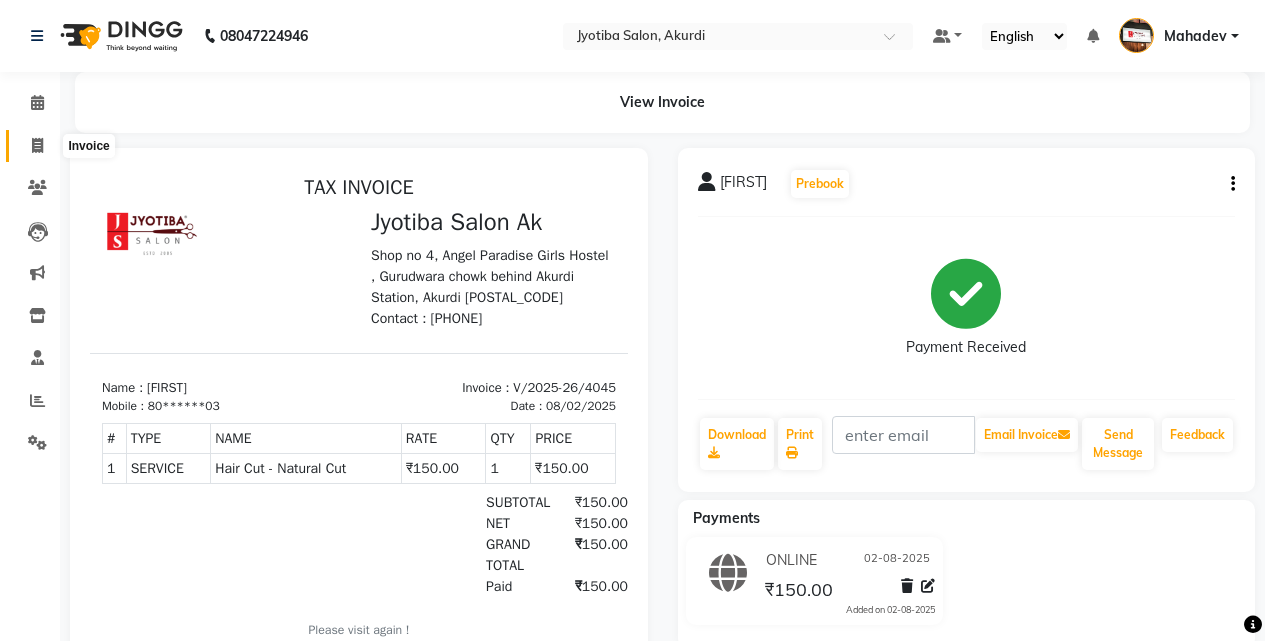 click 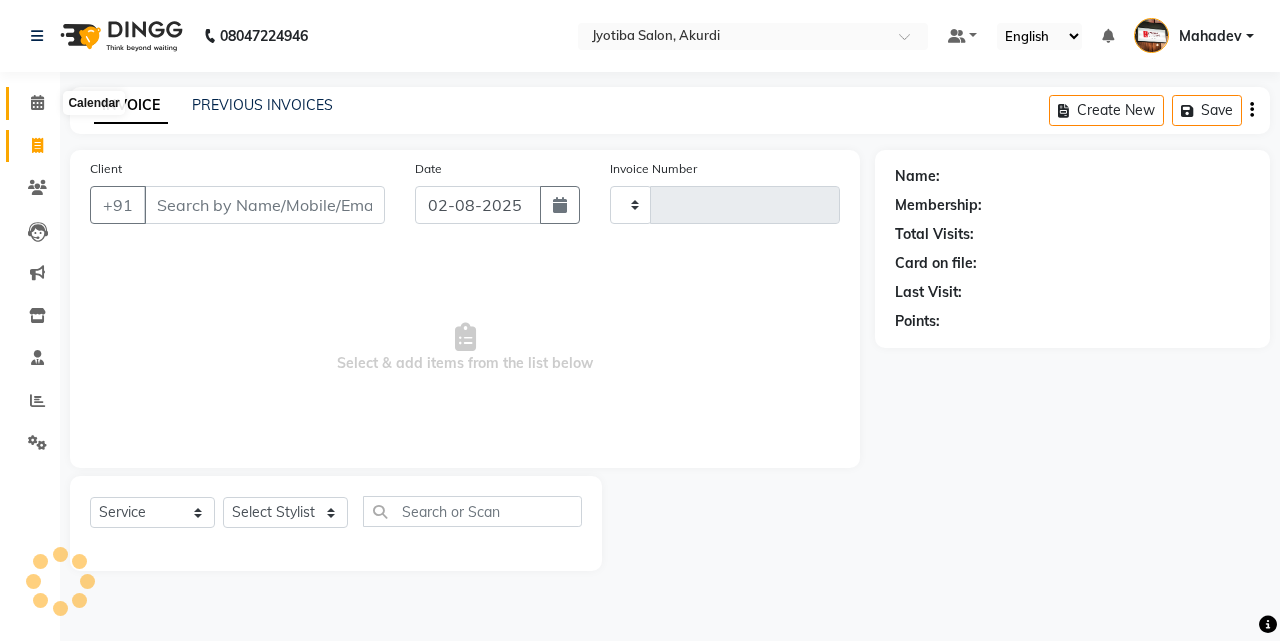 click 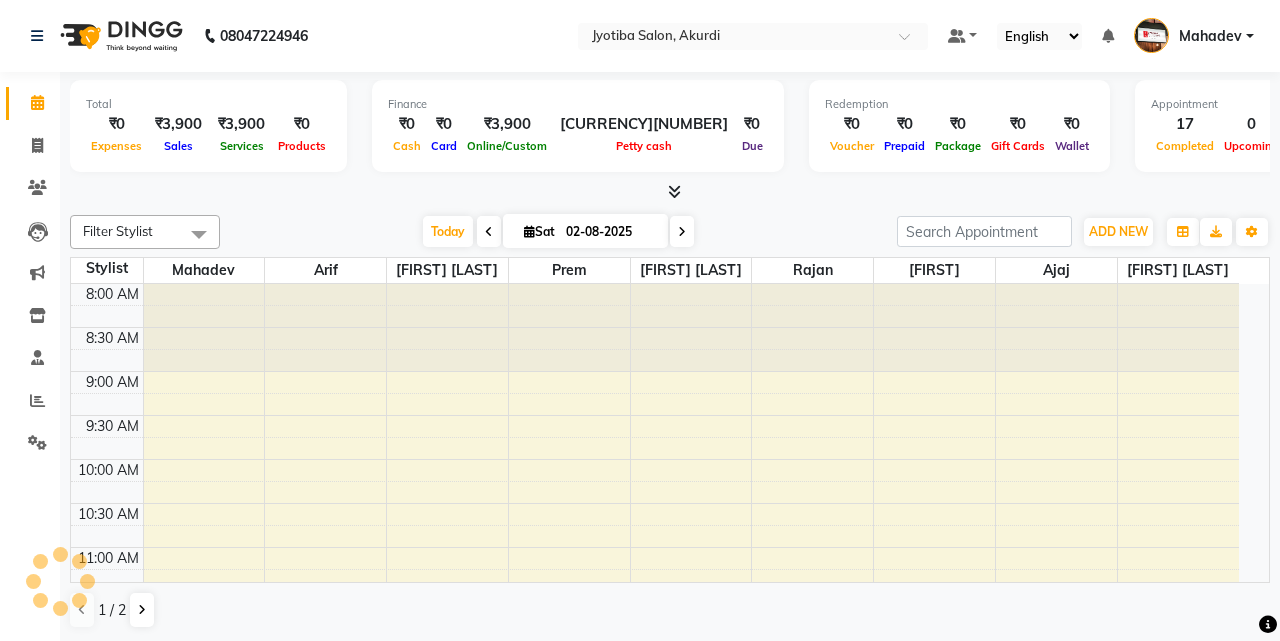 scroll, scrollTop: 0, scrollLeft: 0, axis: both 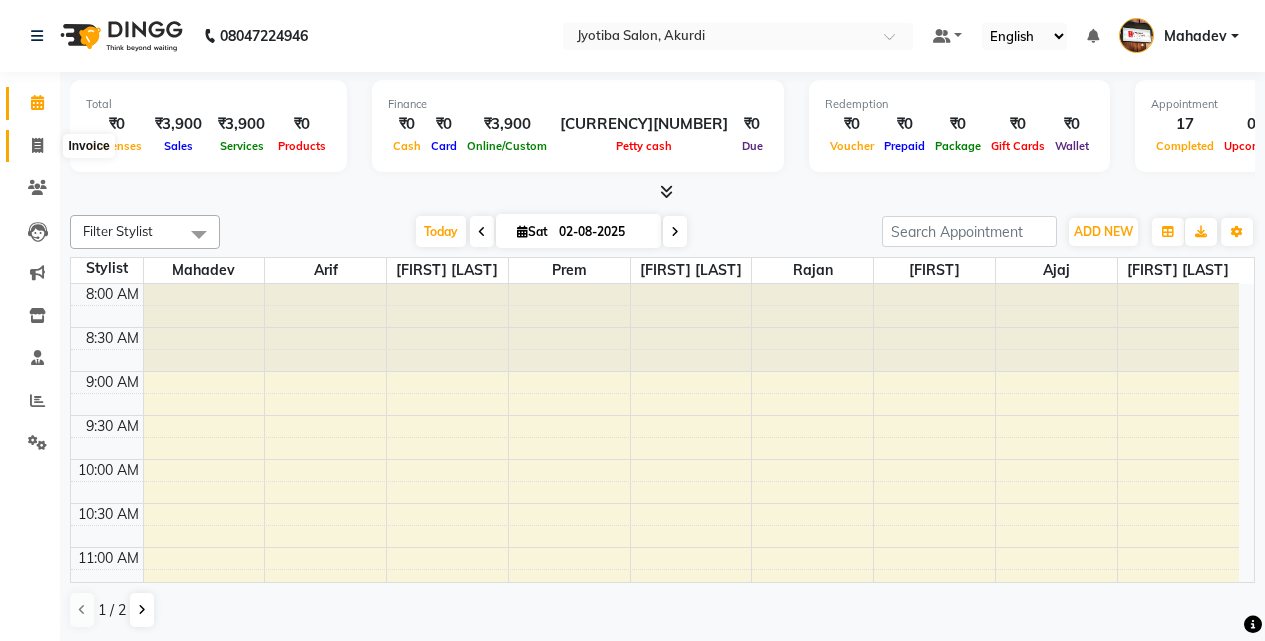 click 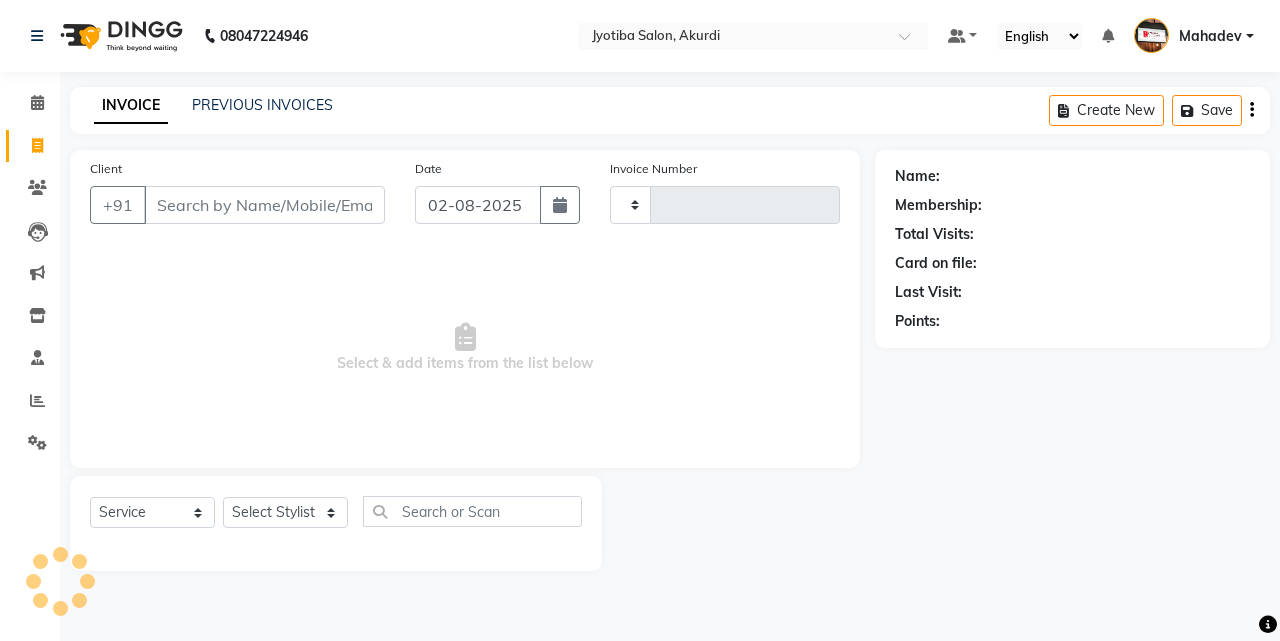 click on "Client" at bounding box center (264, 205) 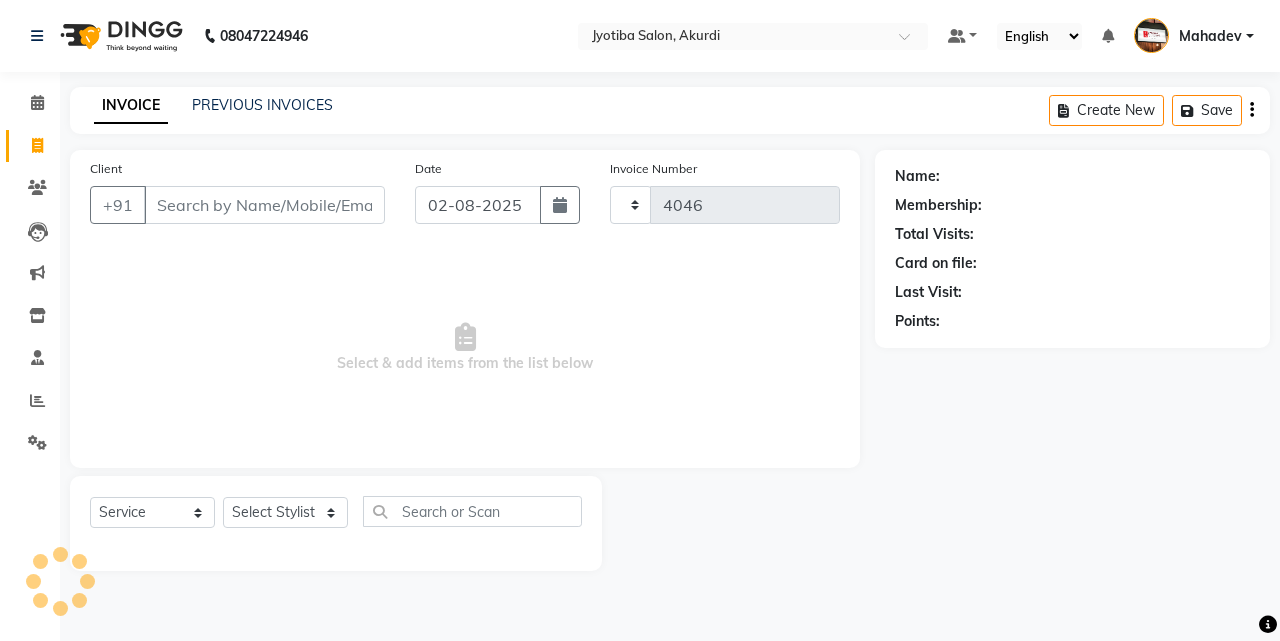 select on "557" 